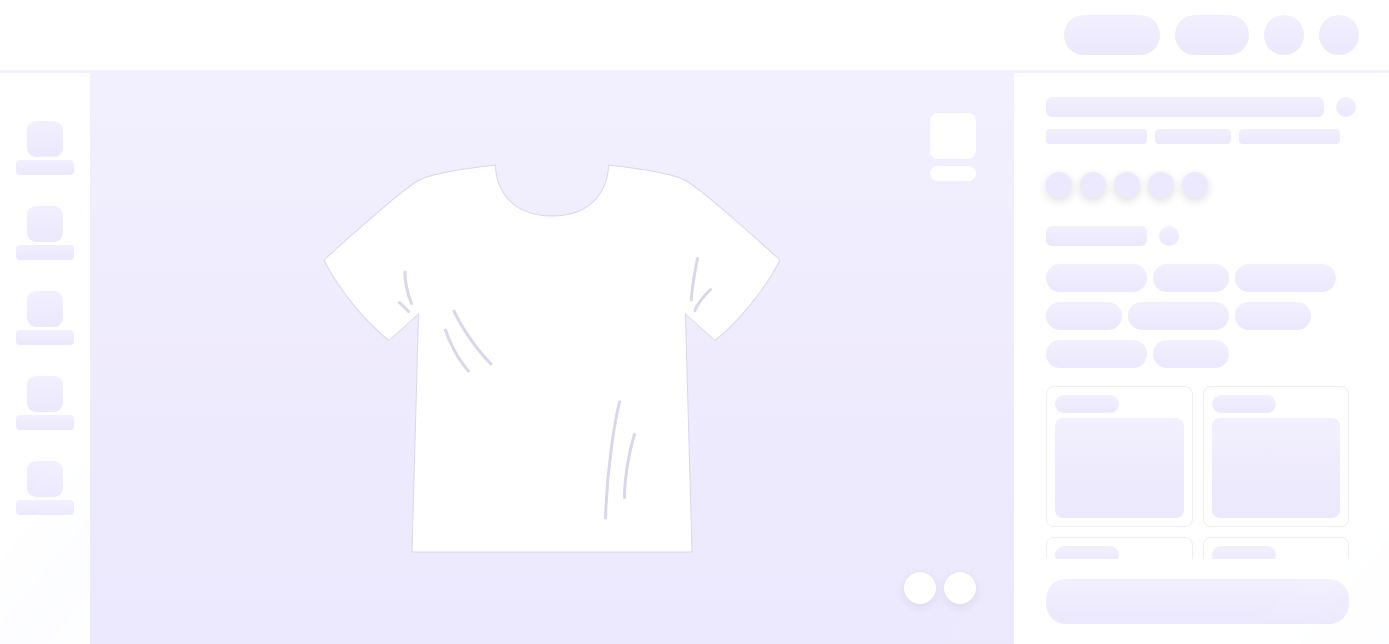 scroll, scrollTop: 0, scrollLeft: 0, axis: both 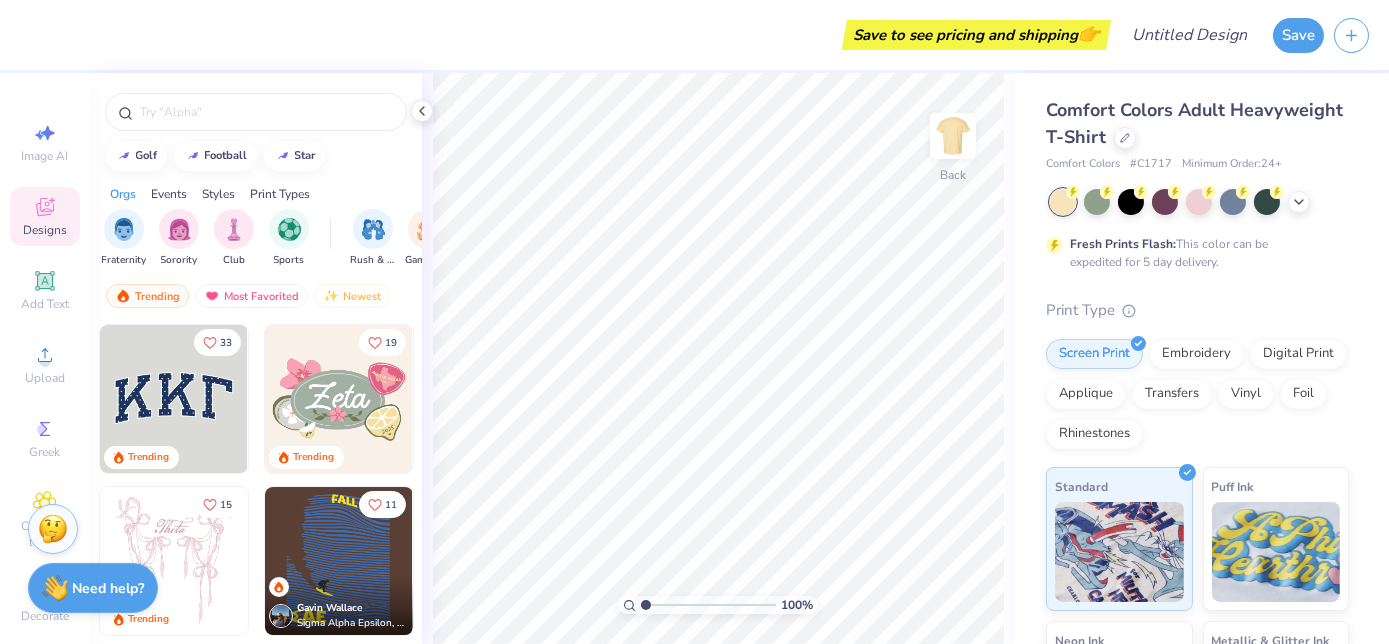 click on "Need help?  Chat with us." at bounding box center [93, 588] 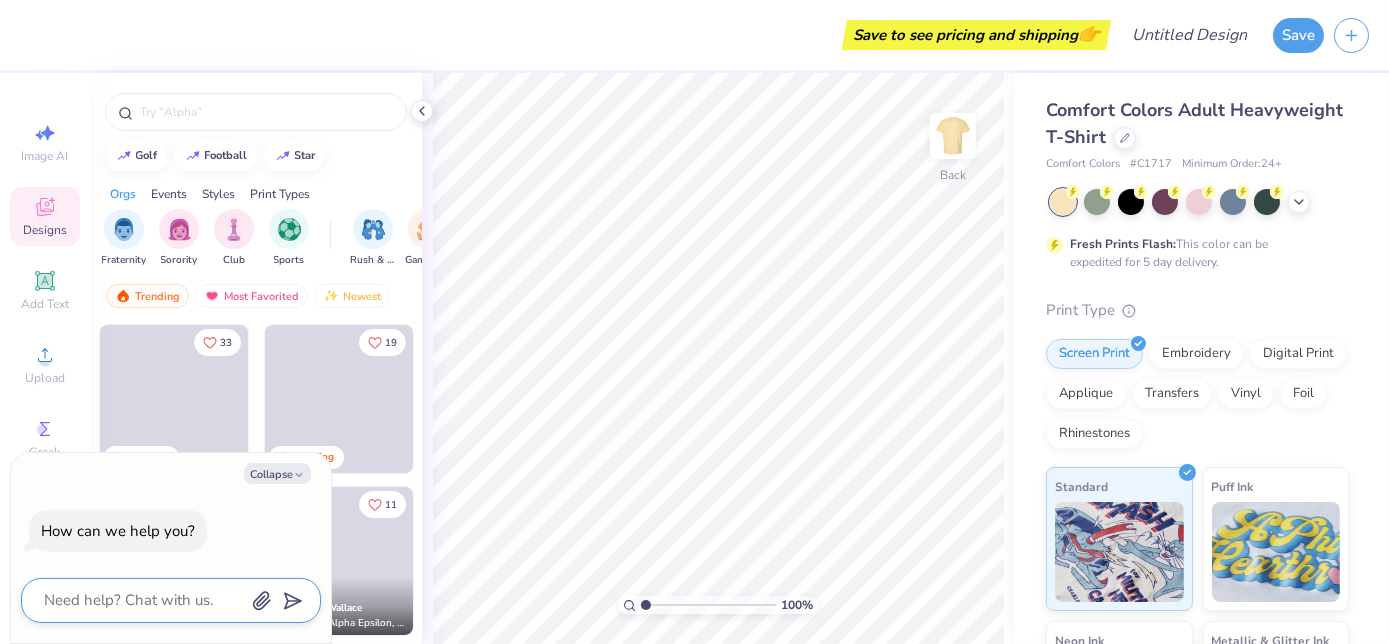 click at bounding box center [143, 600] 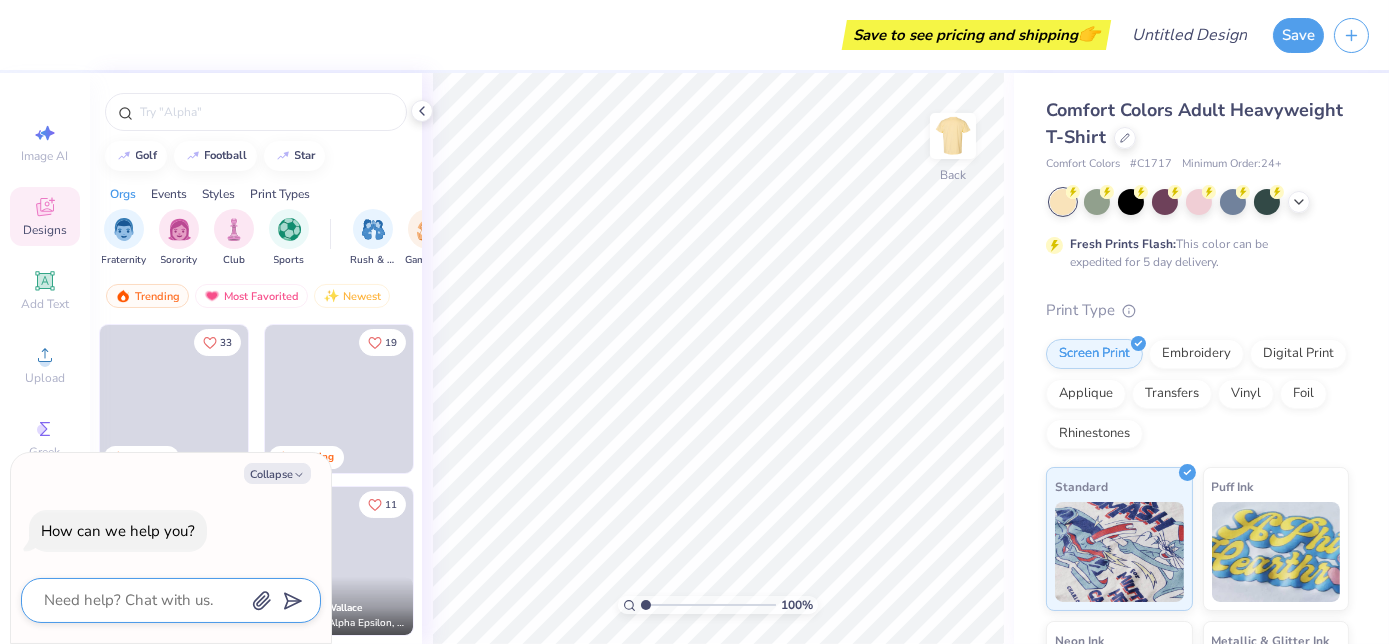type on "a" 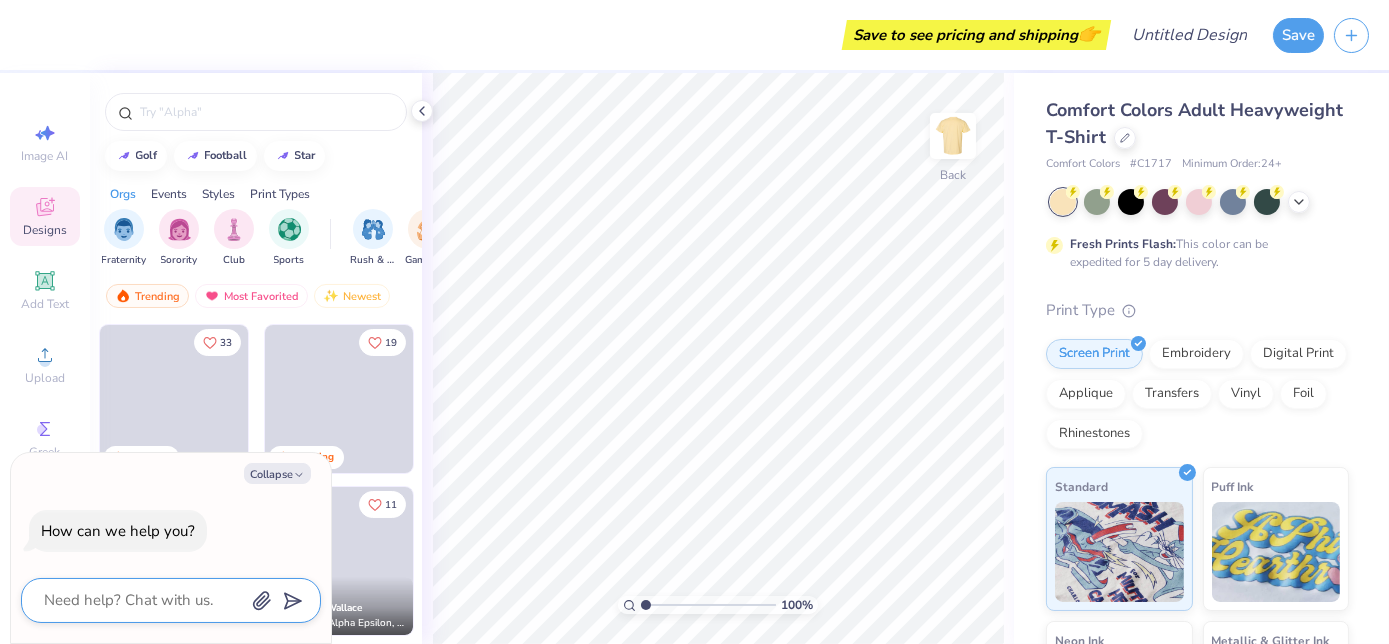 type on "x" 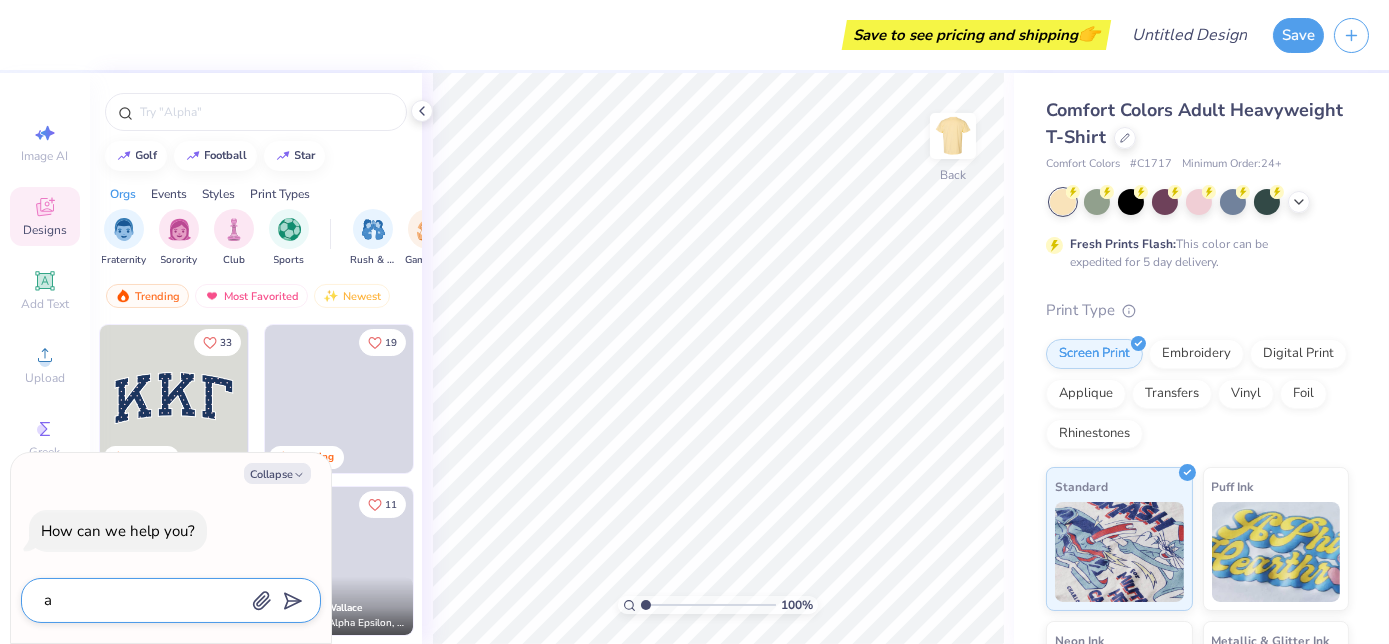 type on "as" 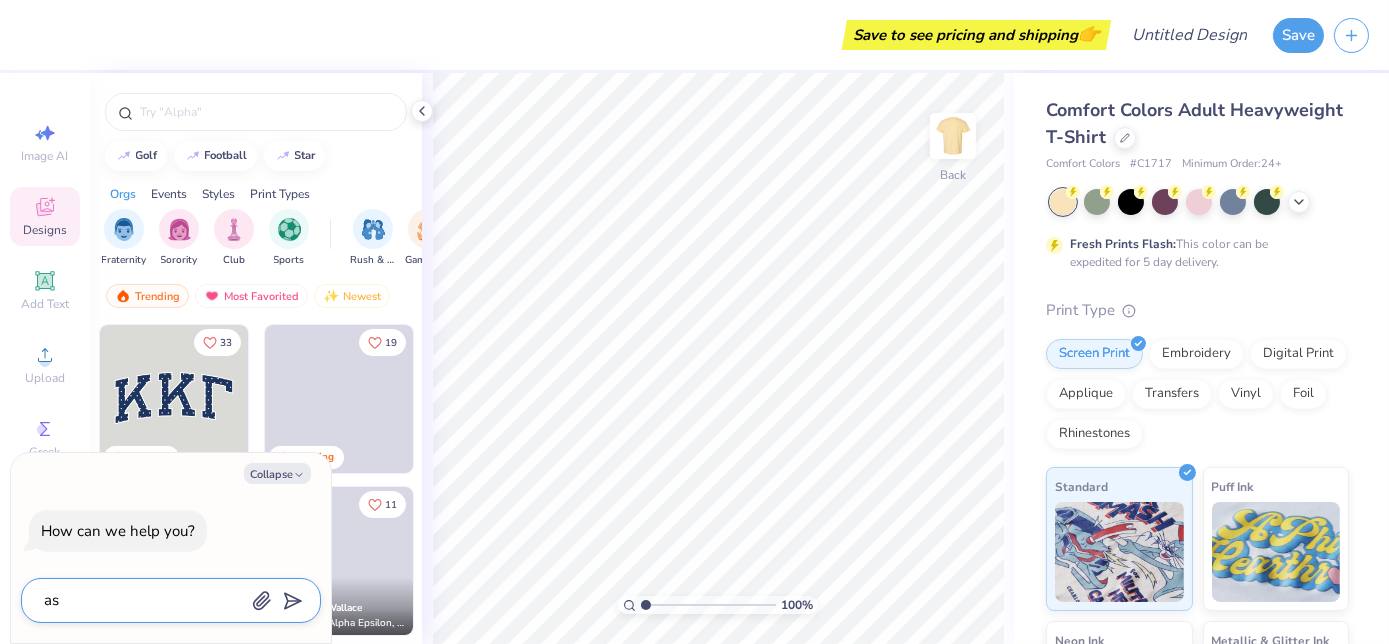 type on "x" 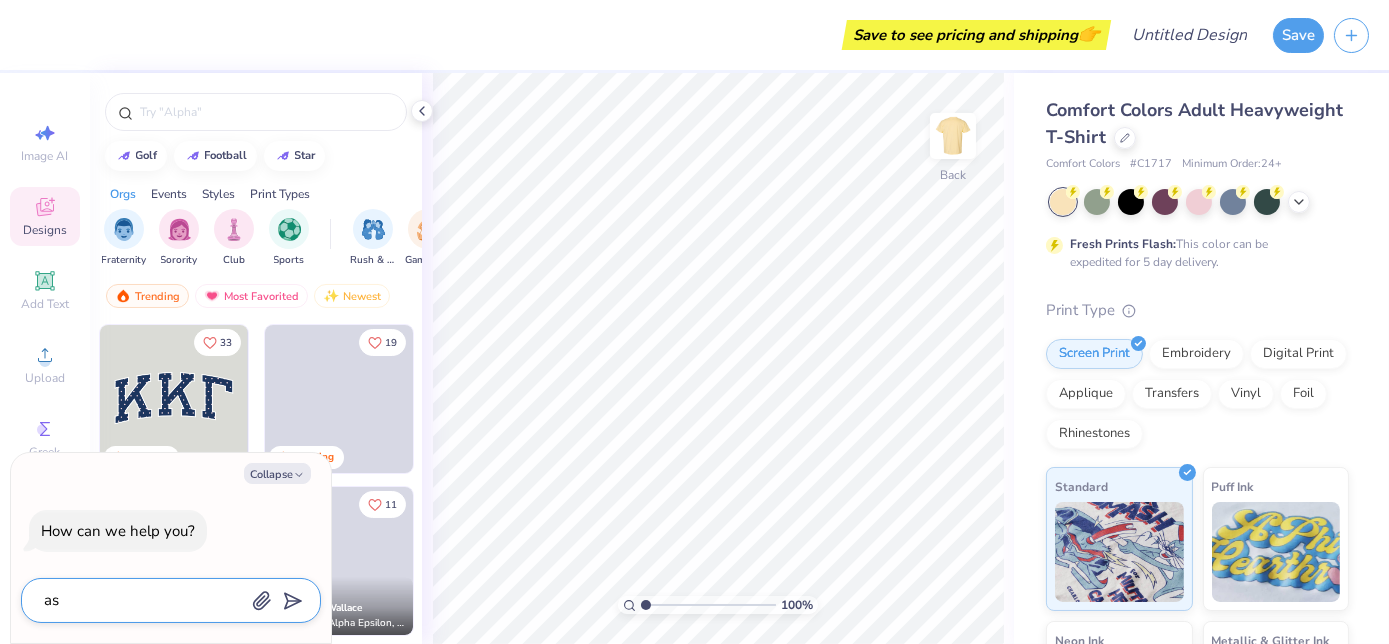 type on "asa" 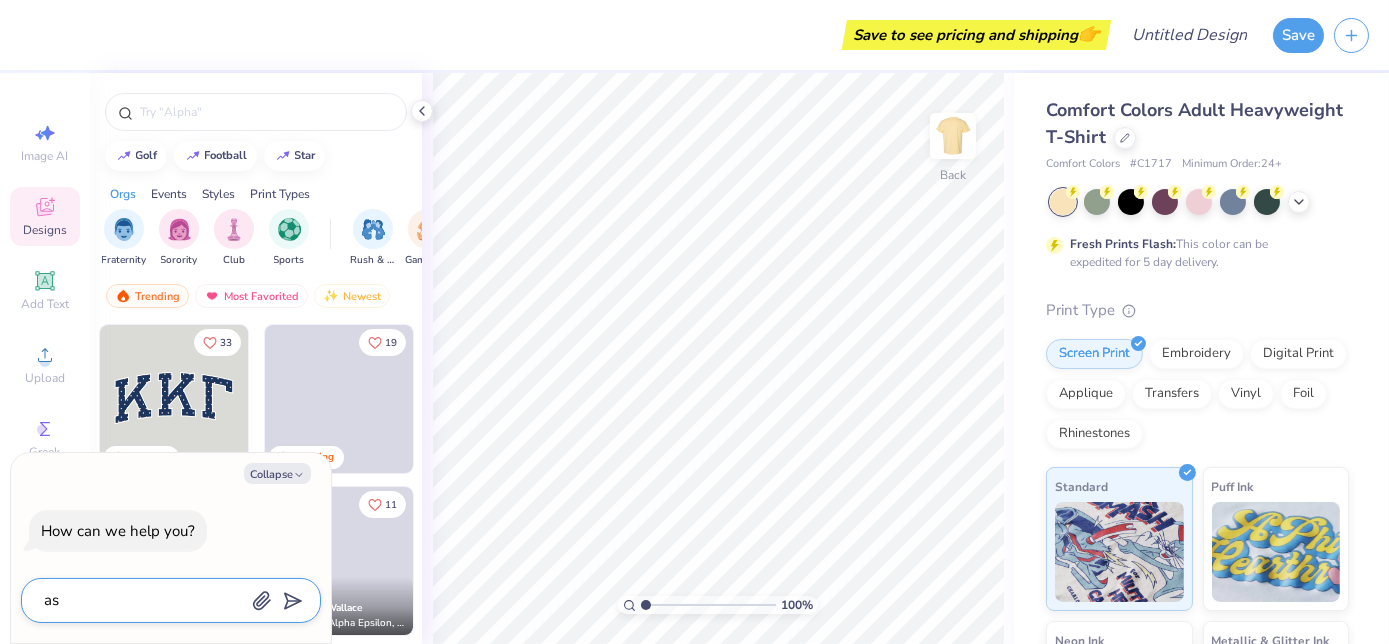 type on "x" 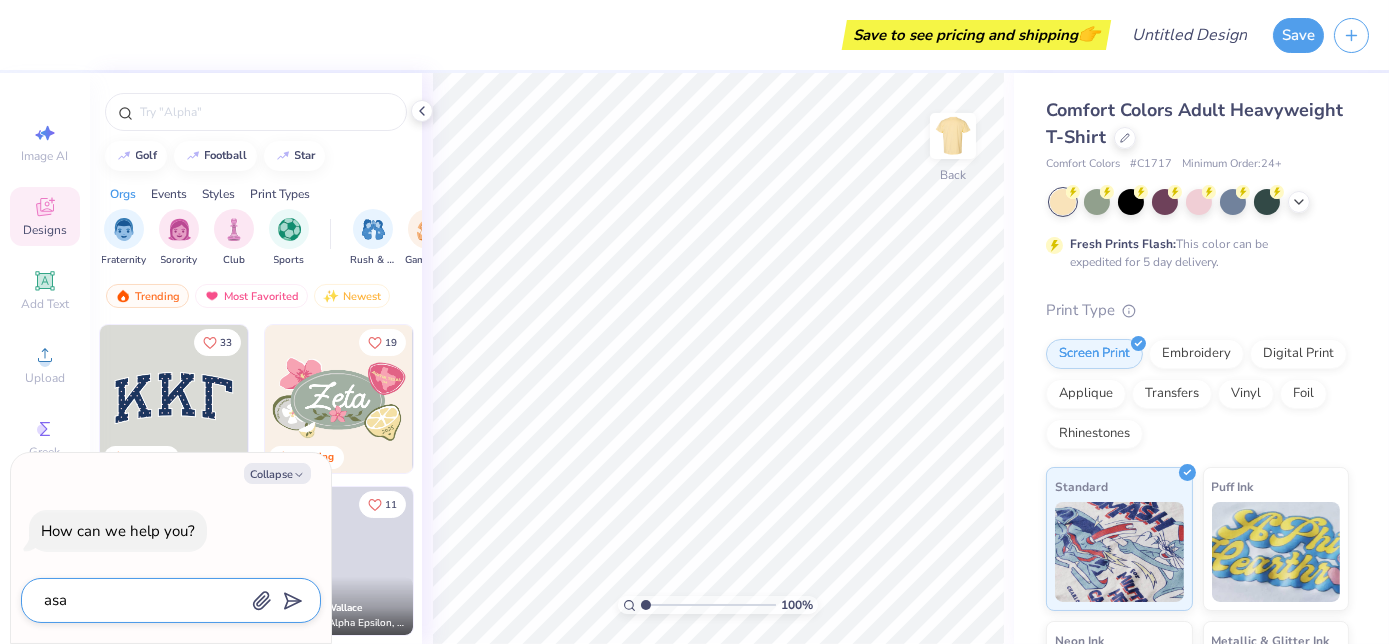 type on "asas" 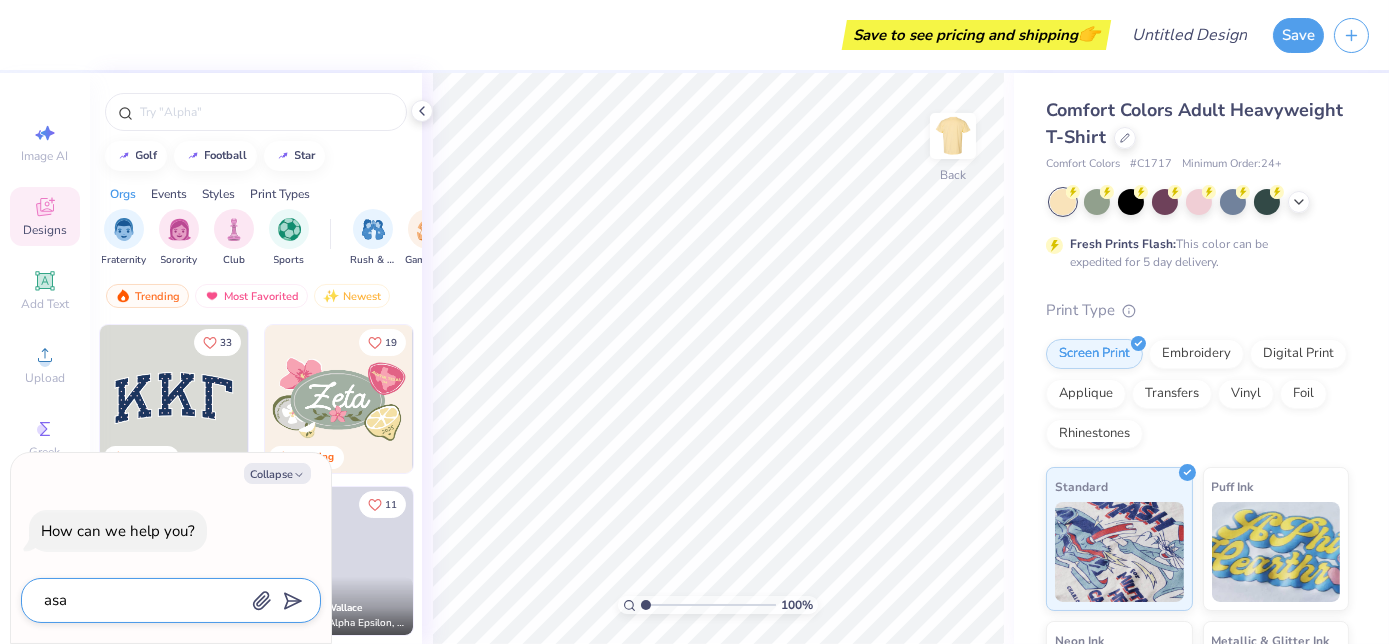 type on "x" 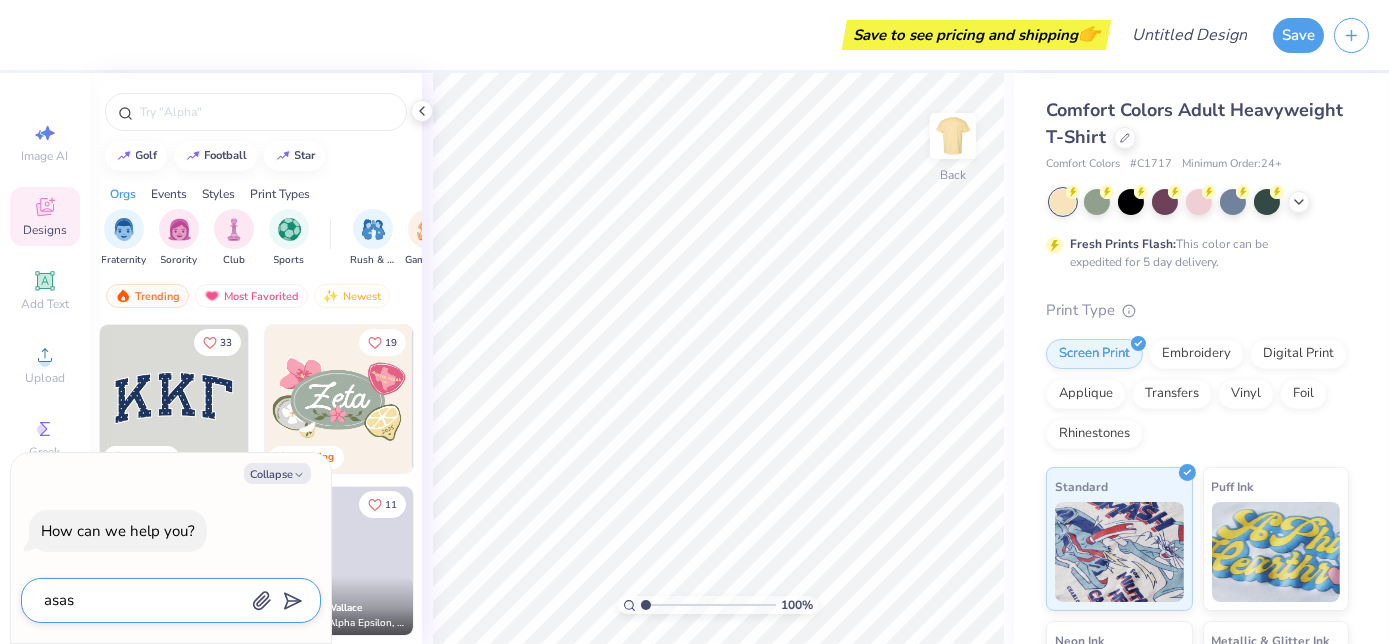 type on "asasa" 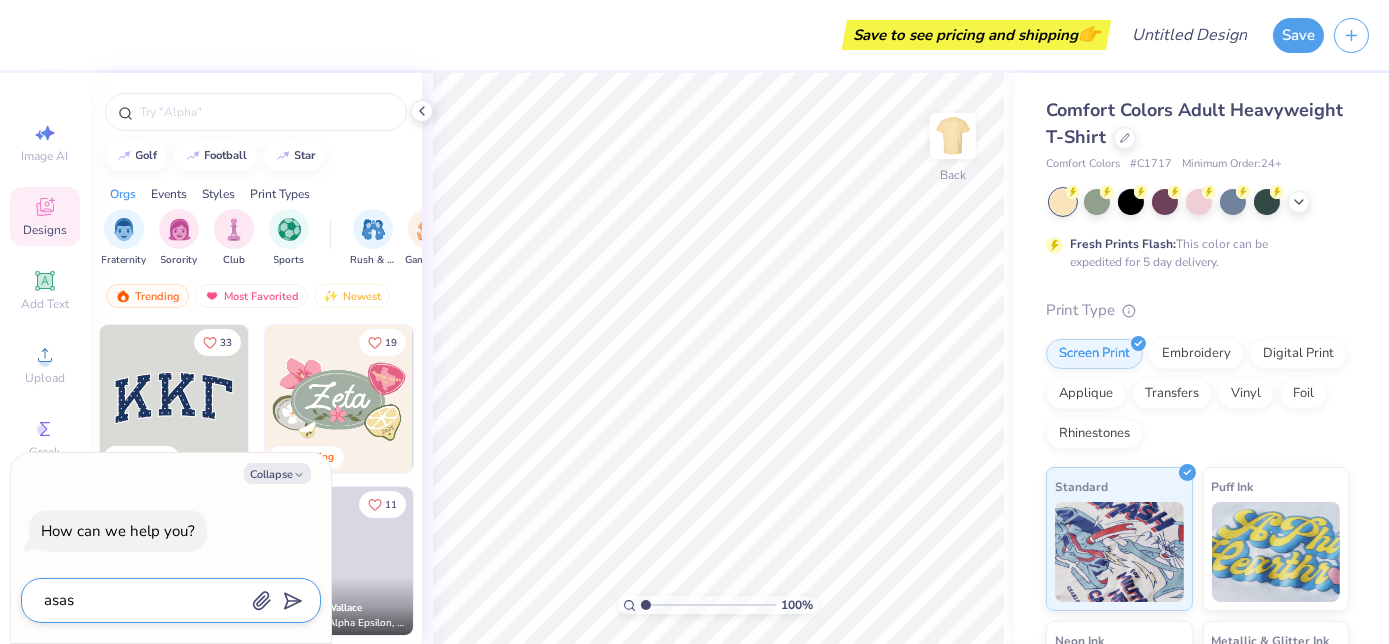 type on "x" 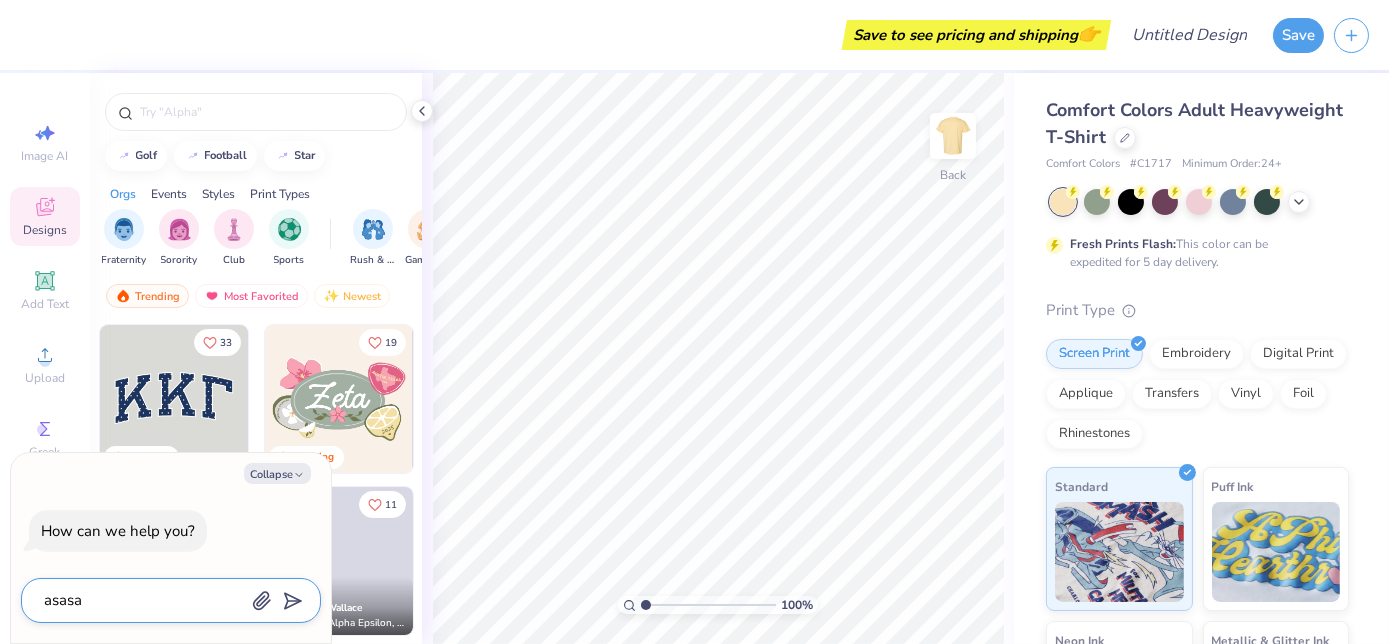 type on "asasas" 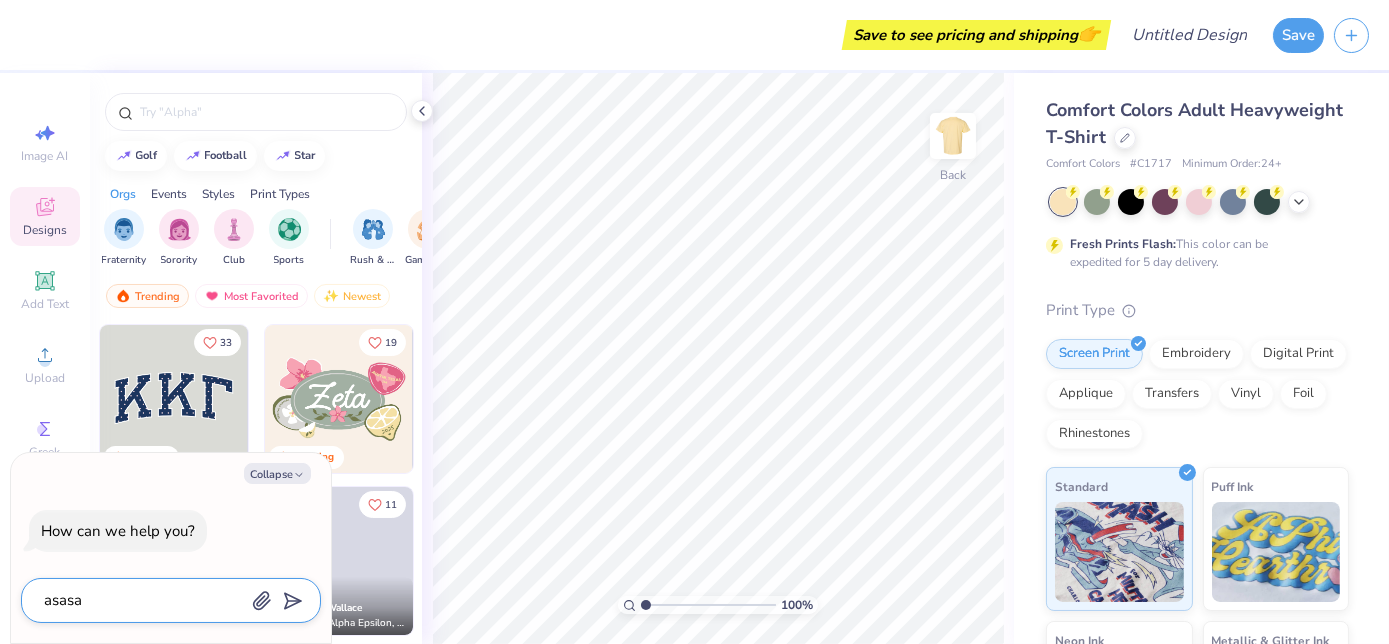 type on "x" 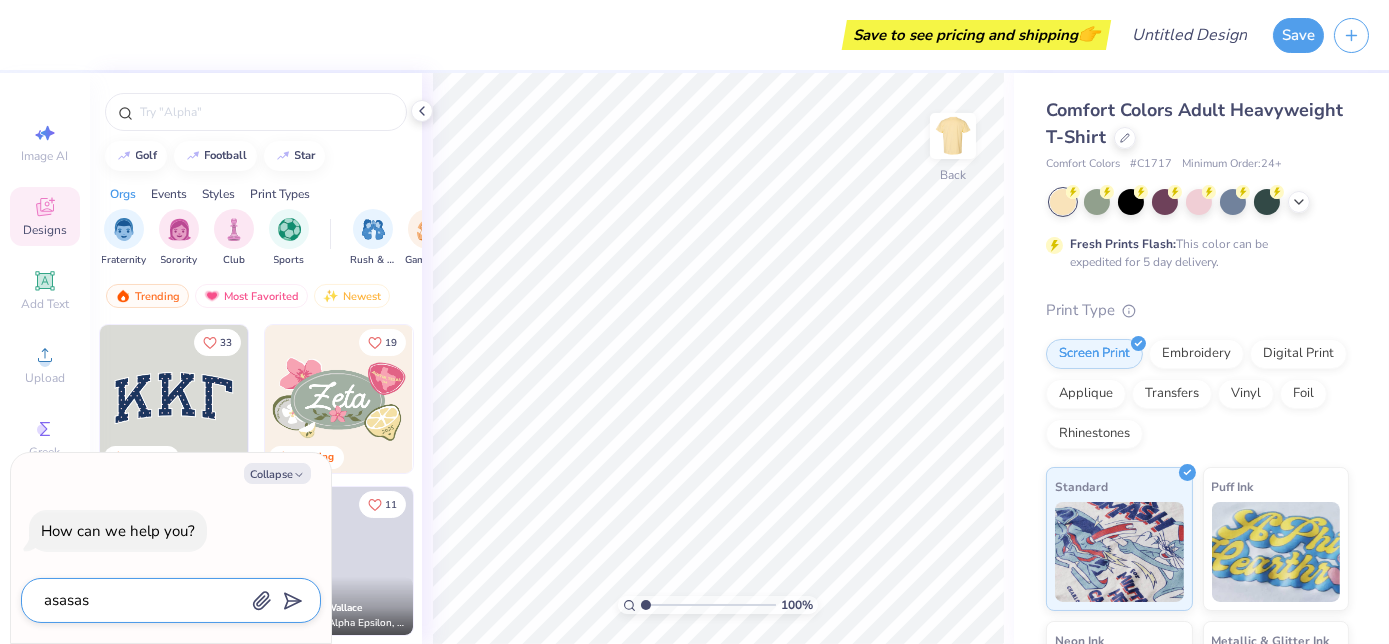 type on "asasas" 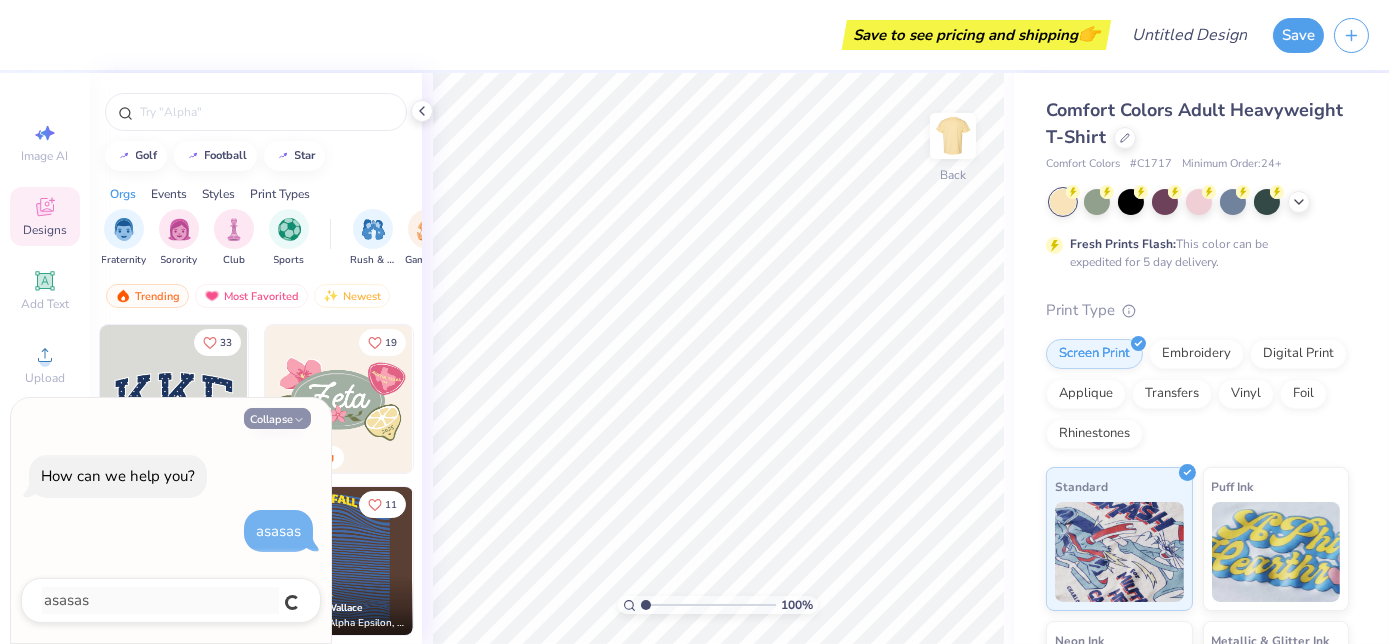 click on "Collapse" at bounding box center [277, 418] 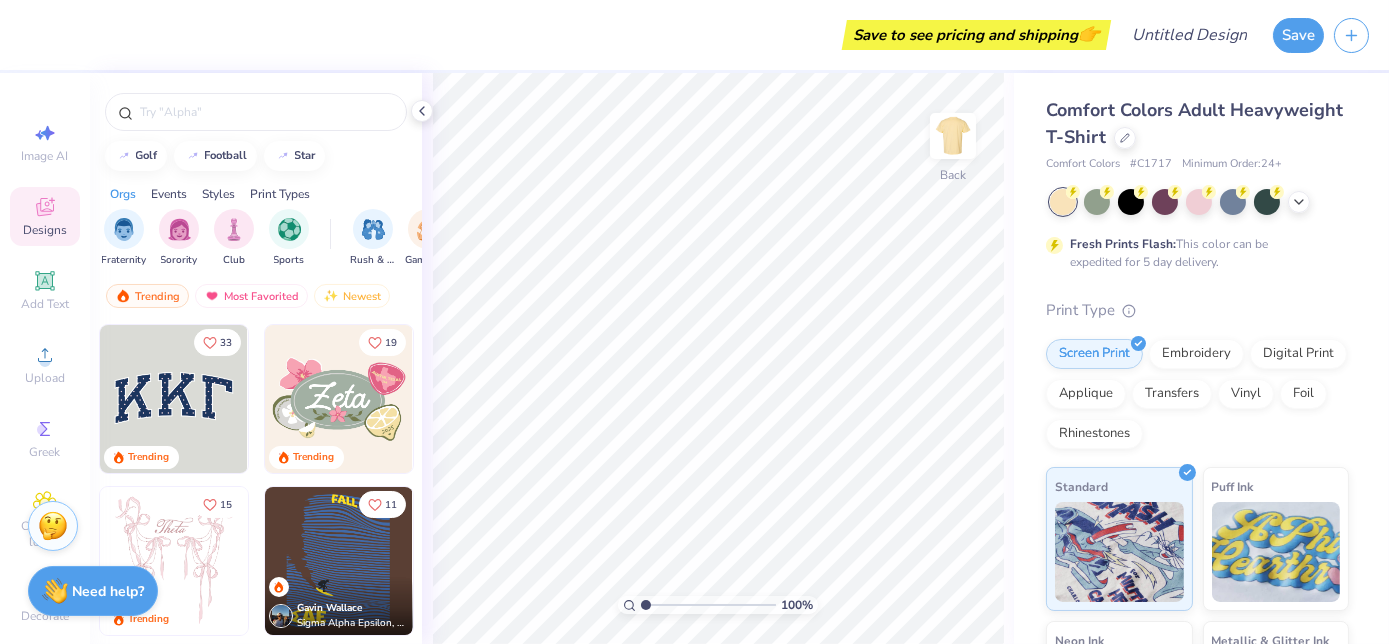 click at bounding box center [53, 526] 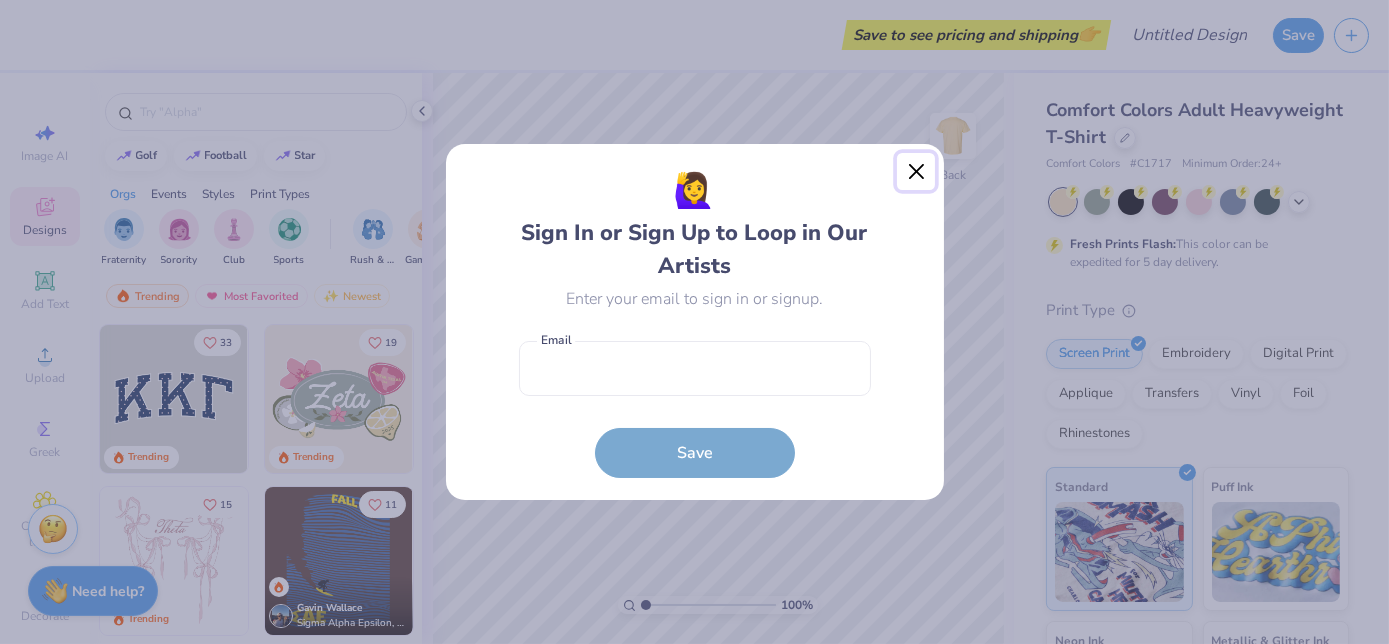 click at bounding box center (916, 172) 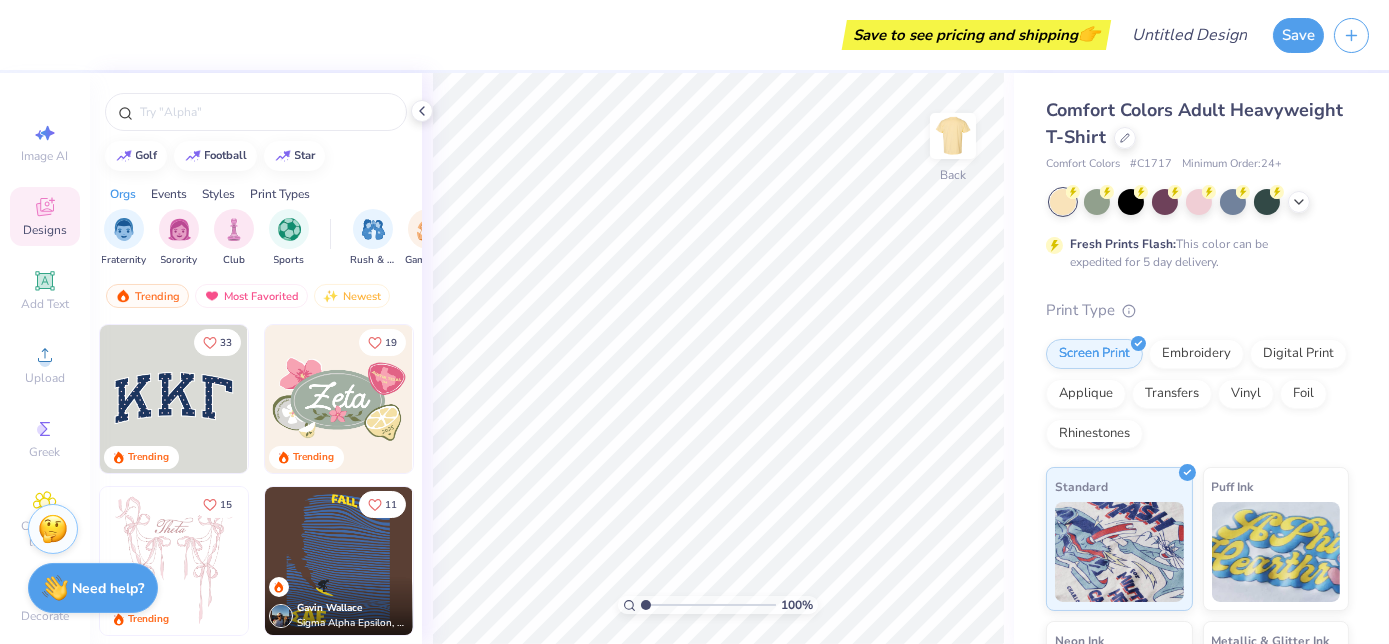 click on "Need help?" at bounding box center [109, 588] 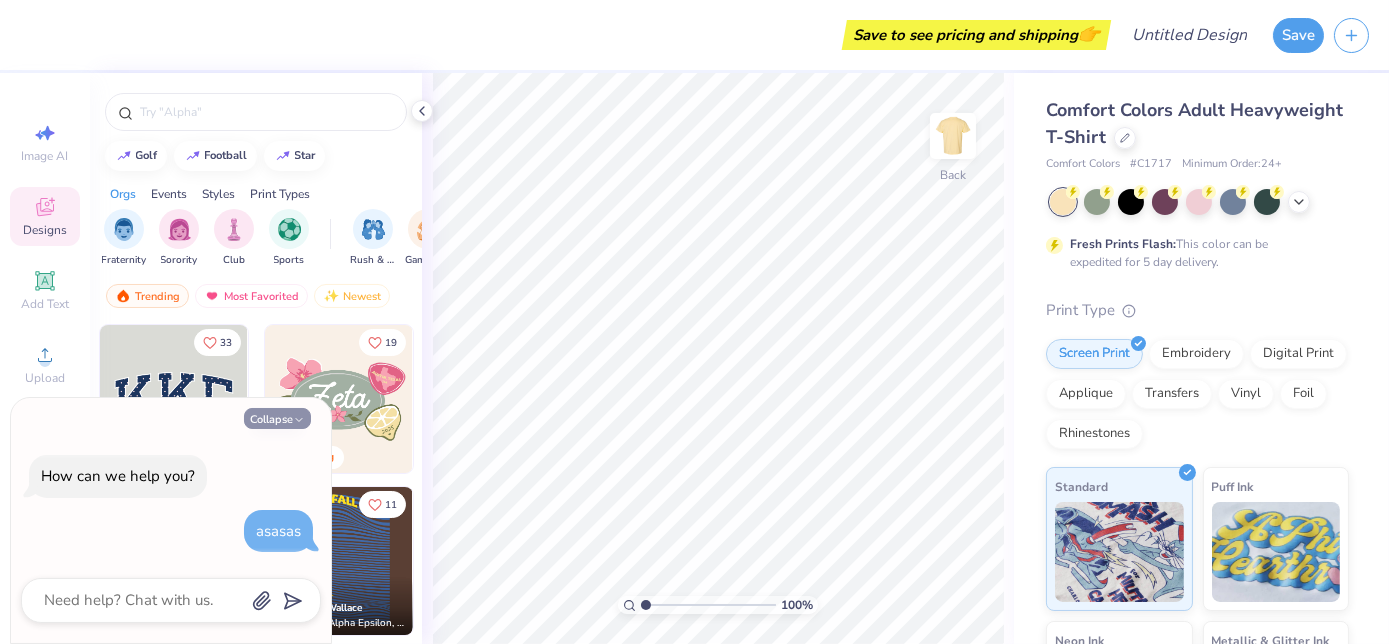 click on "Collapse" at bounding box center [277, 418] 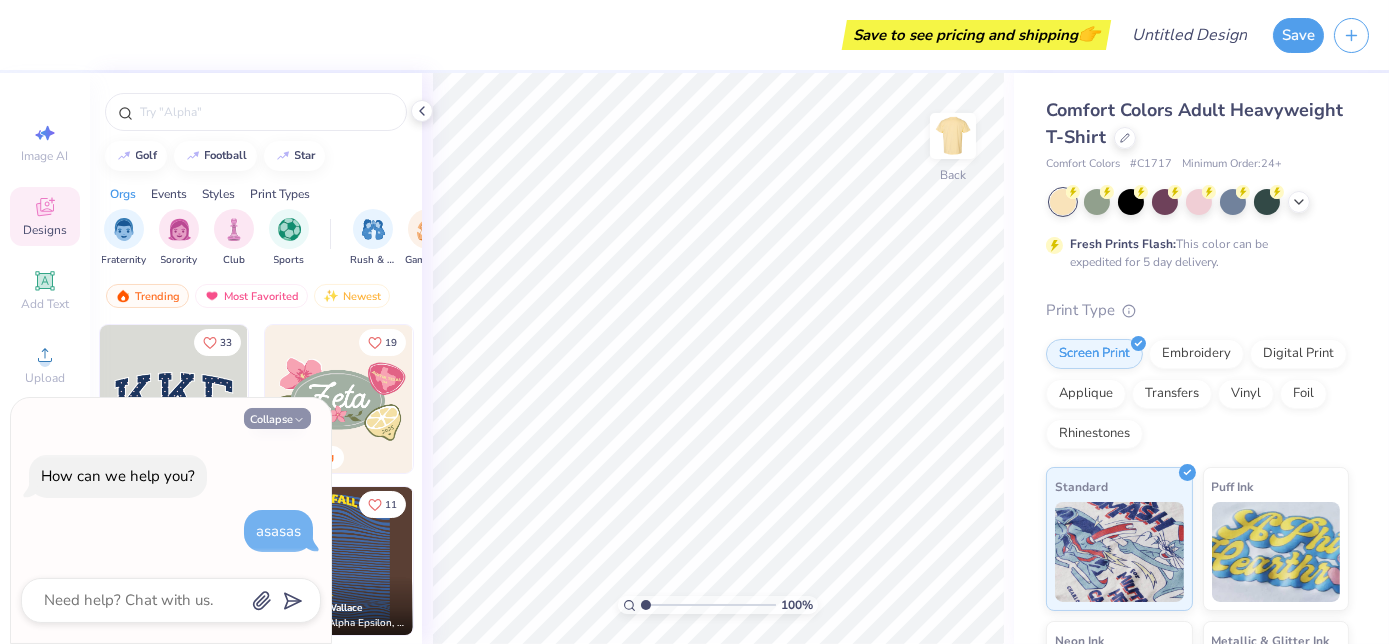 type on "x" 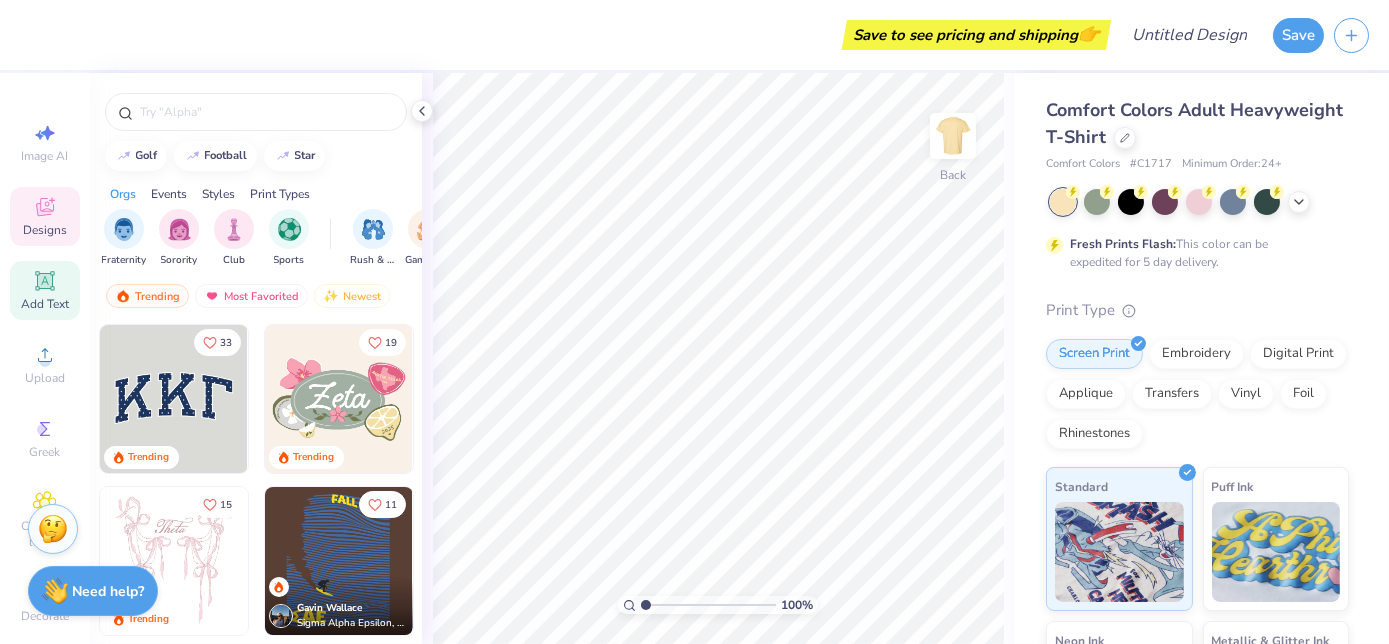 click on "Add Text" at bounding box center [45, 304] 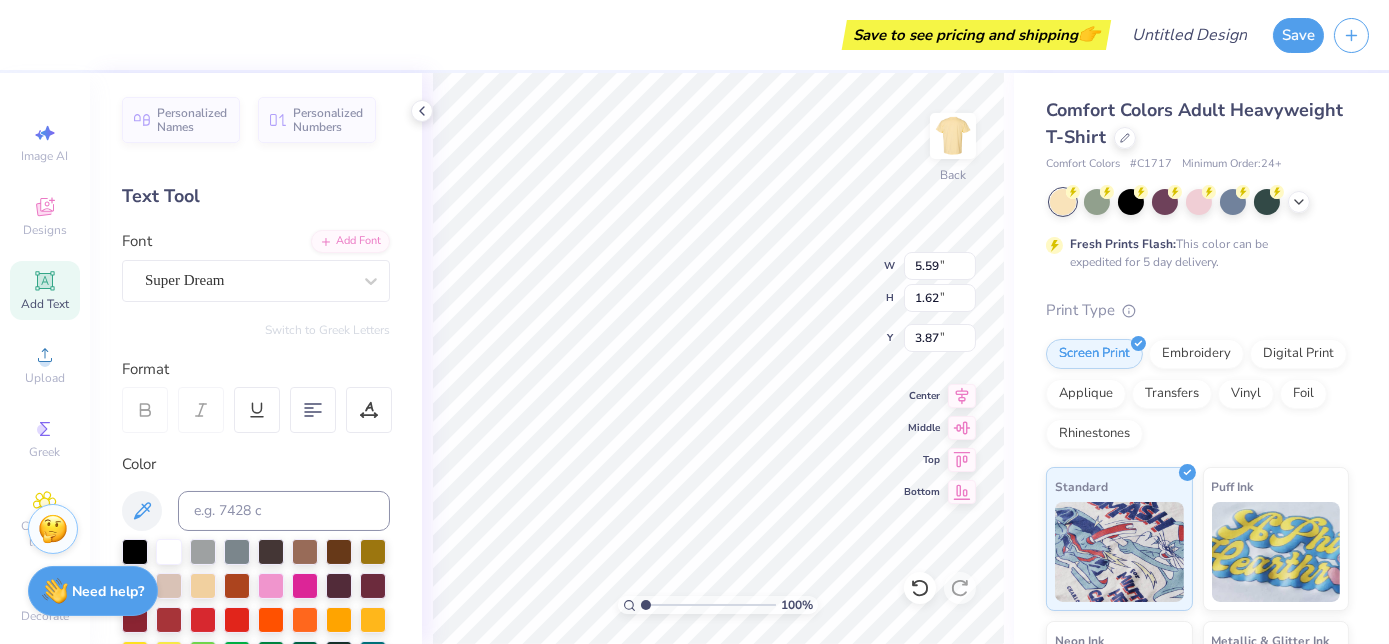type on "1.38" 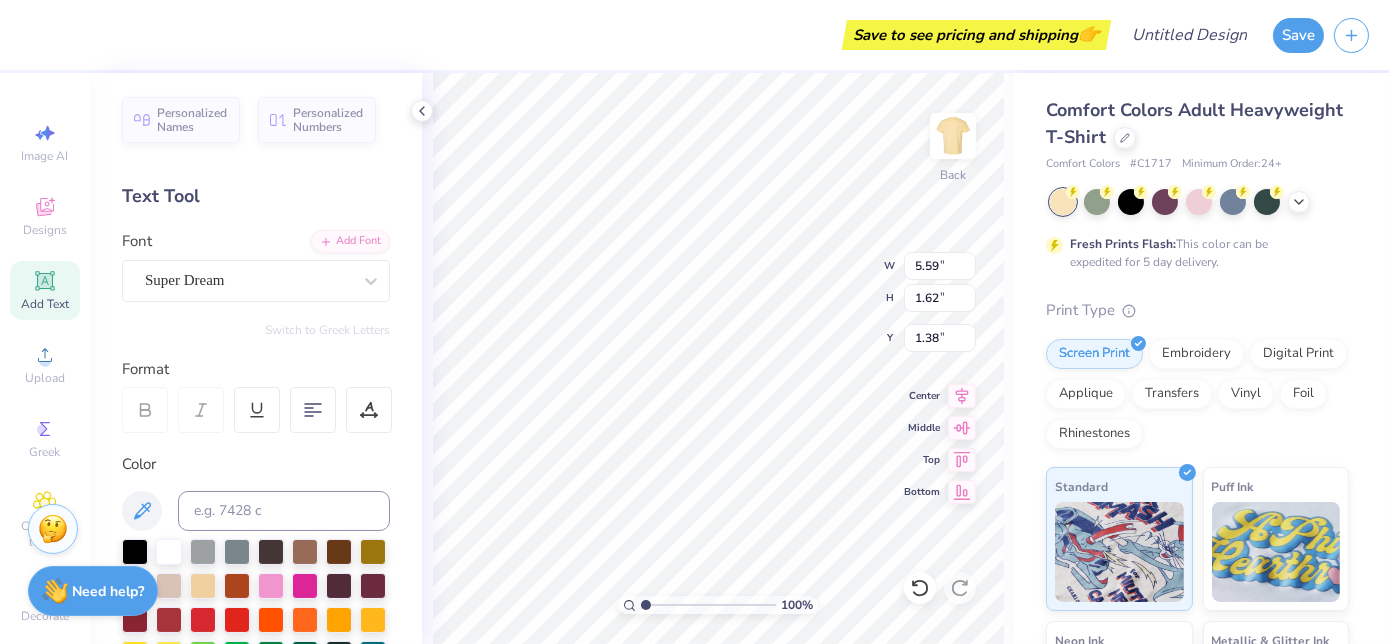 click on "Save to see pricing and shipping  👉" at bounding box center [568, 35] 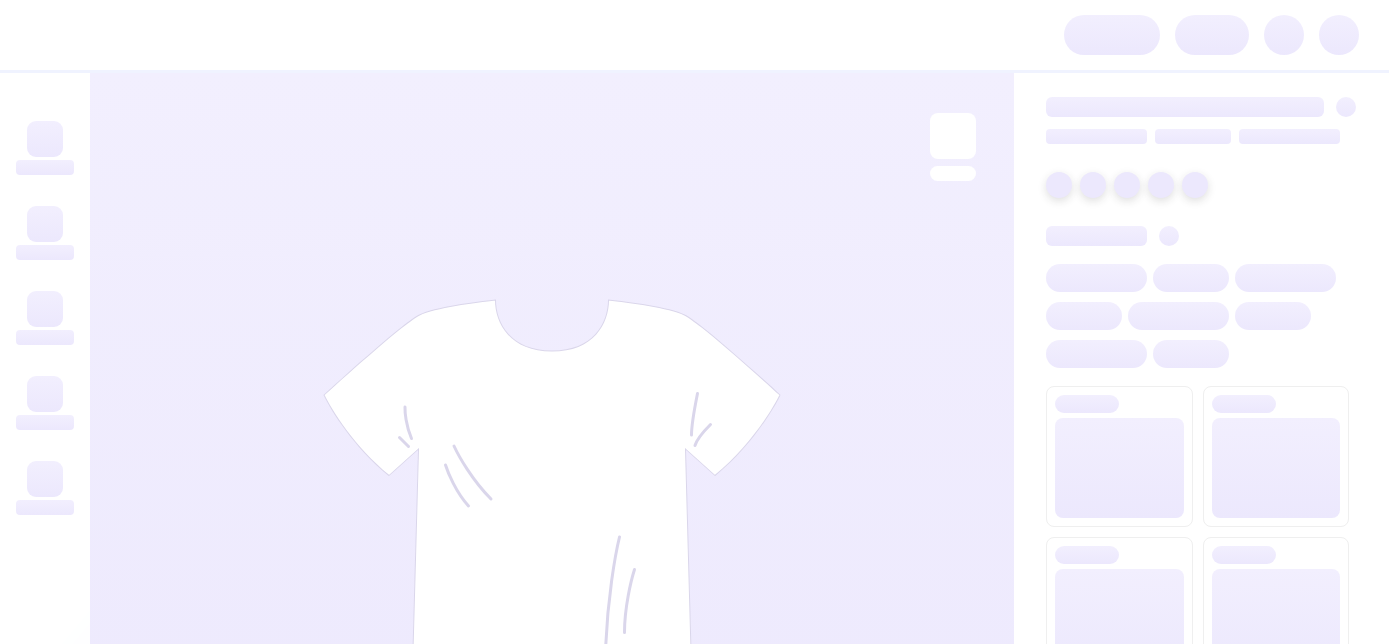 scroll, scrollTop: 0, scrollLeft: 0, axis: both 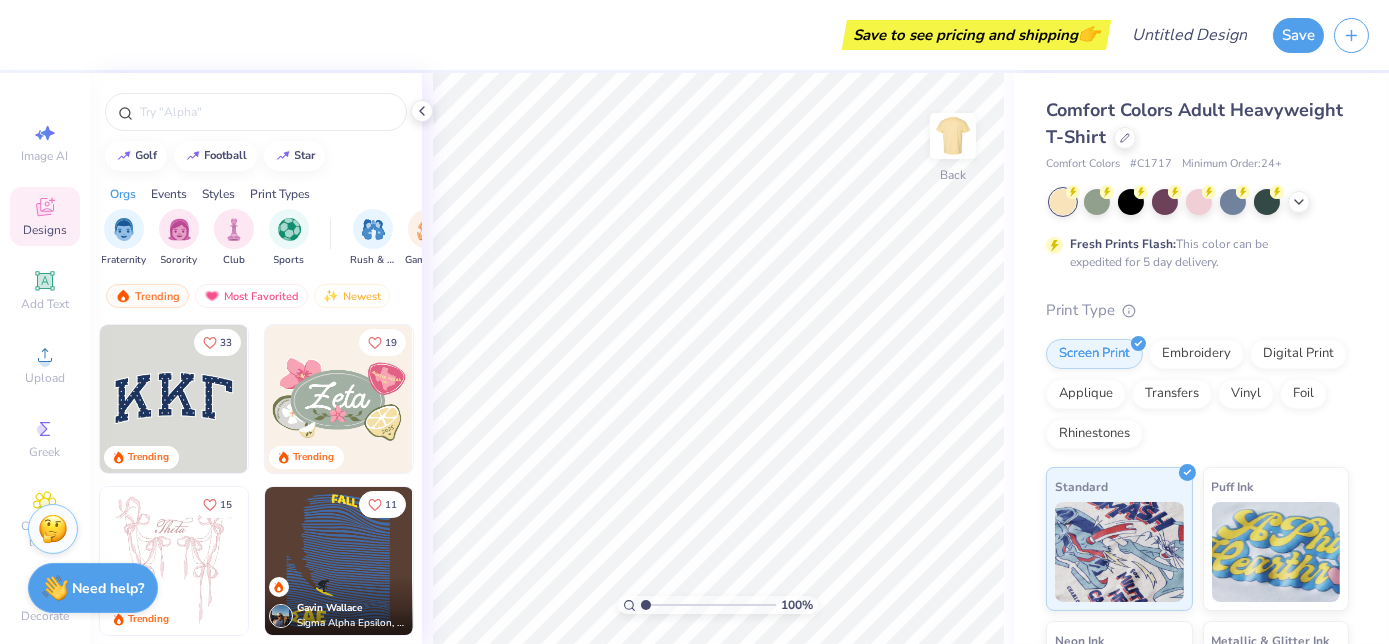 click on "Need help?" at bounding box center (109, 588) 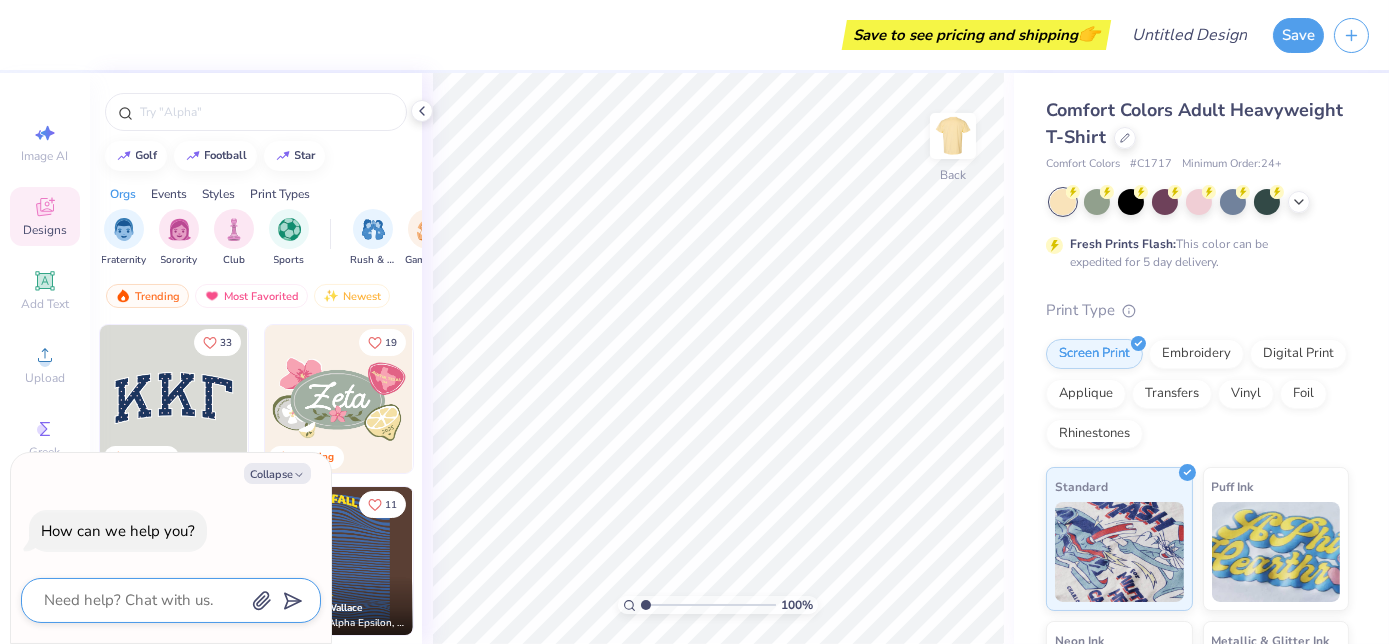 click at bounding box center (143, 600) 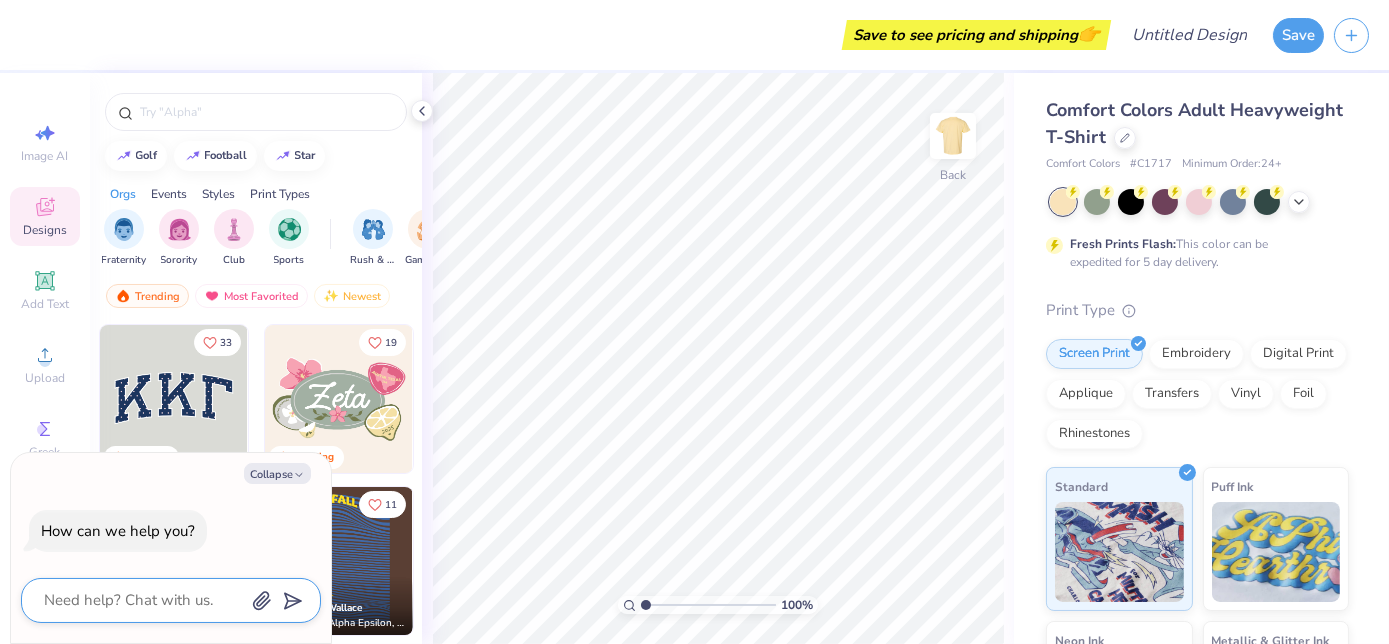 type on "y" 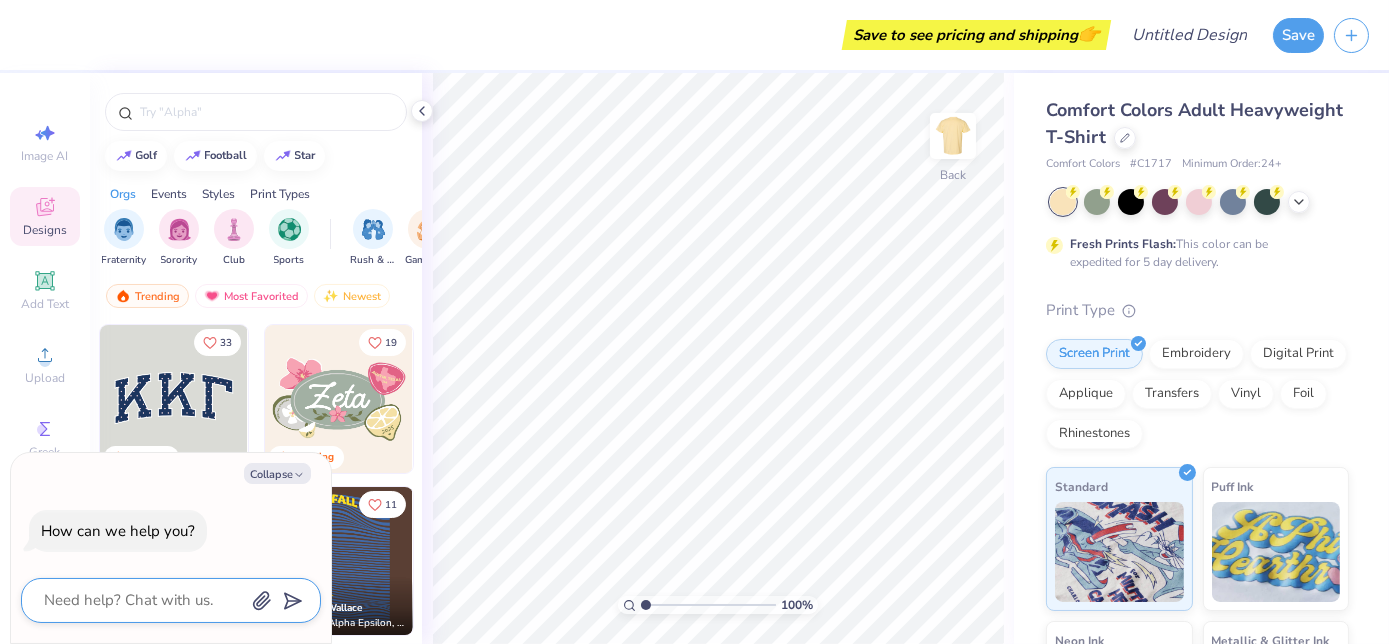 type on "x" 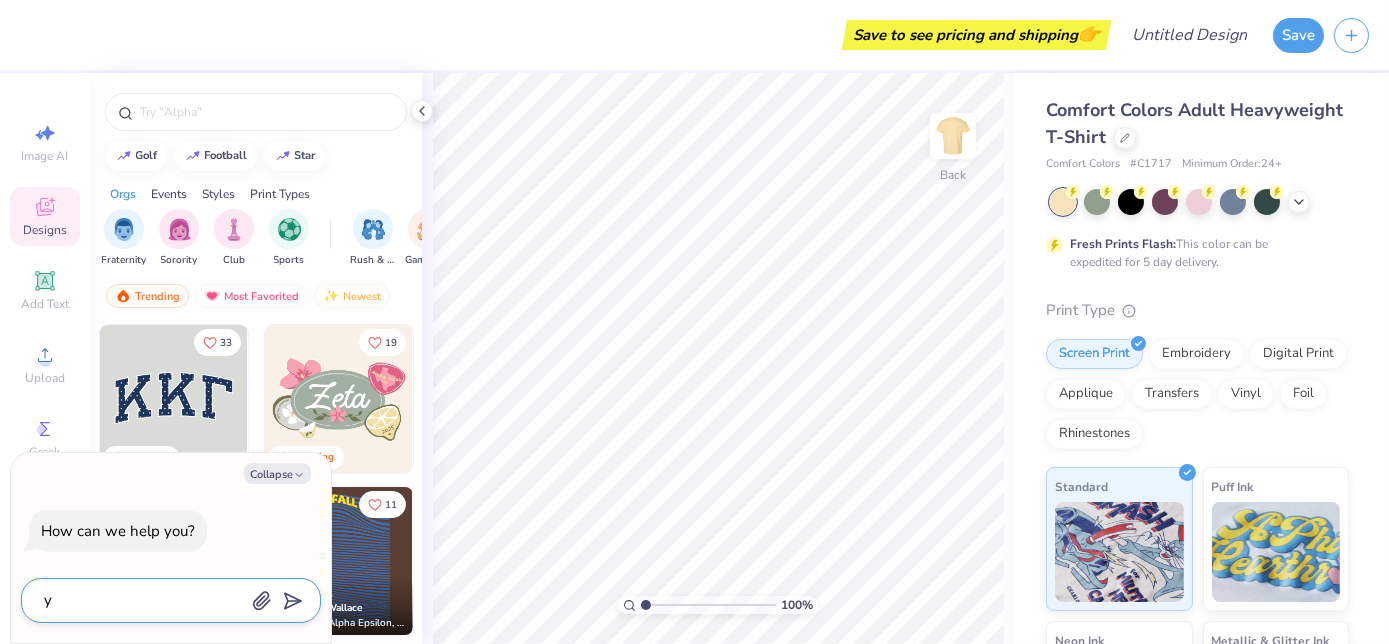 type on "ye" 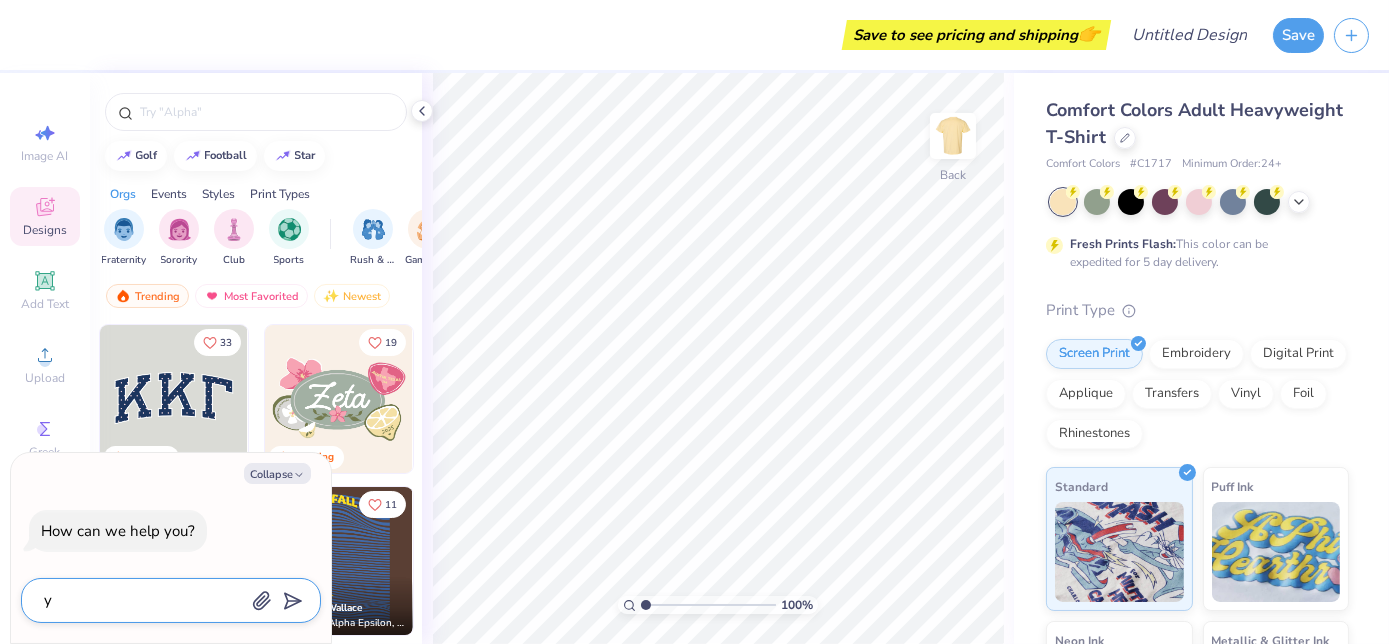 type on "x" 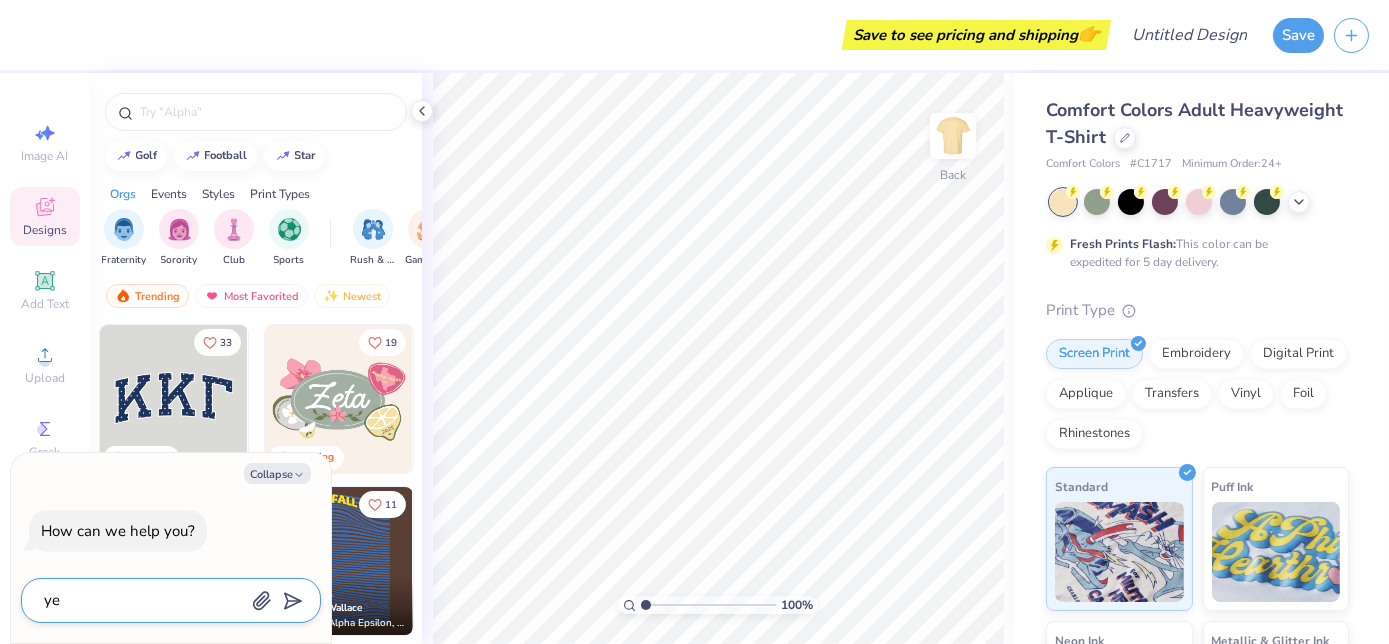 type on "yes" 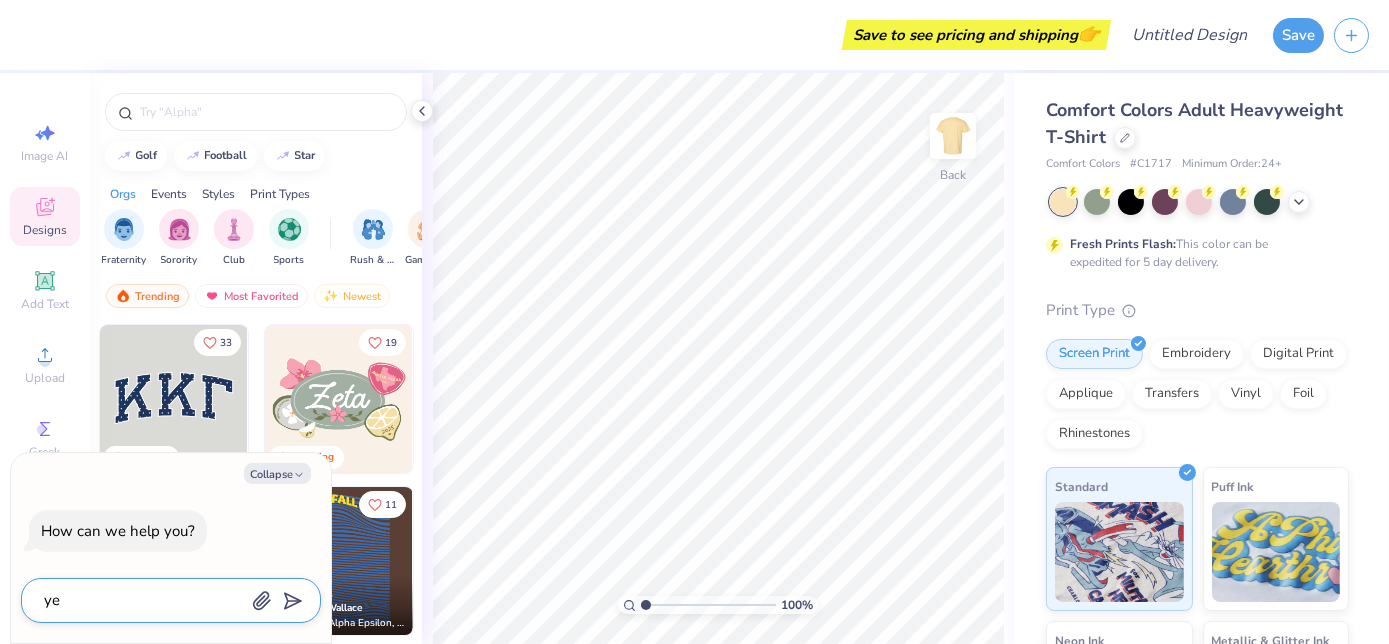 type on "x" 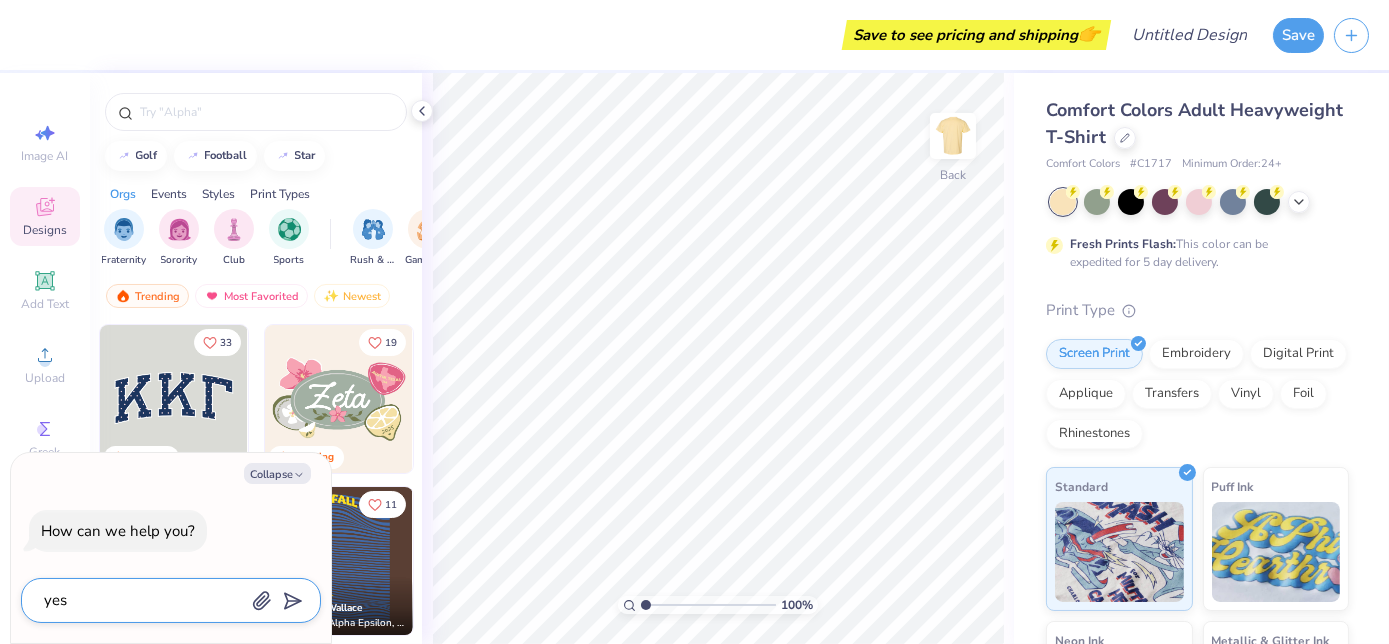 type on "yes" 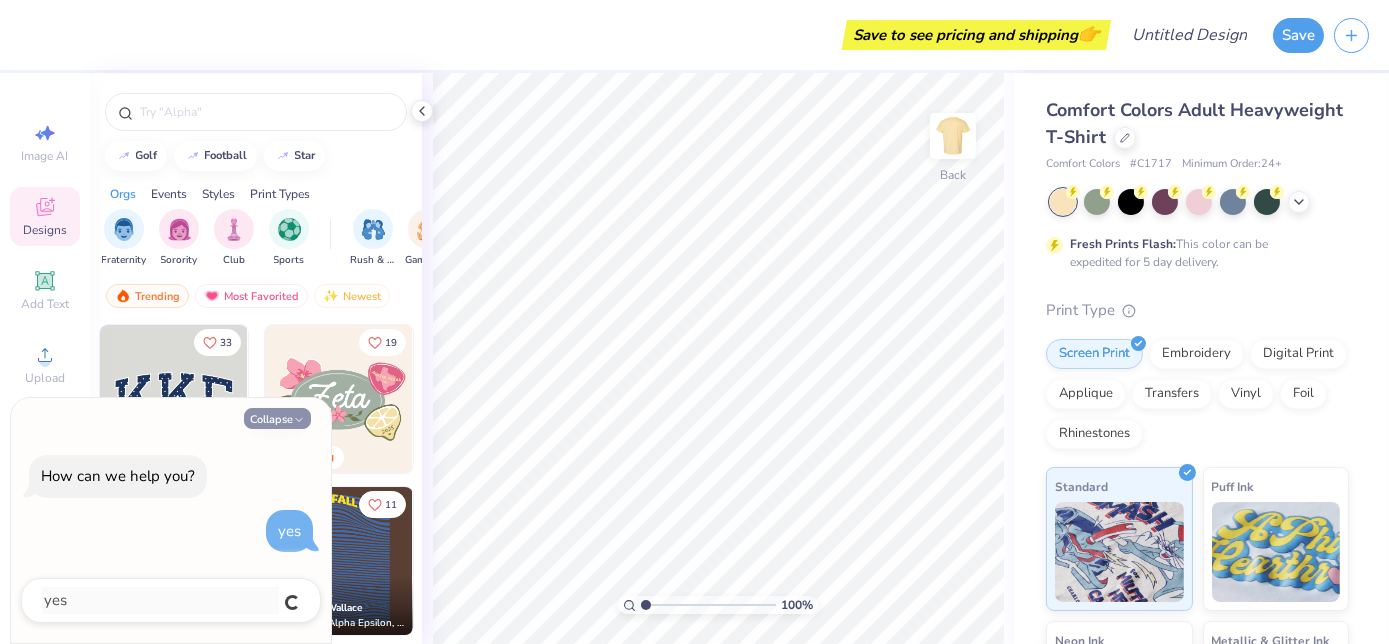 click 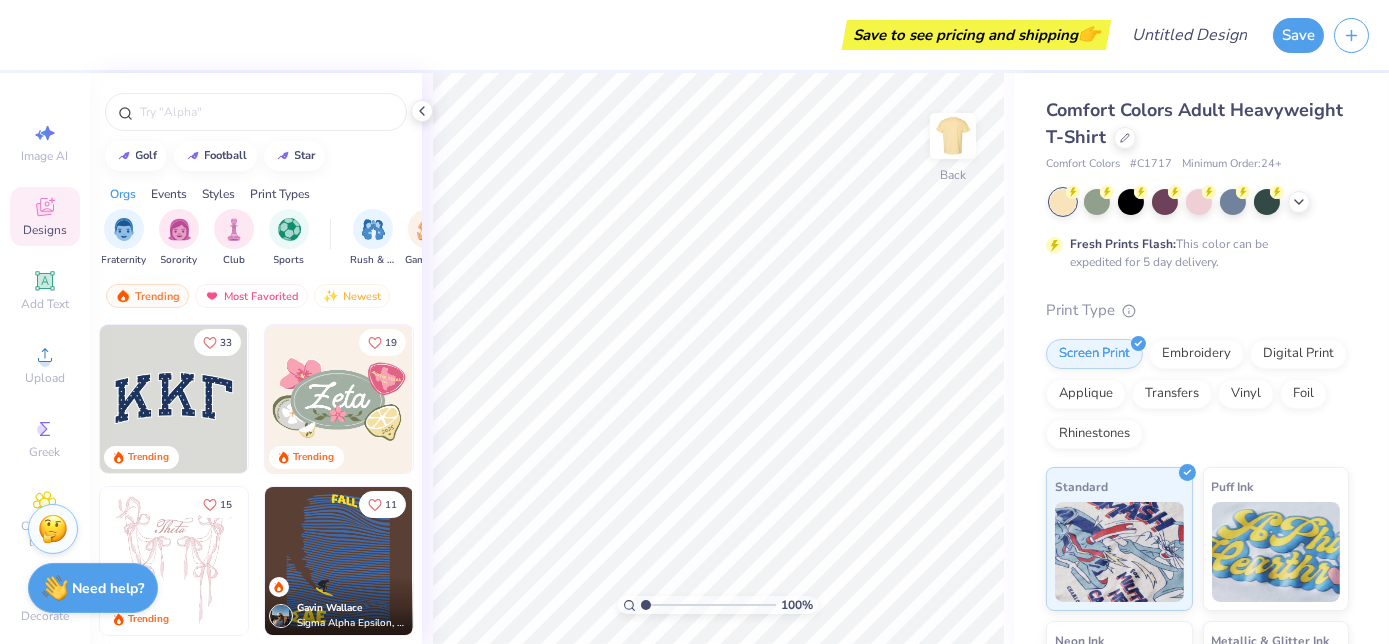 click on "Need help?" at bounding box center [109, 588] 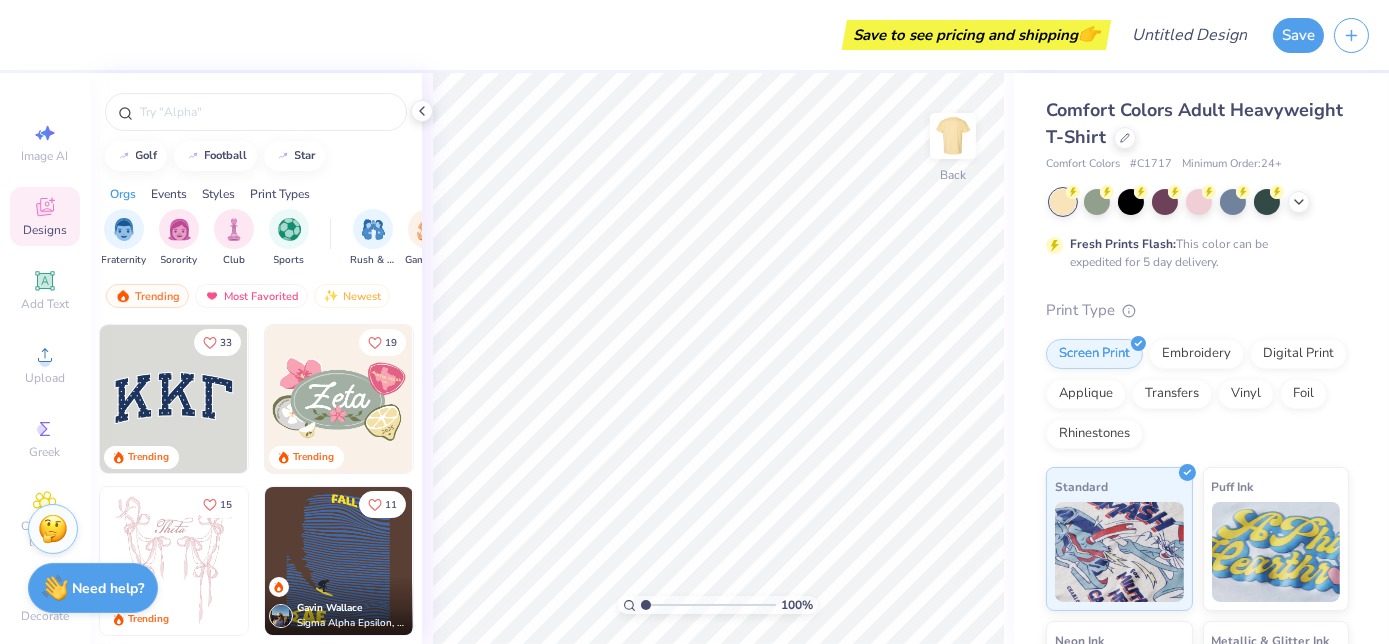 type on "x" 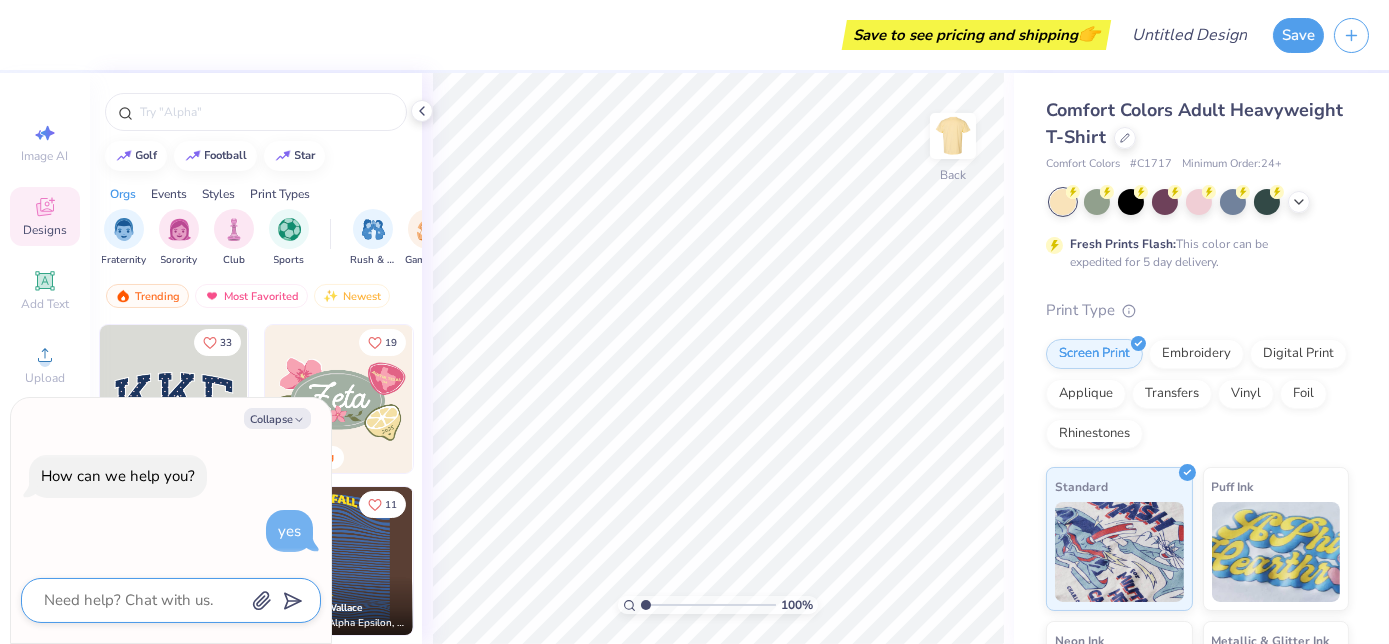 click 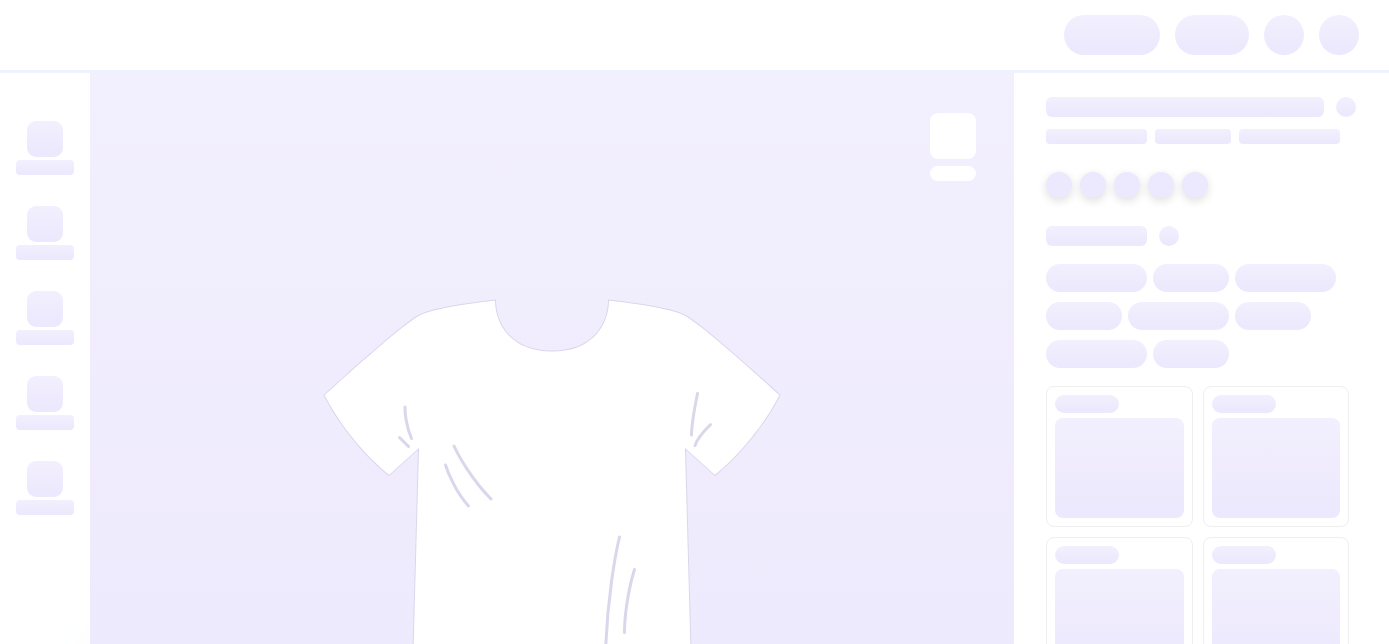 scroll, scrollTop: 0, scrollLeft: 0, axis: both 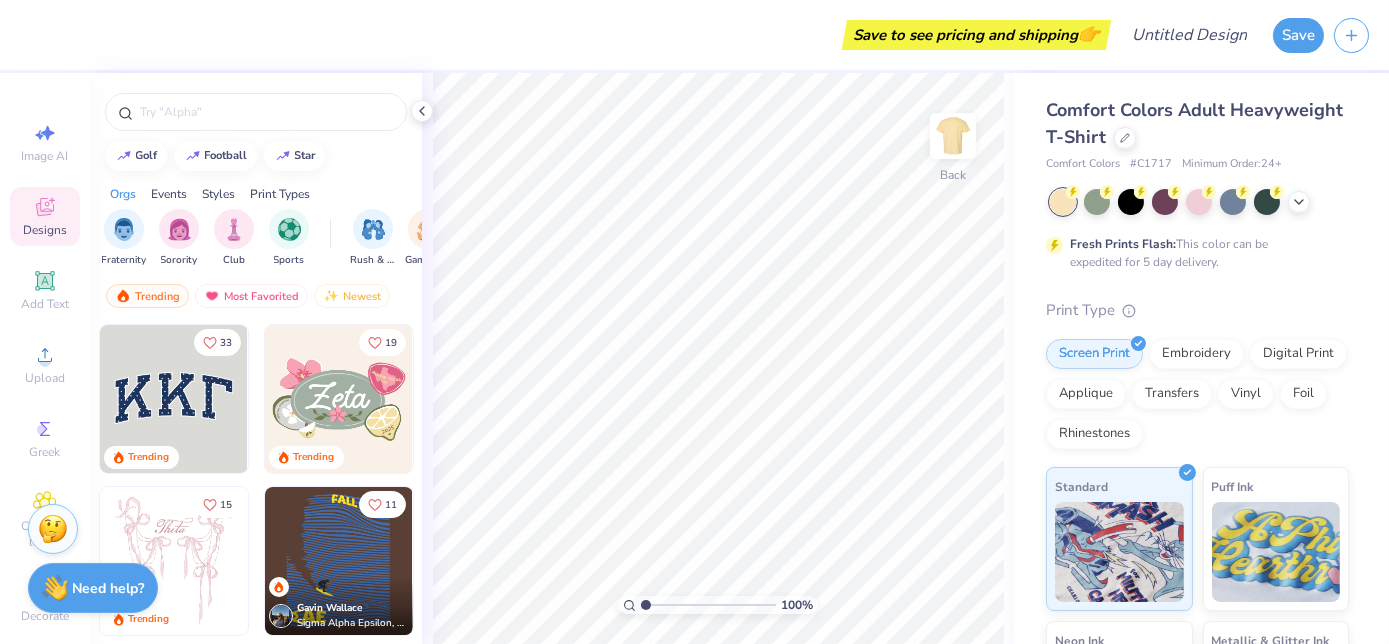 click on "Need help?" at bounding box center (109, 588) 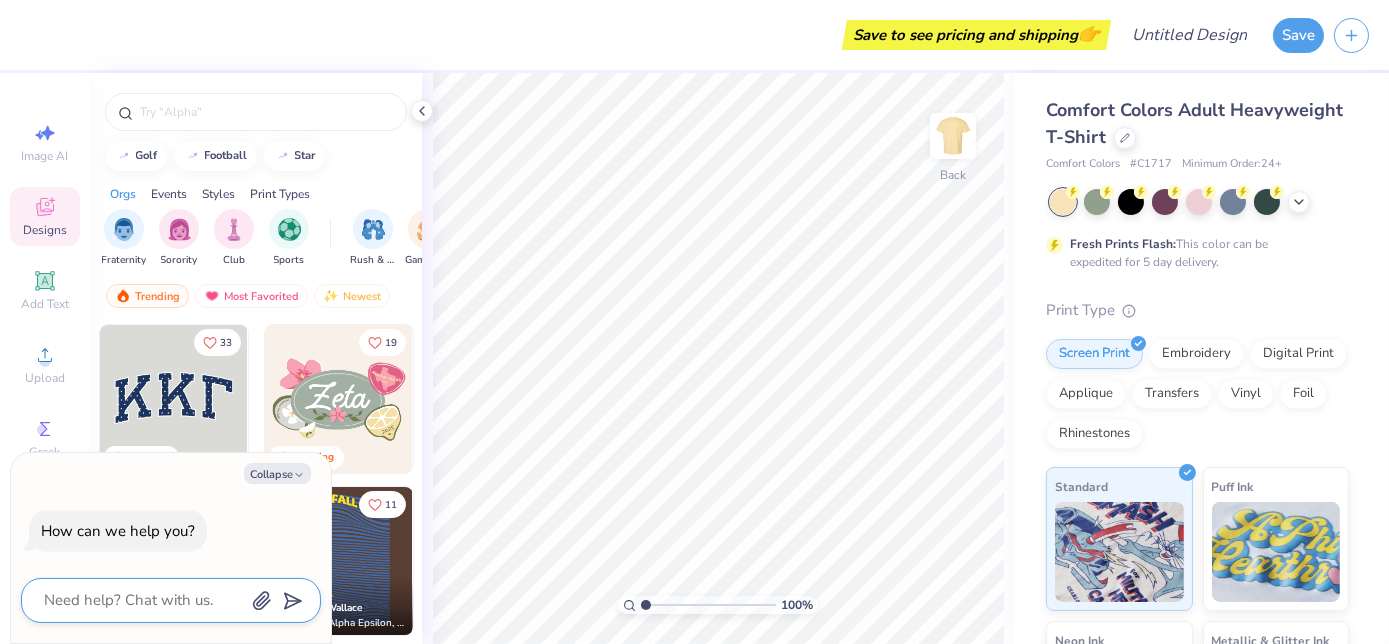 click 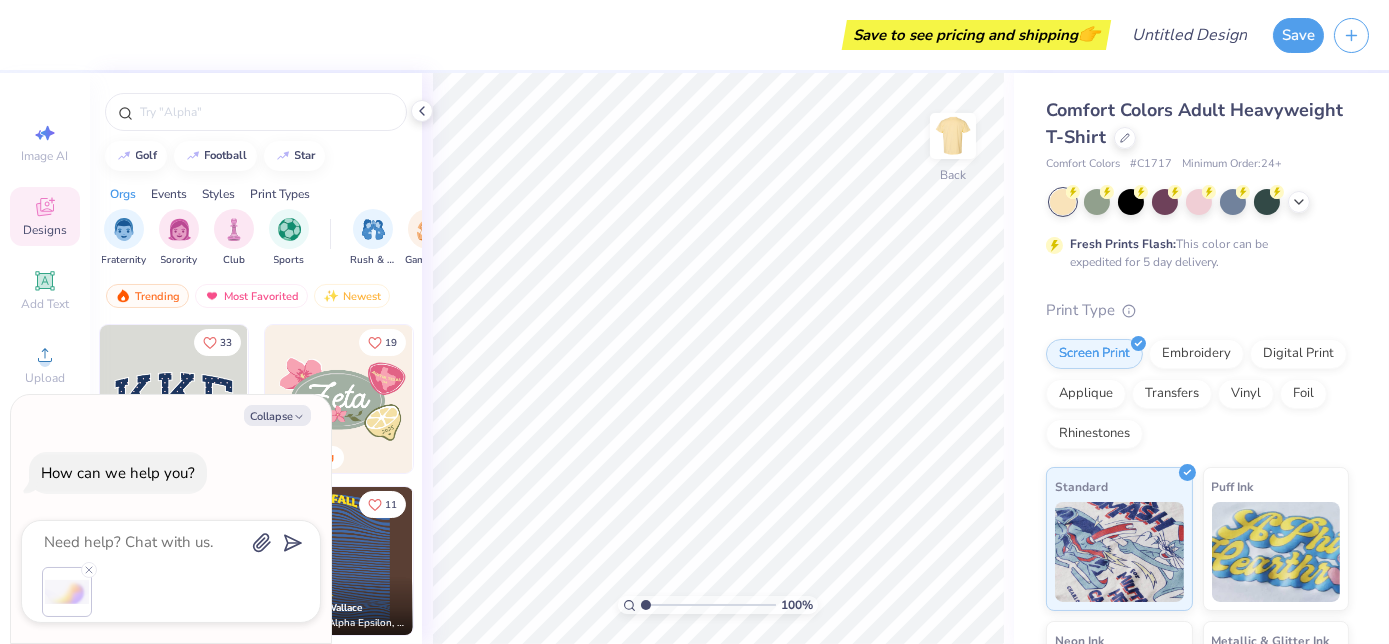 drag, startPoint x: 286, startPoint y: 525, endPoint x: 287, endPoint y: 538, distance: 13.038404 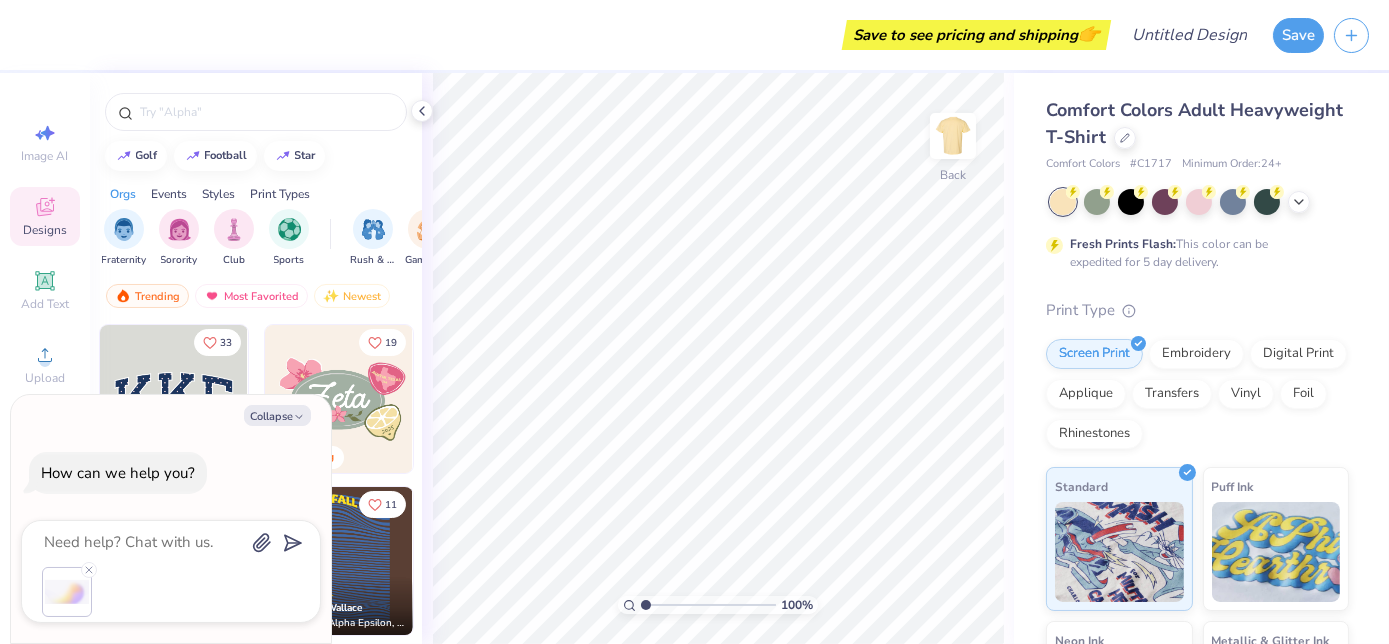 click at bounding box center (171, 571) 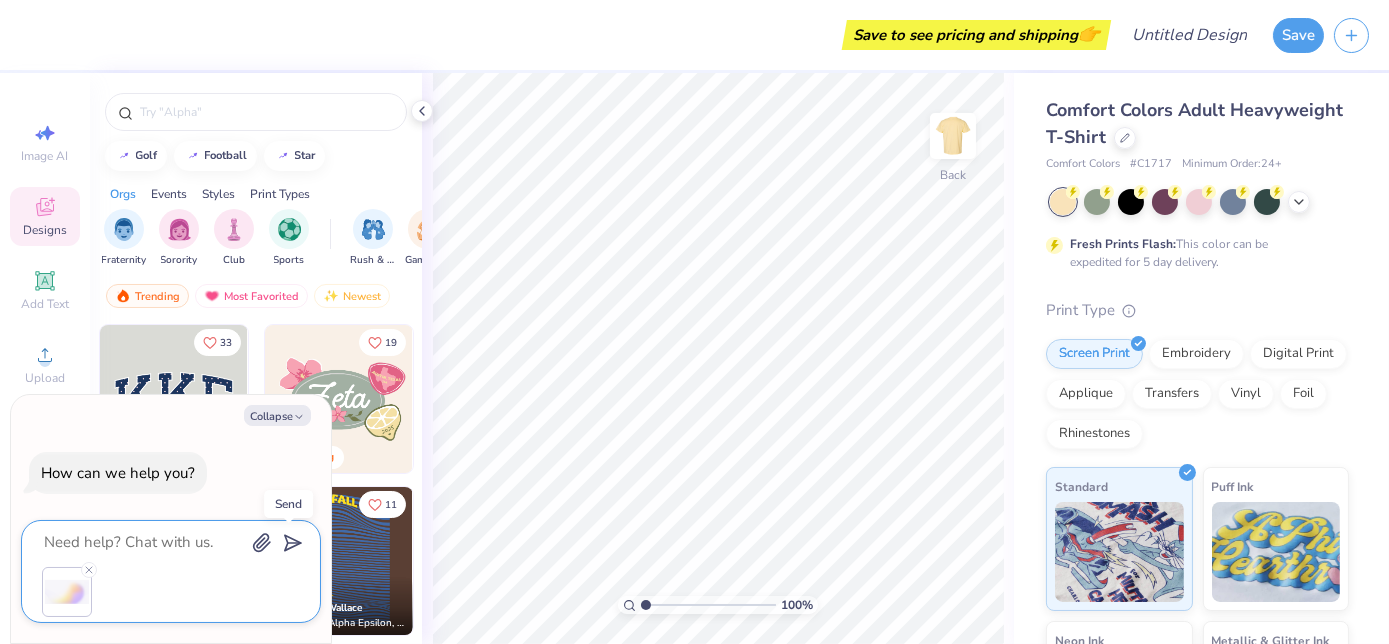 click 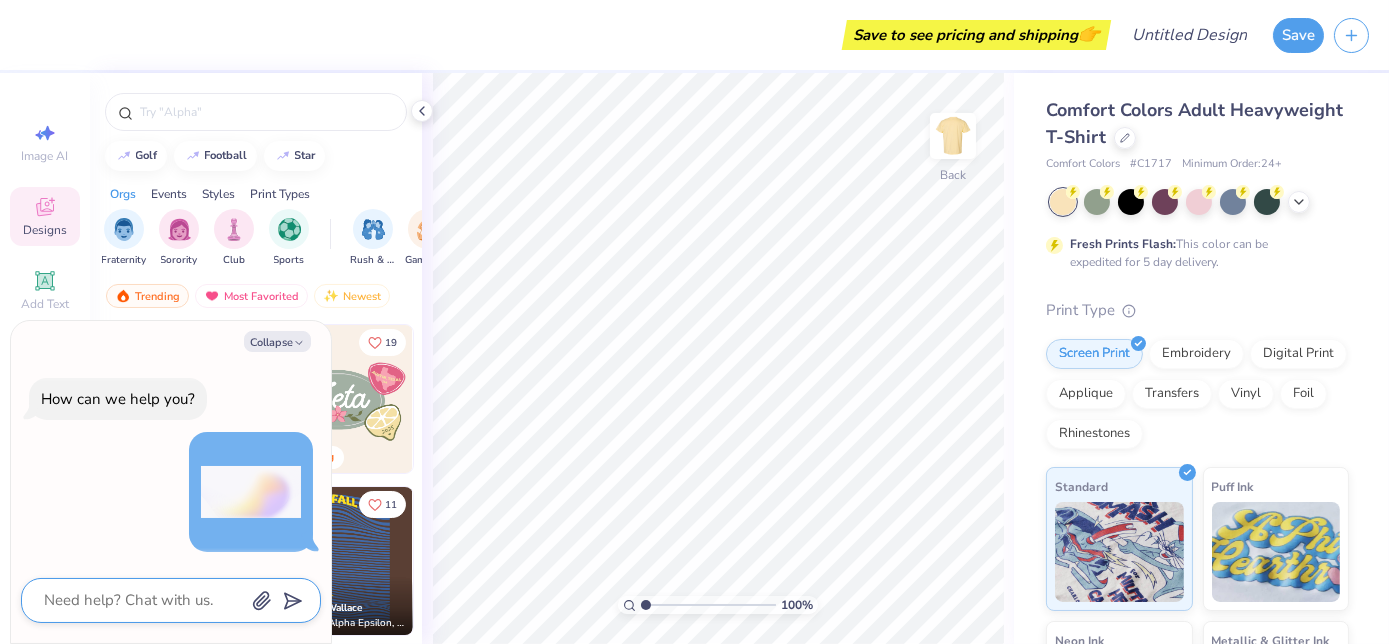 type on "x" 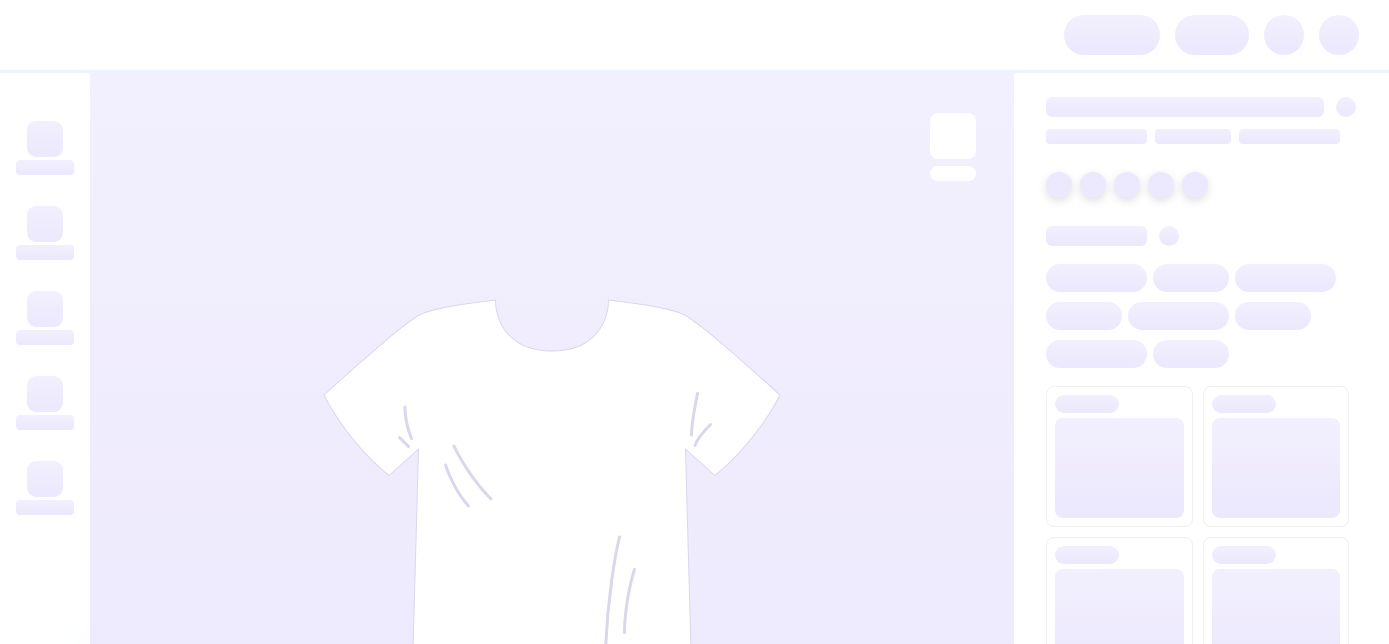 scroll, scrollTop: 0, scrollLeft: 0, axis: both 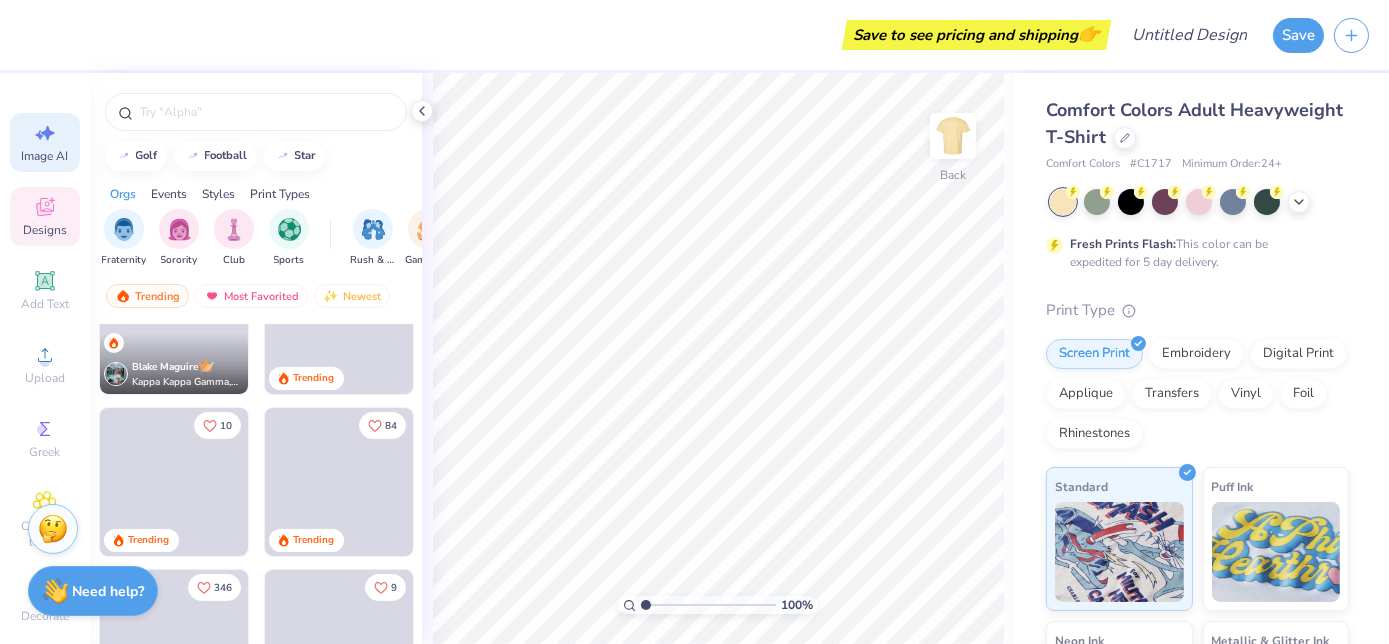 click 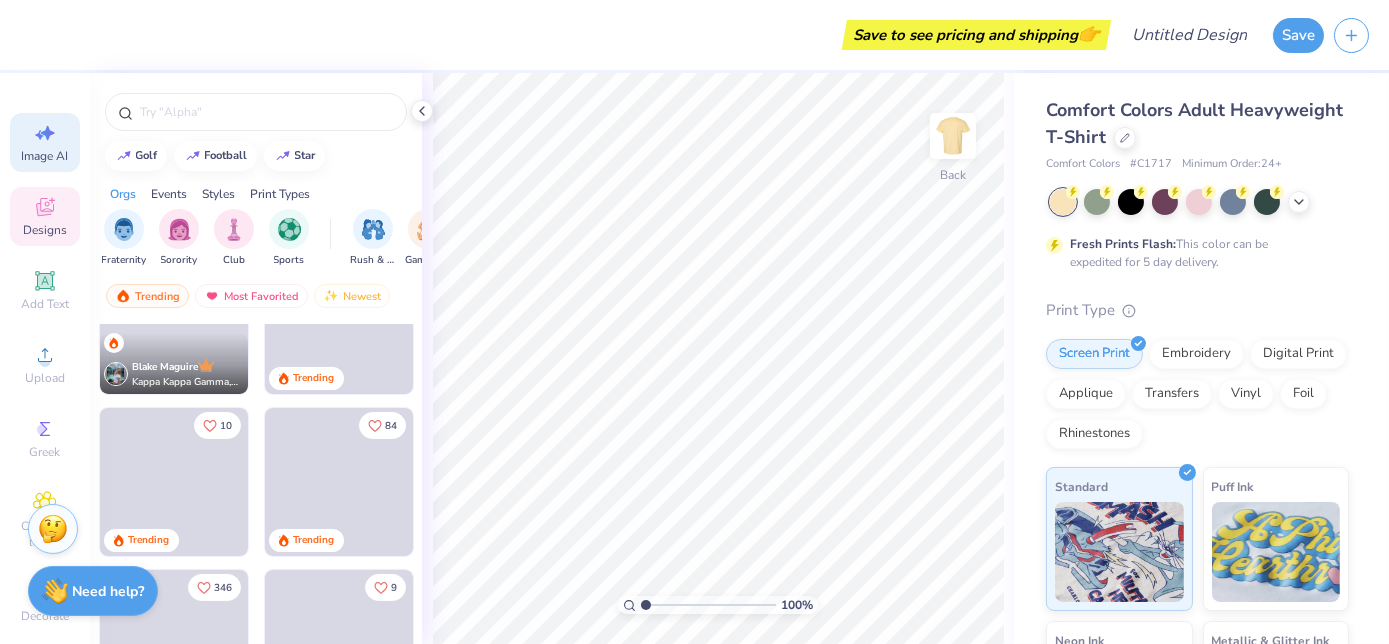 select on "4" 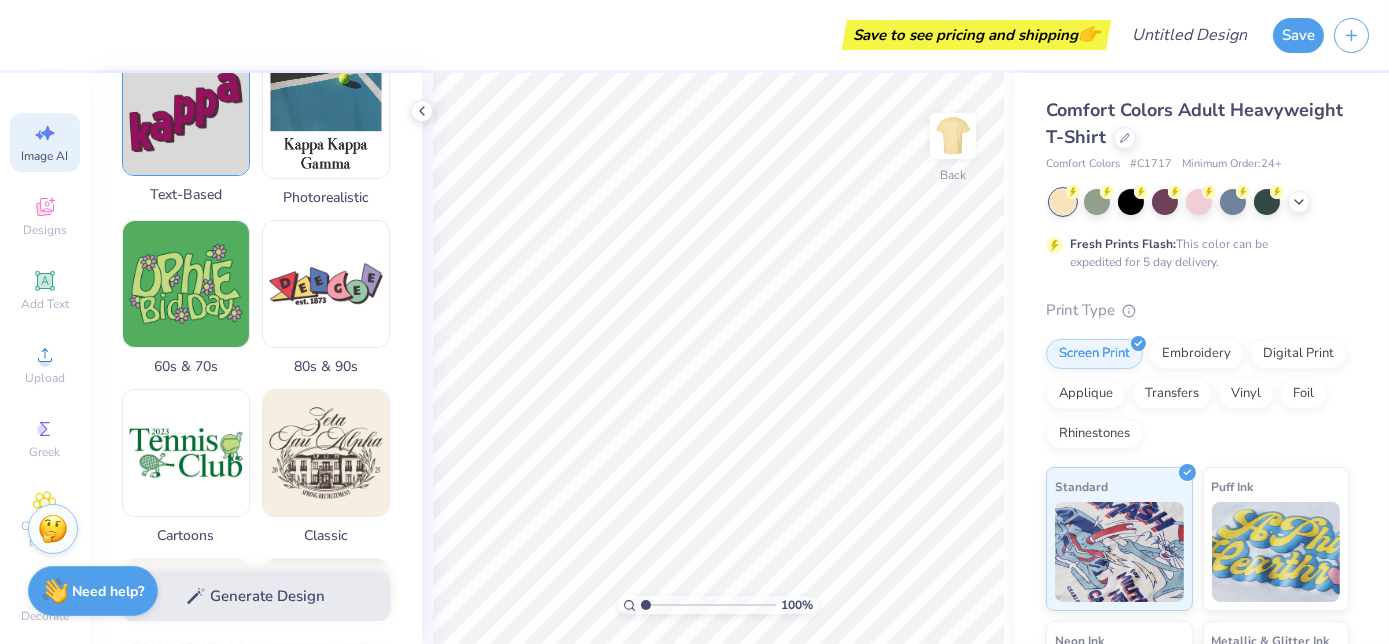 scroll, scrollTop: 545, scrollLeft: 0, axis: vertical 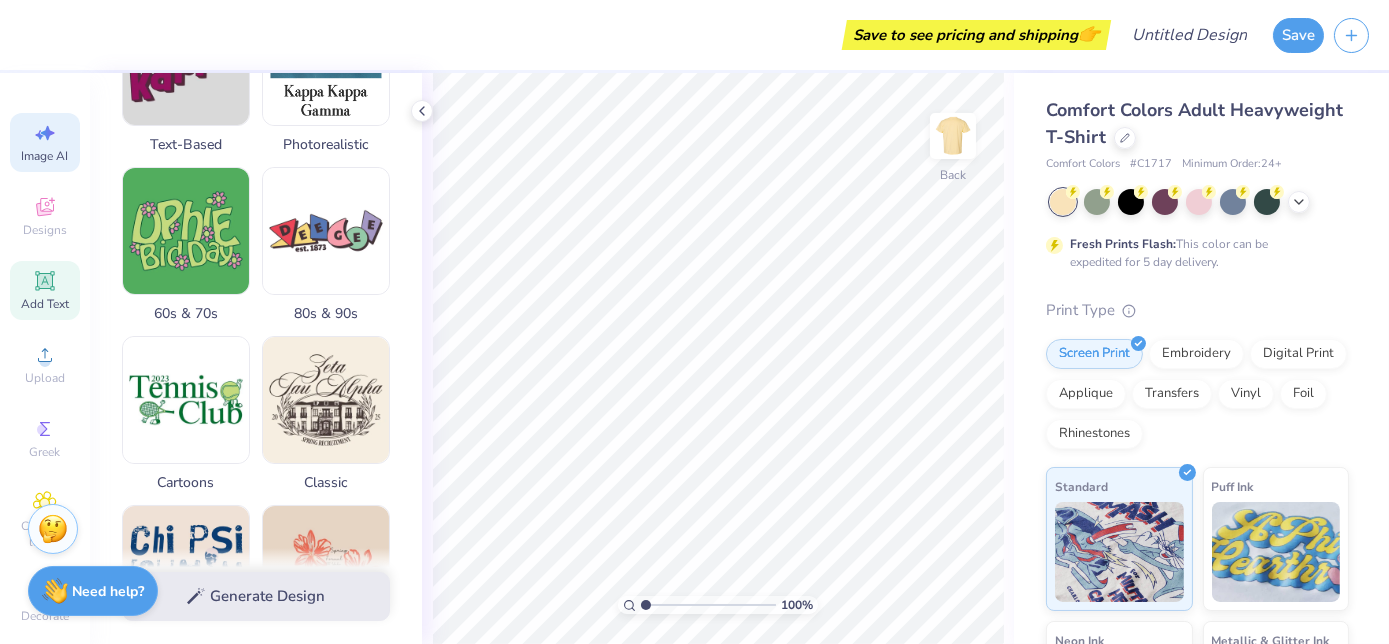 click on "Add Text" at bounding box center [45, 290] 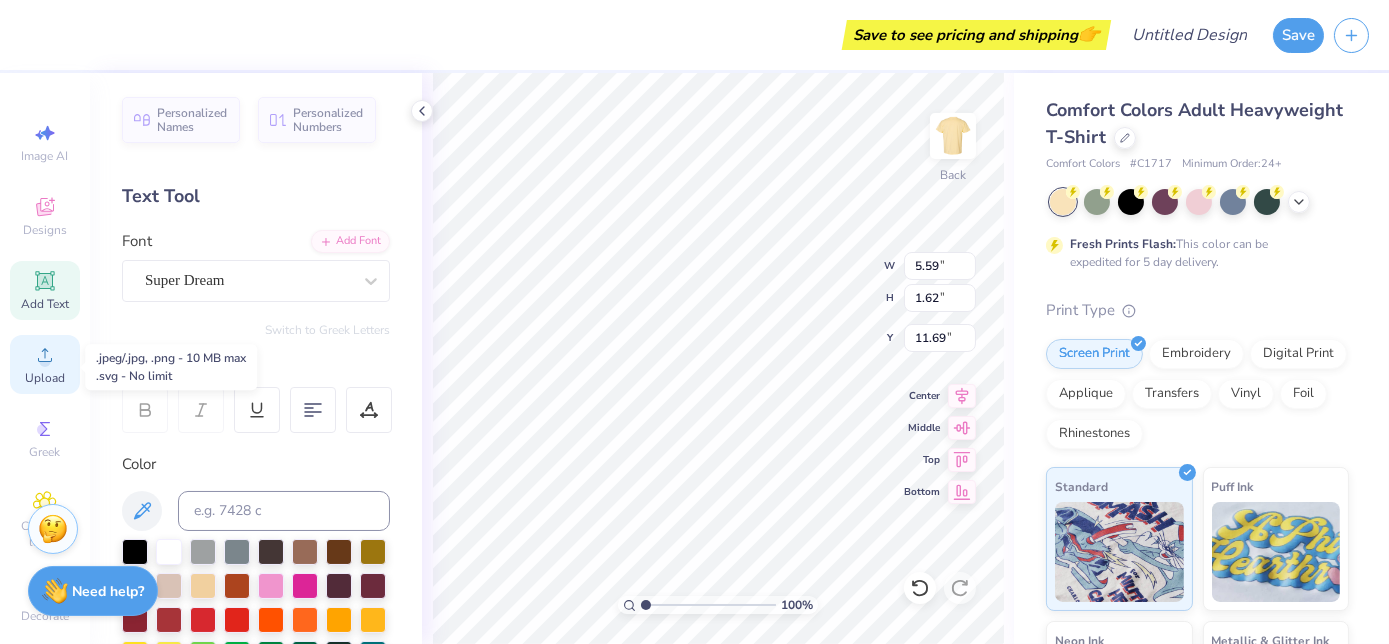 click on "Upload" at bounding box center [45, 378] 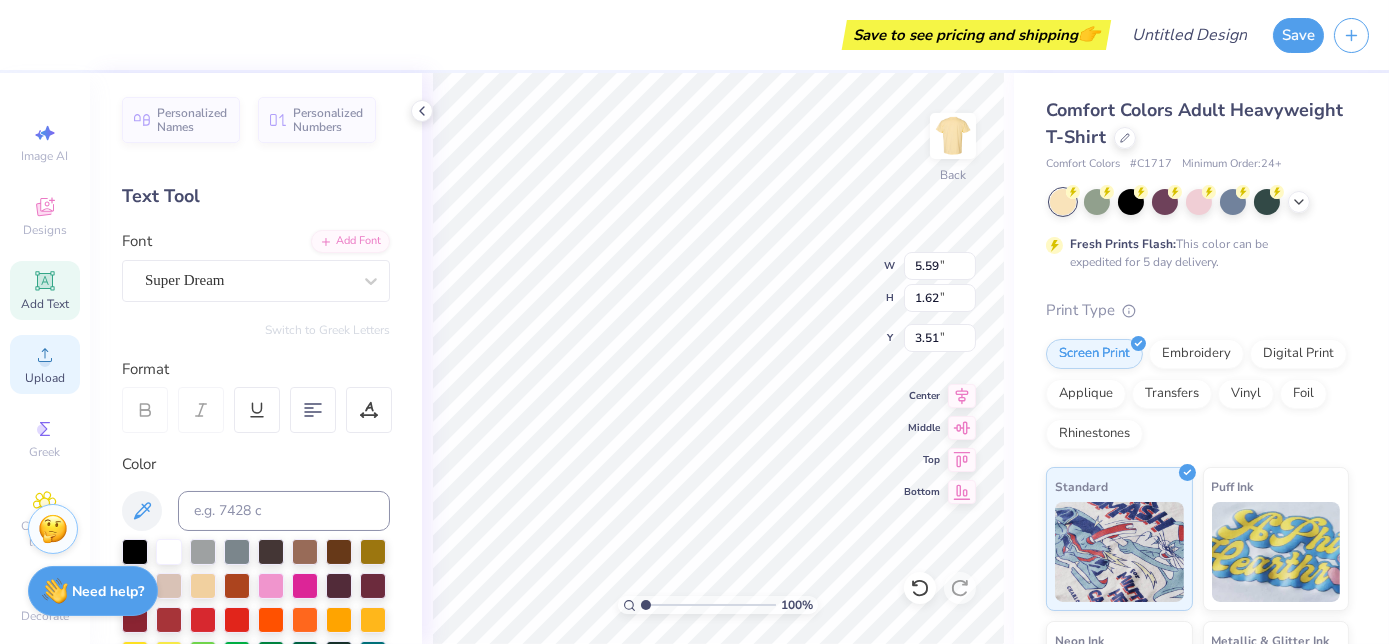 type on "1.73" 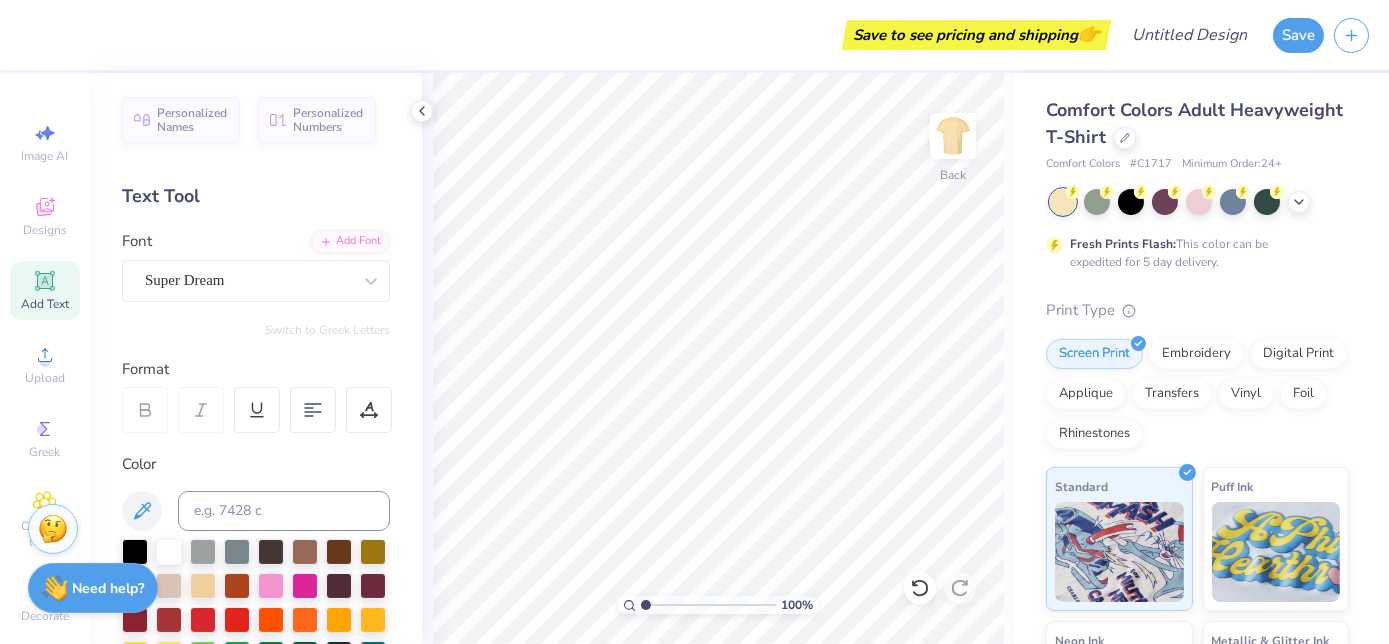 click on "Need help?  Chat with us." at bounding box center [93, 588] 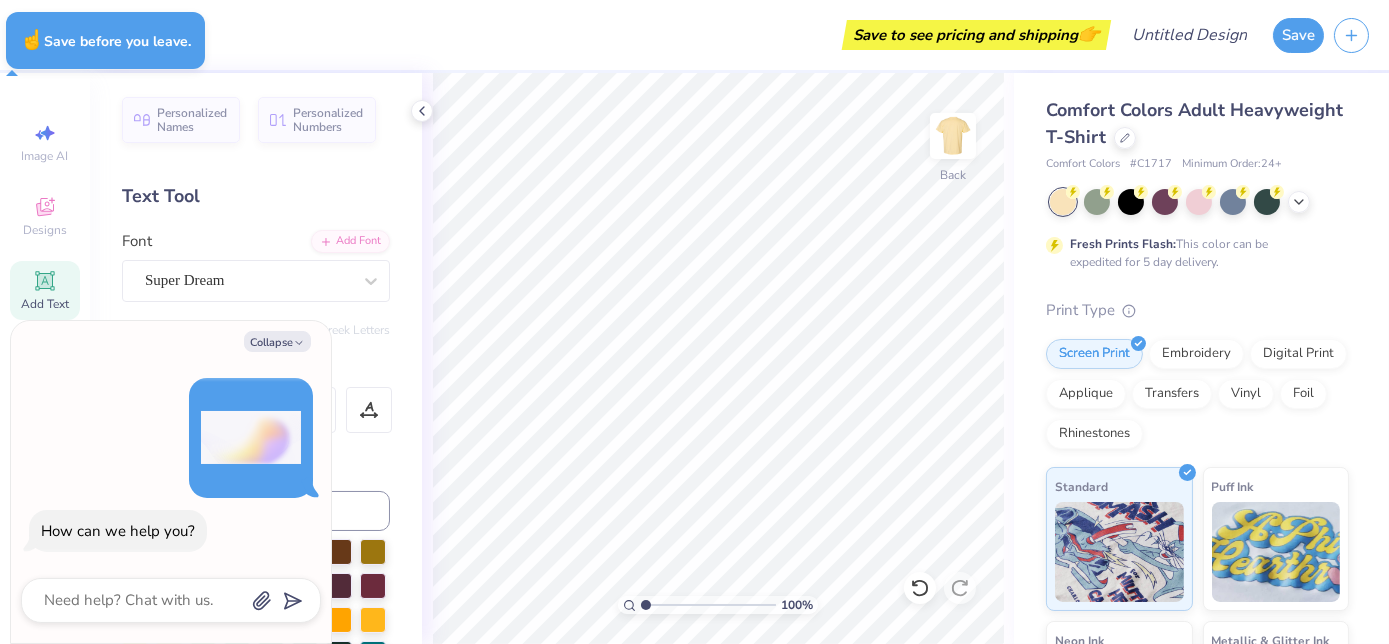 type on "x" 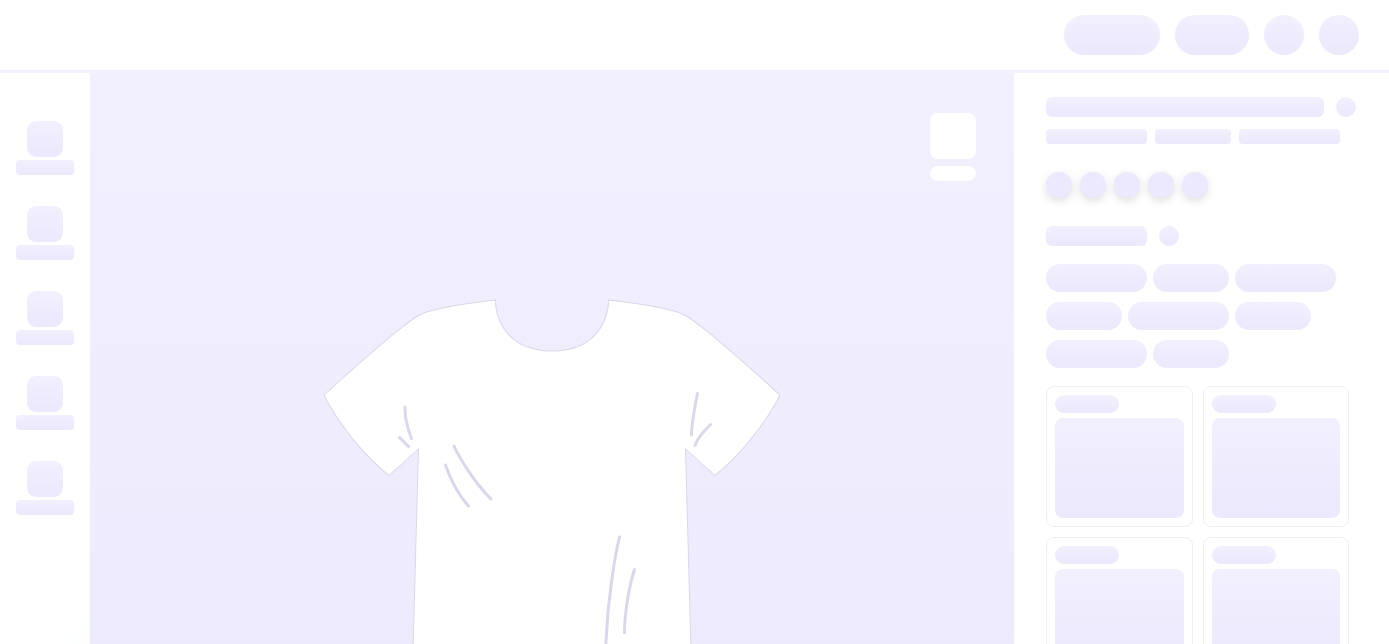 scroll, scrollTop: 0, scrollLeft: 0, axis: both 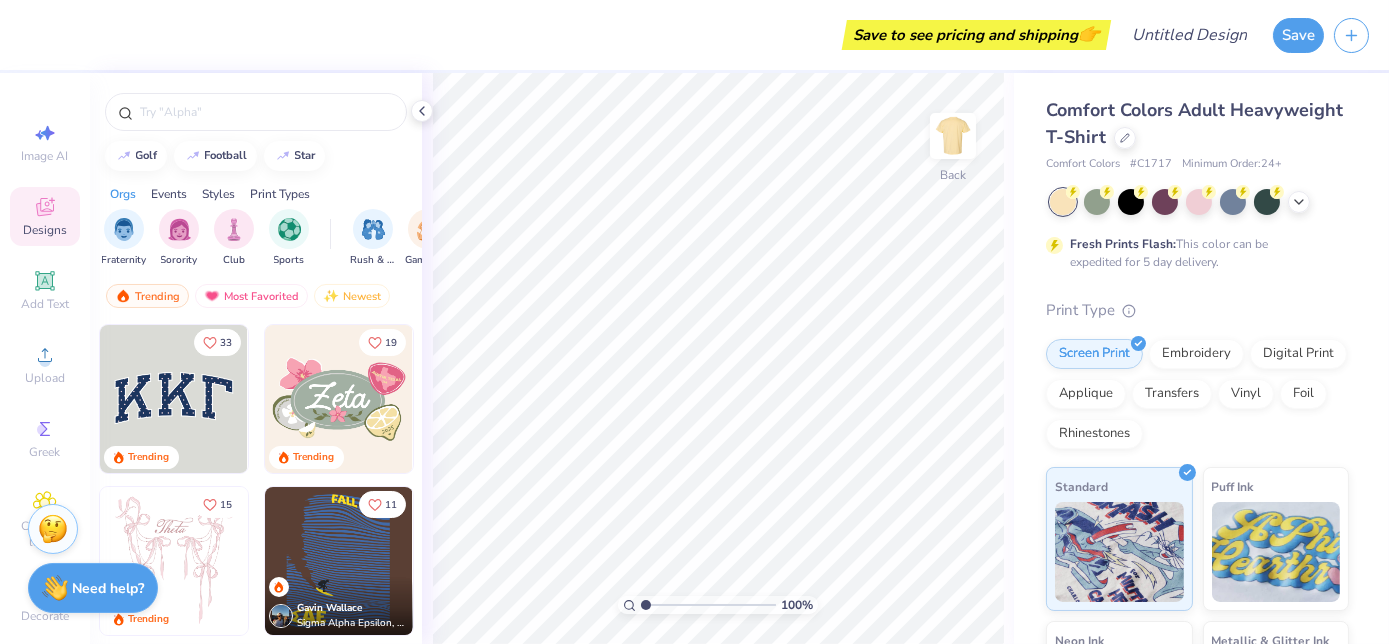 click on "Need help?" at bounding box center [109, 588] 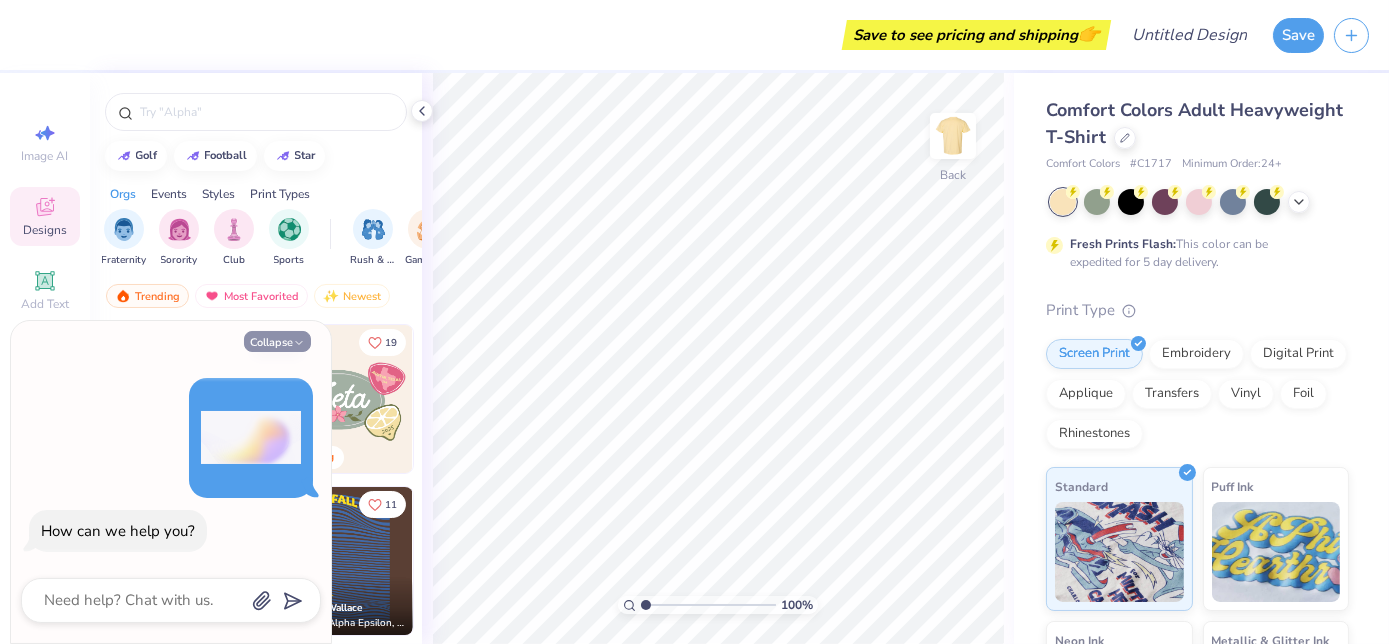 click 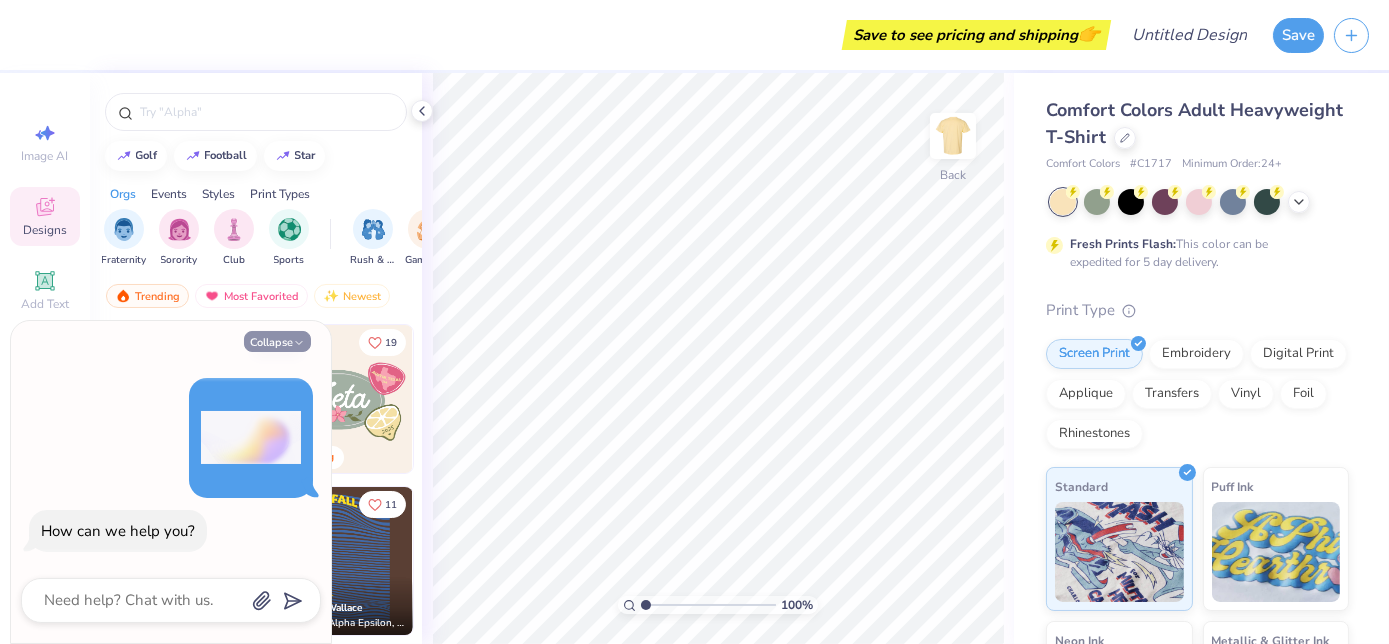 type on "x" 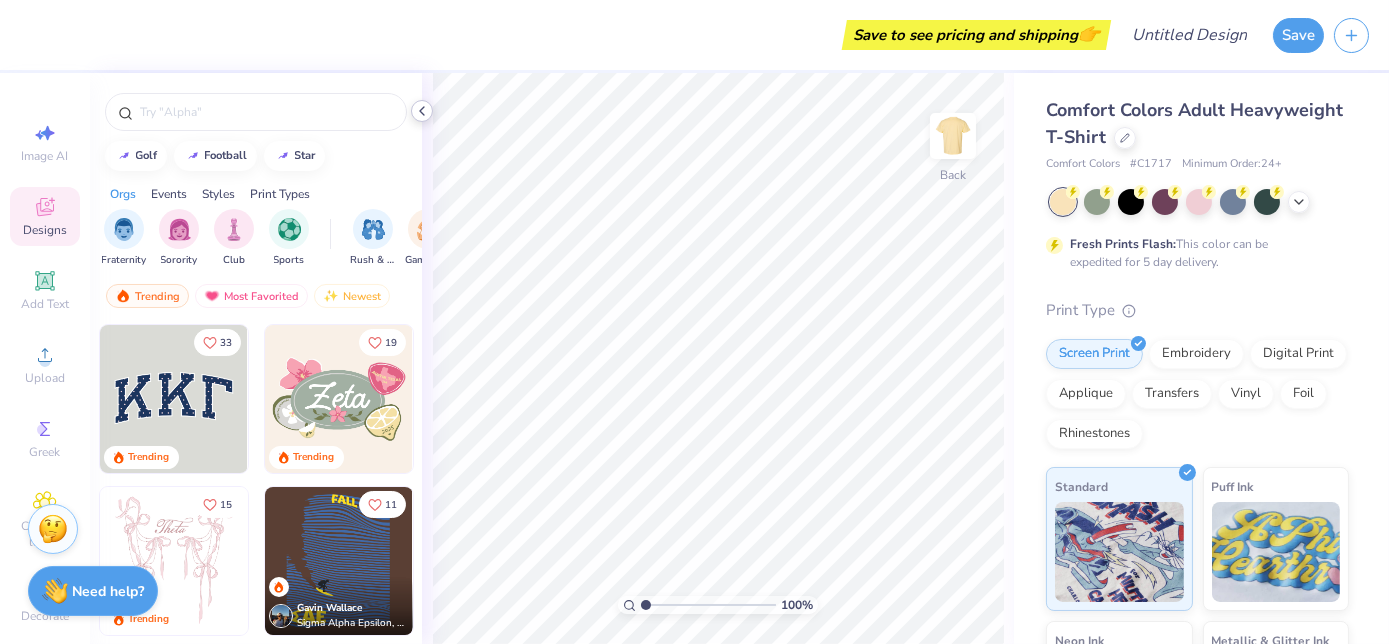 click 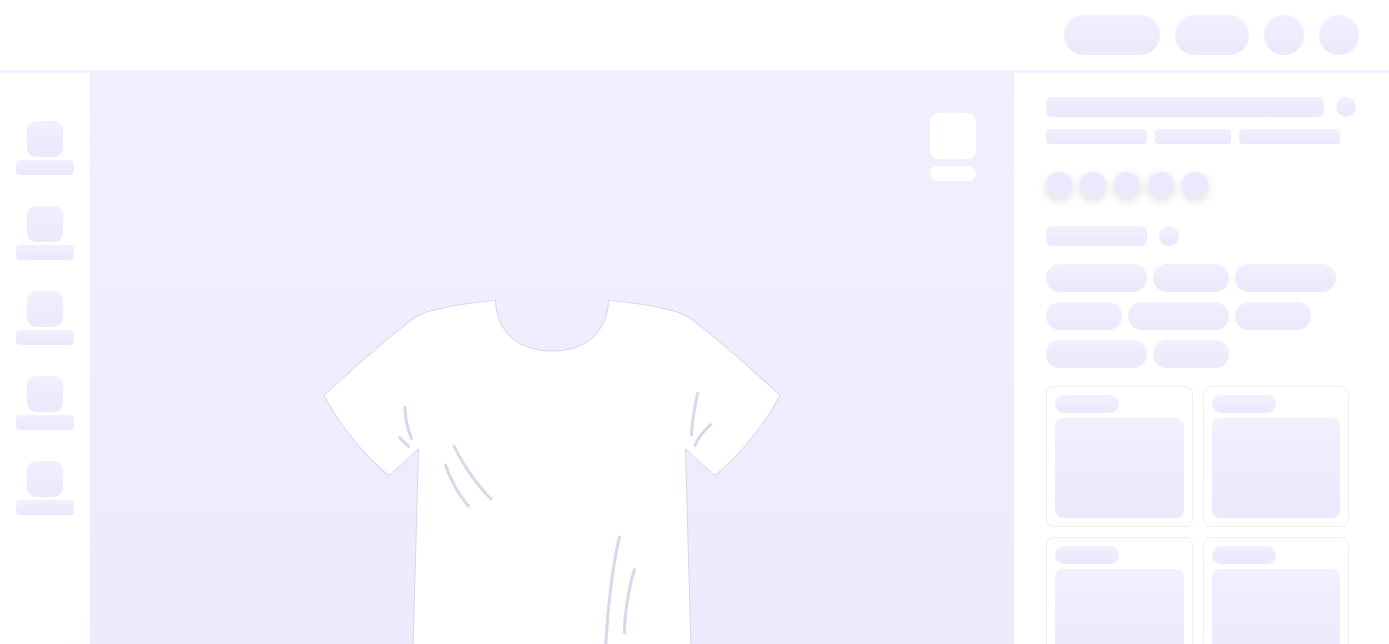 scroll, scrollTop: 0, scrollLeft: 0, axis: both 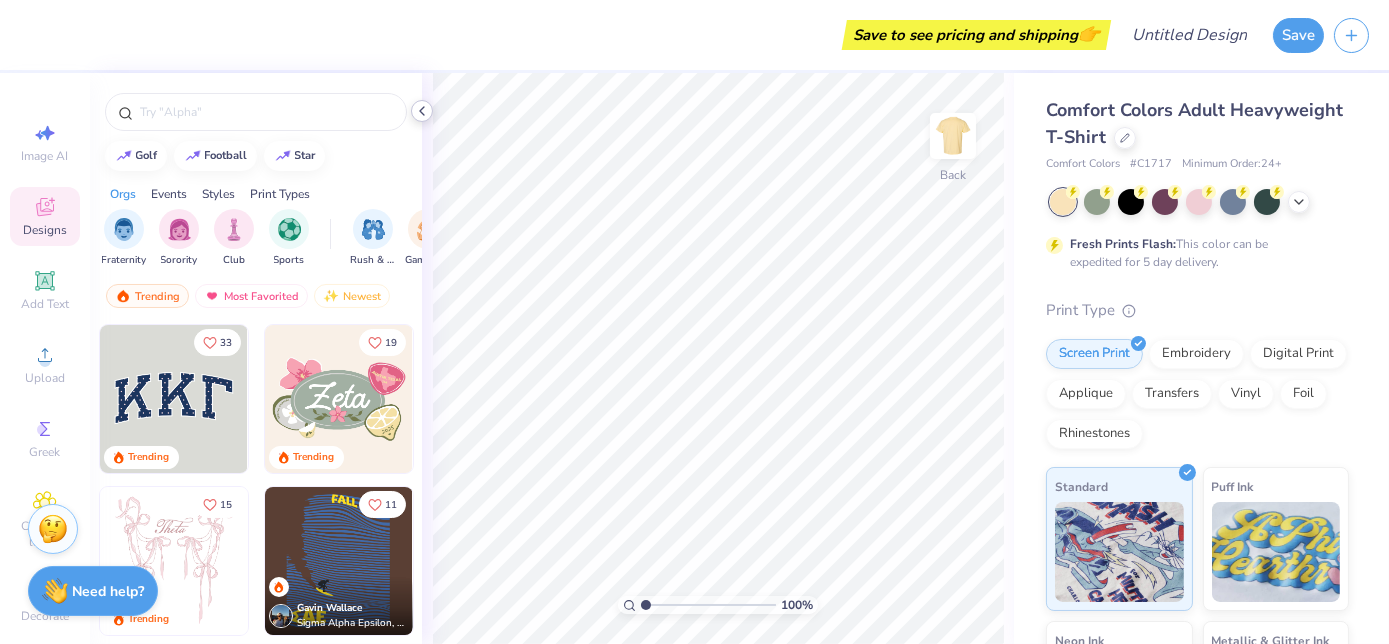 click 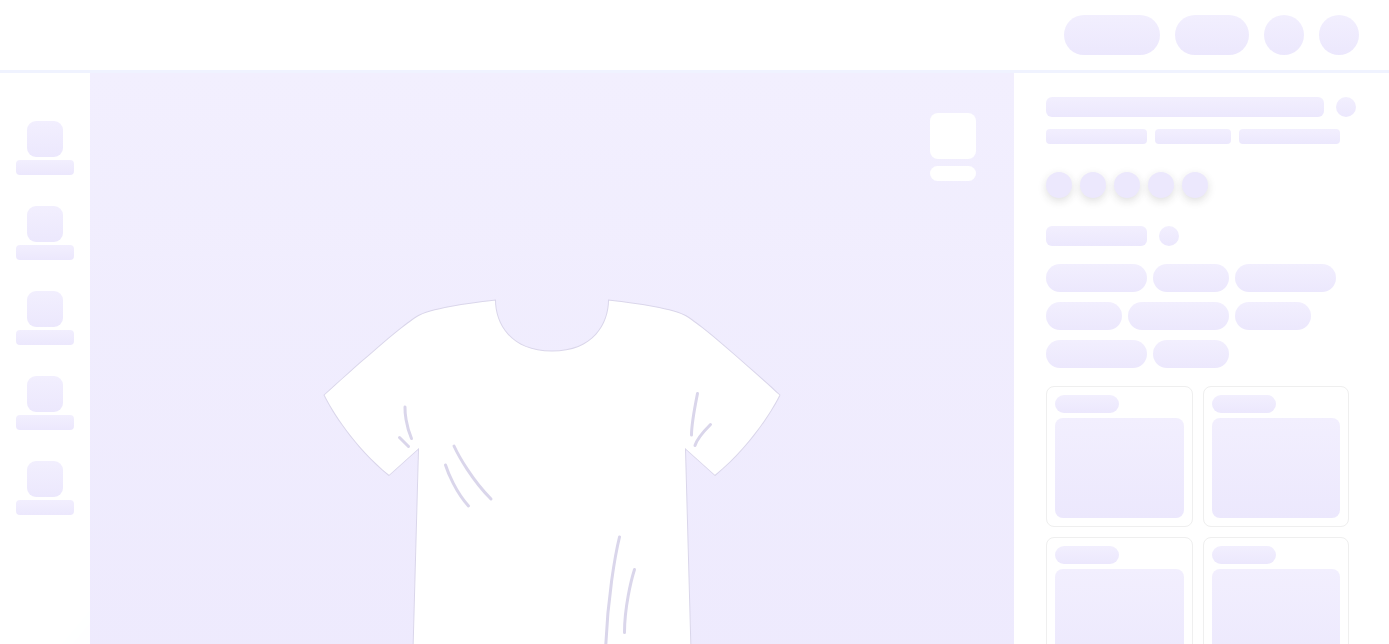 scroll, scrollTop: 0, scrollLeft: 0, axis: both 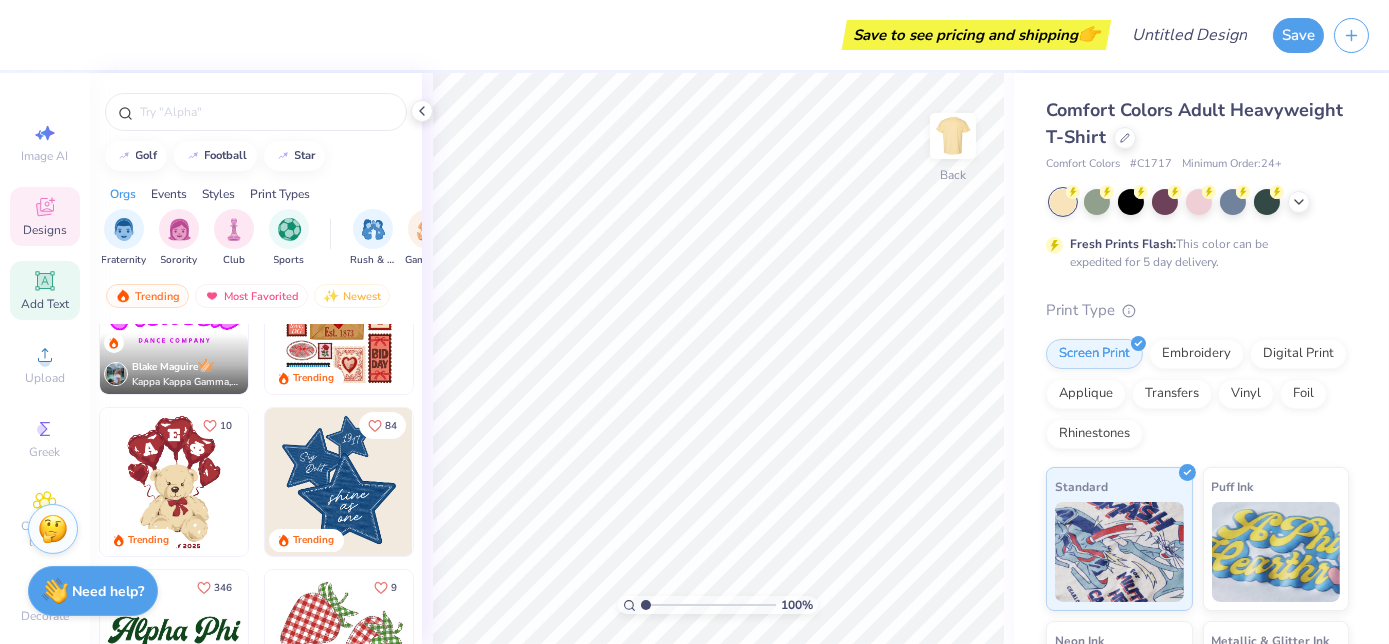 click on "Add Text" at bounding box center (45, 290) 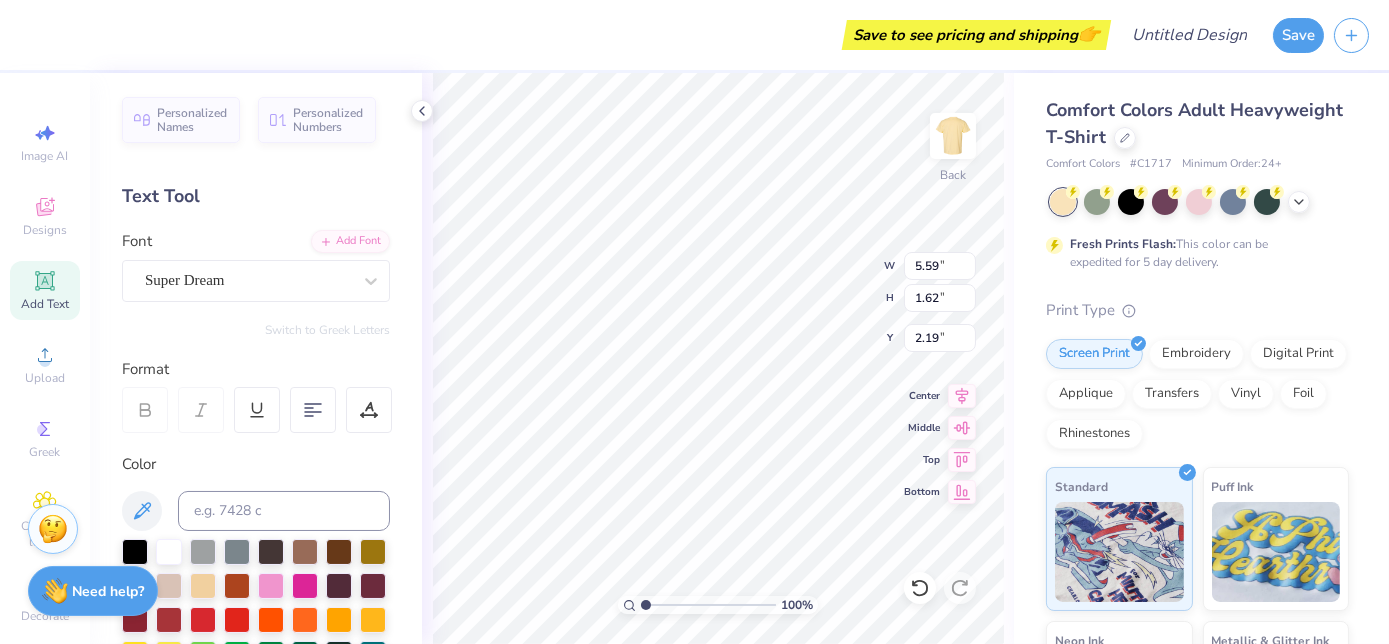 type on "6.22" 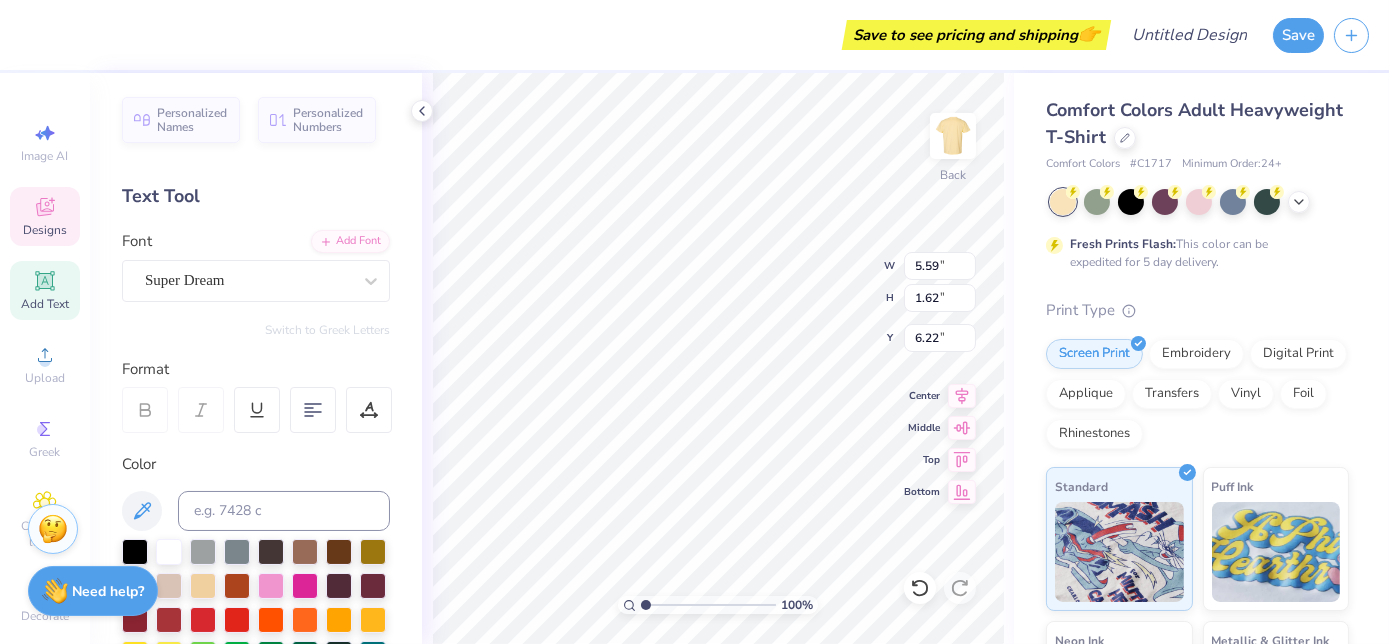 click on "Designs" at bounding box center (45, 230) 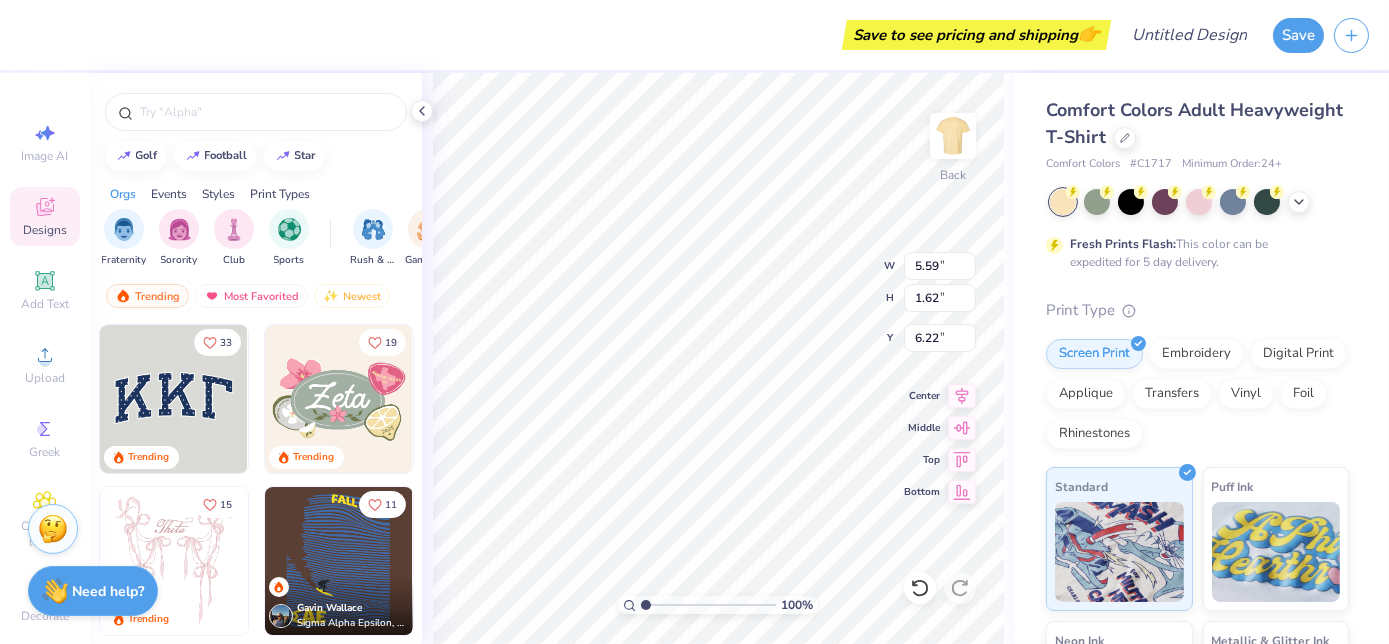 click at bounding box center [339, 399] 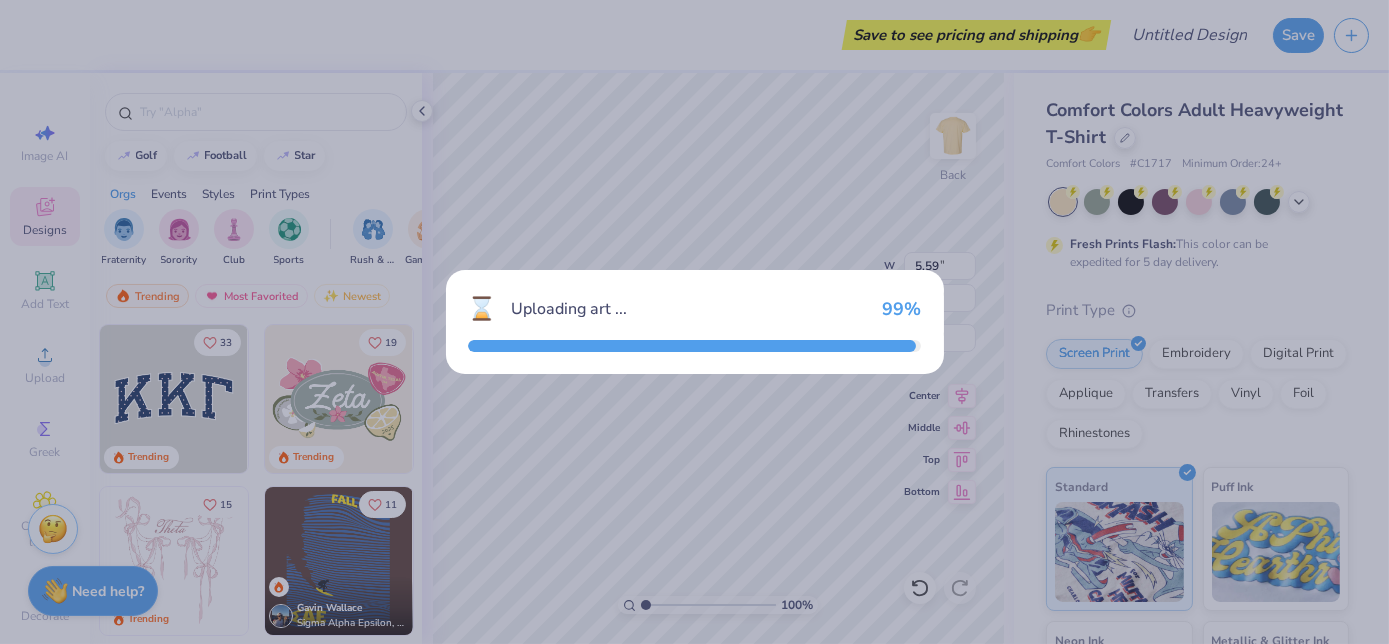 type on "9.64" 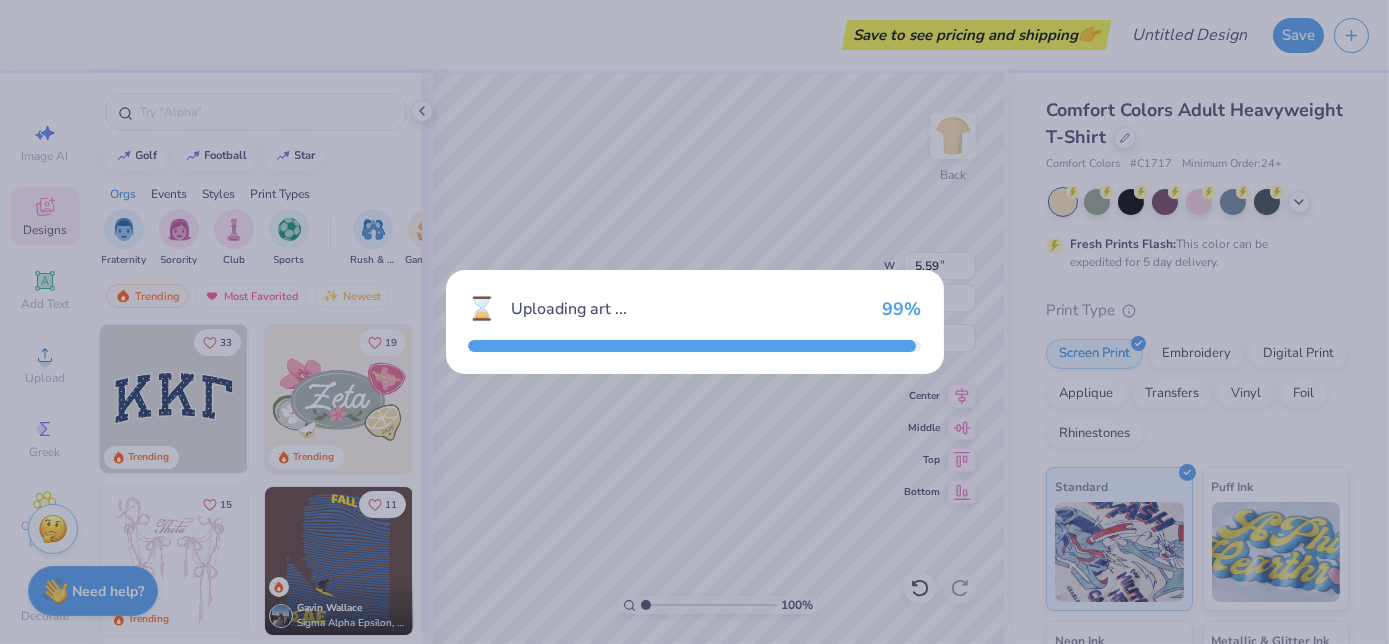 type on "6.08" 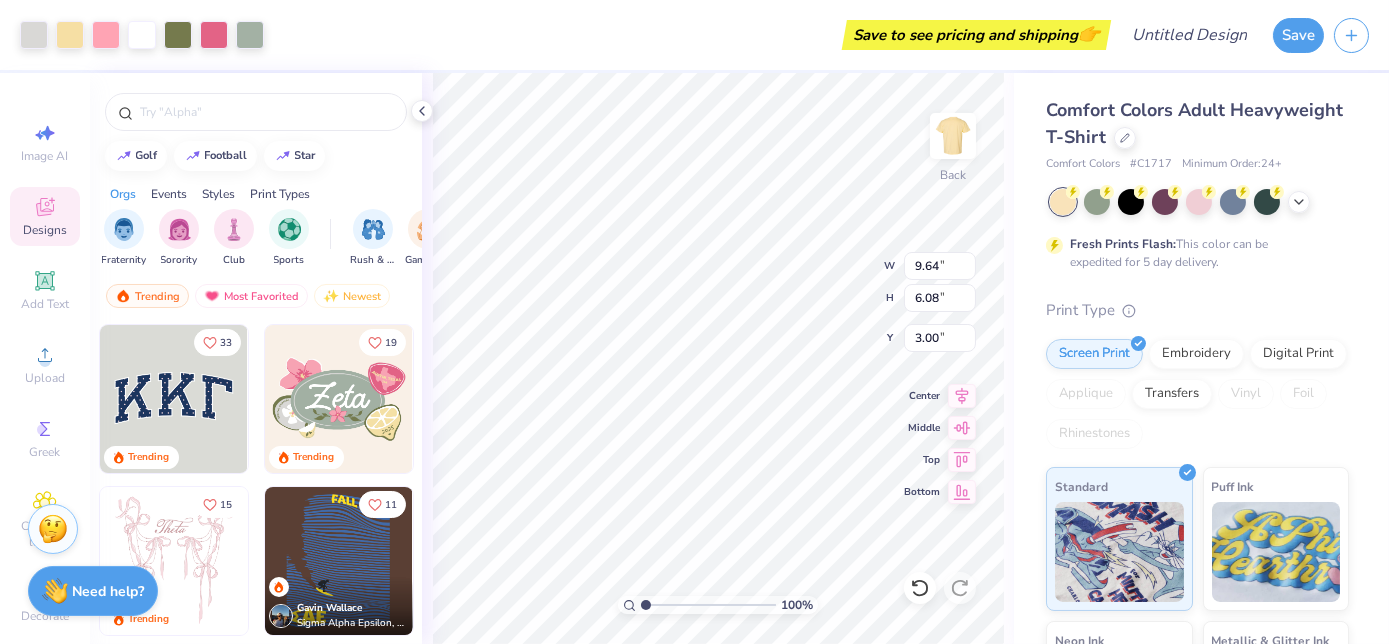 type on "8.97" 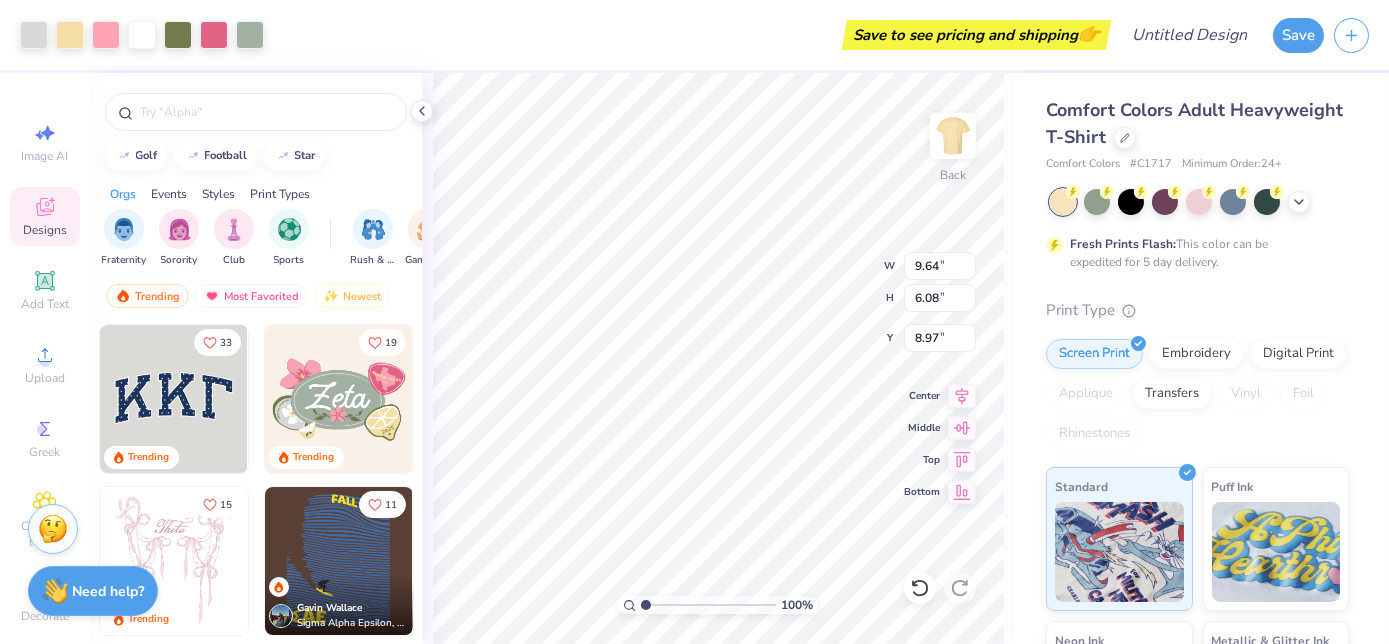 type on "5.59" 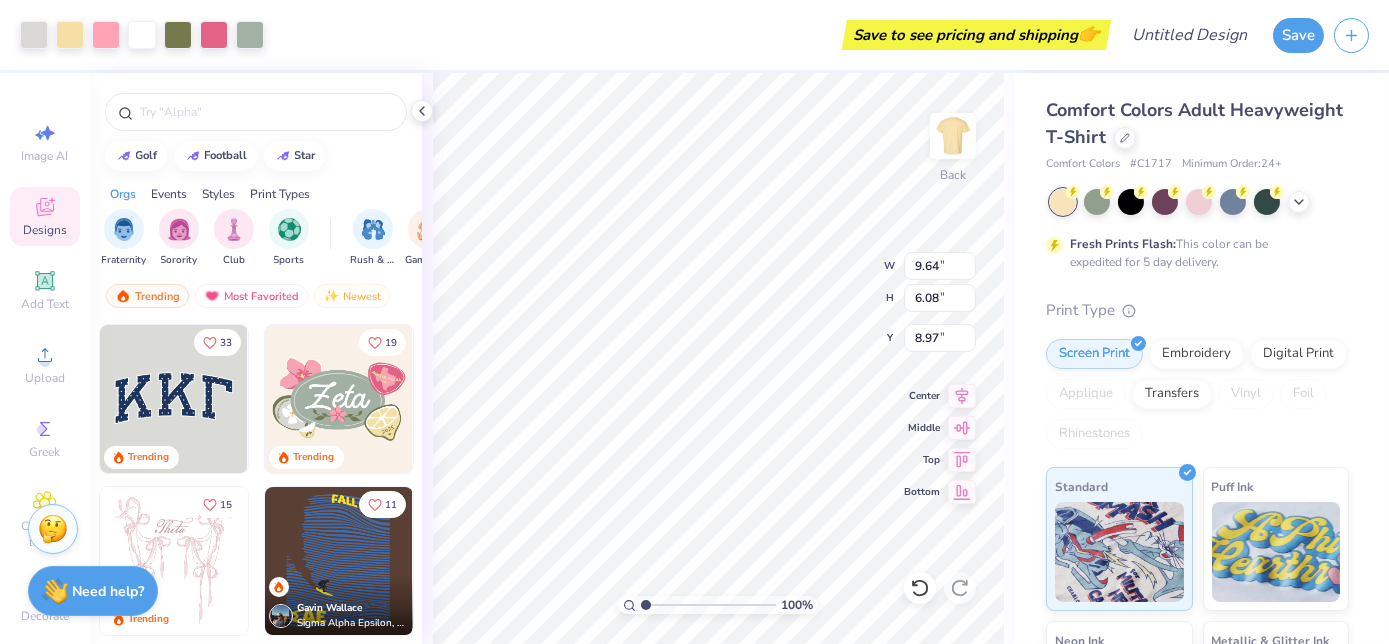 type on "1.62" 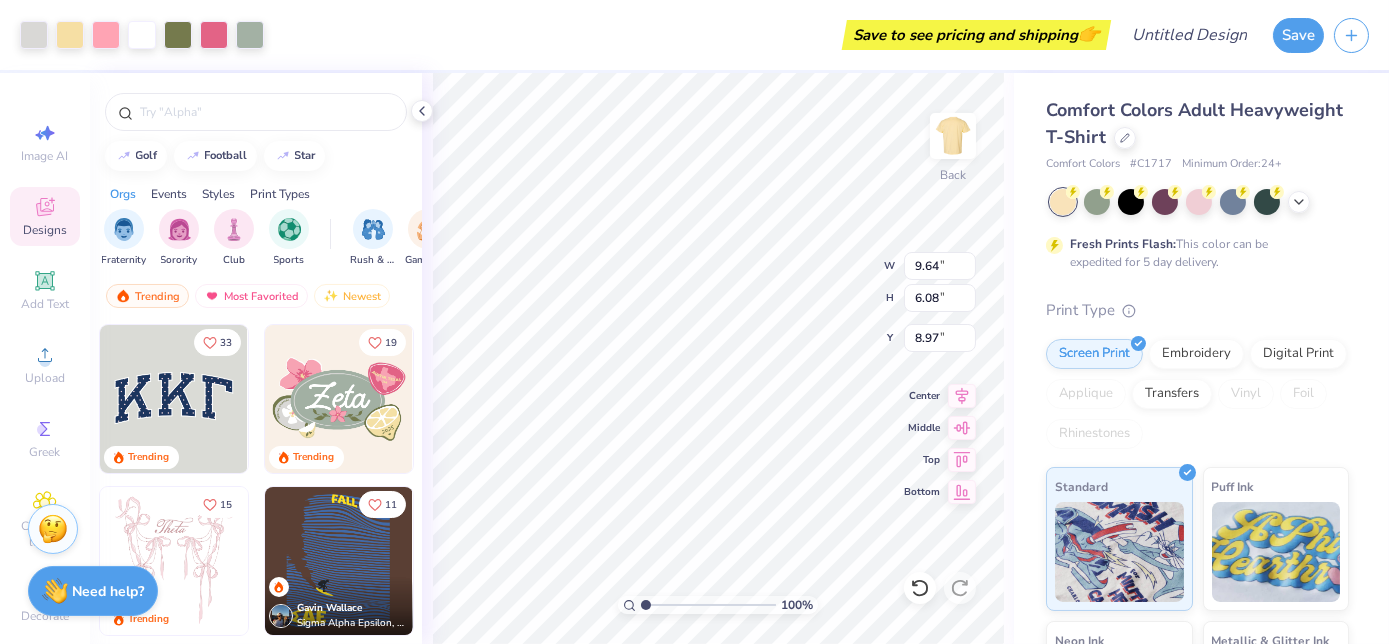 type on "6.22" 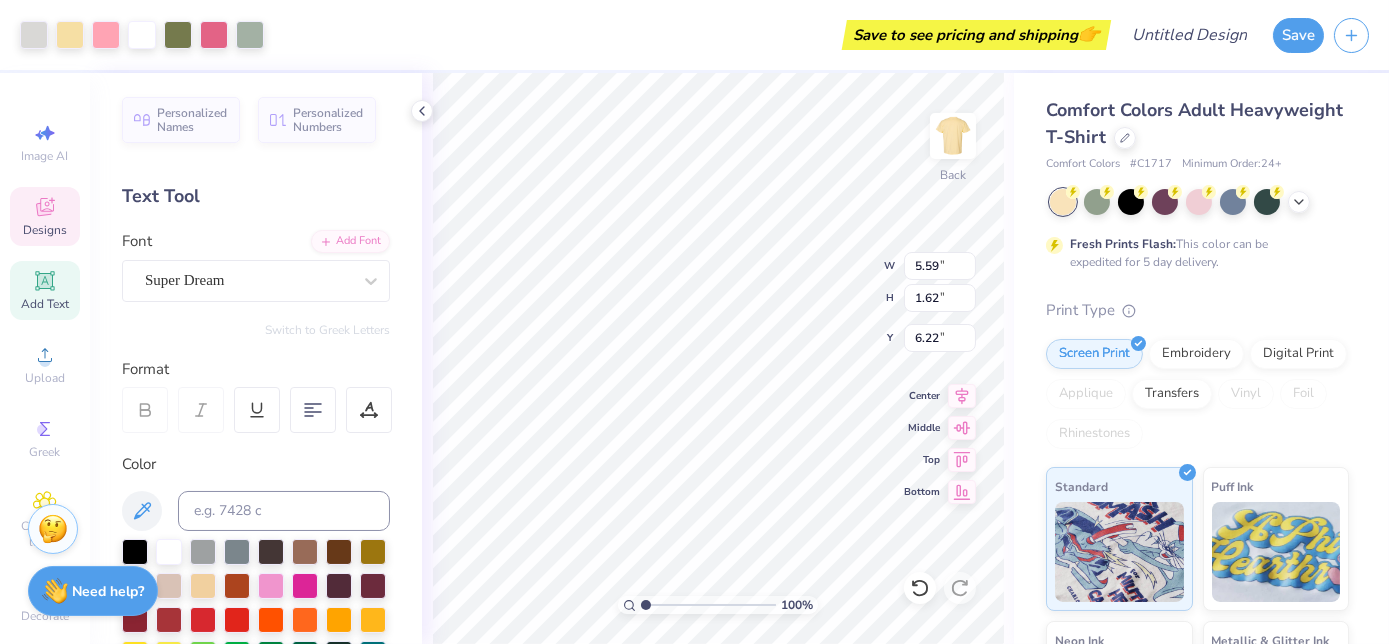 type on "9.64" 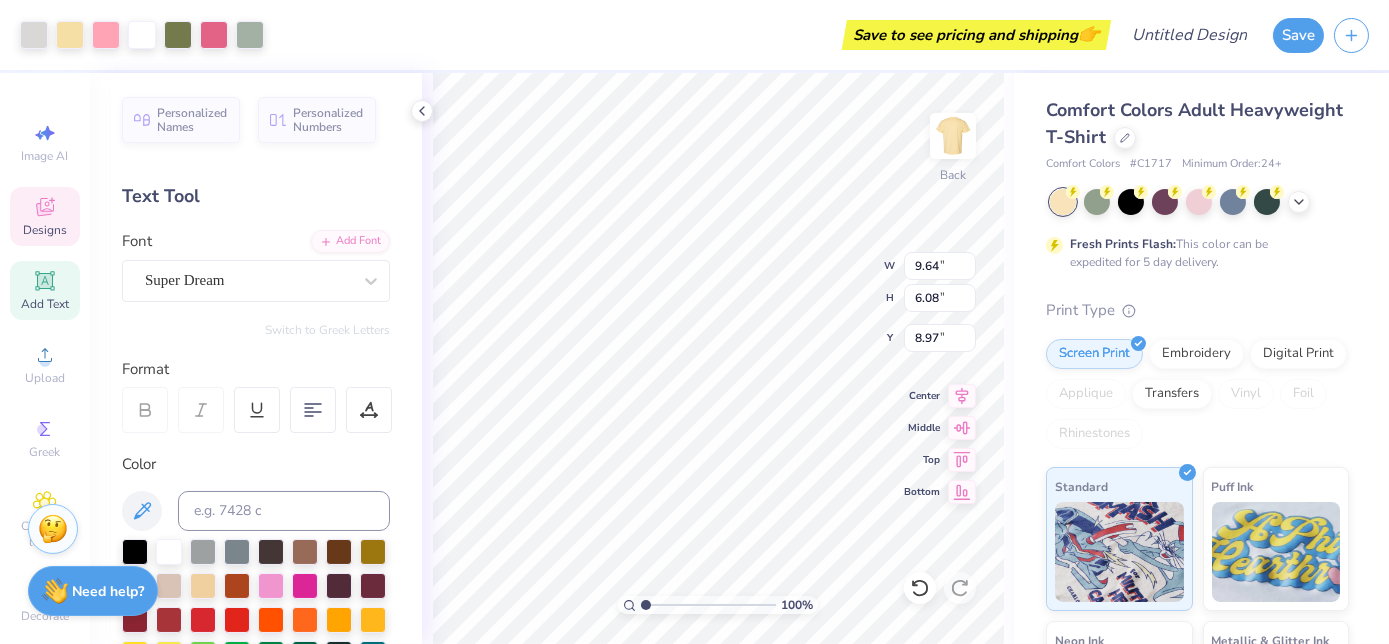 type on "5.94" 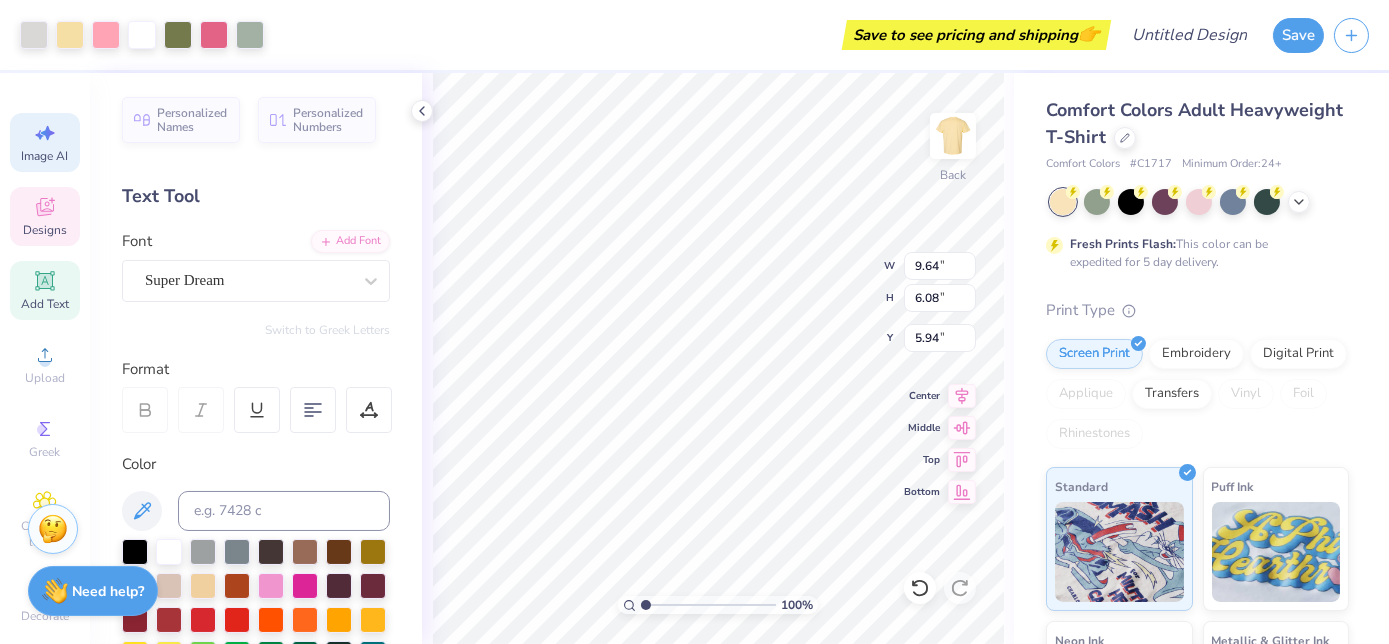 click 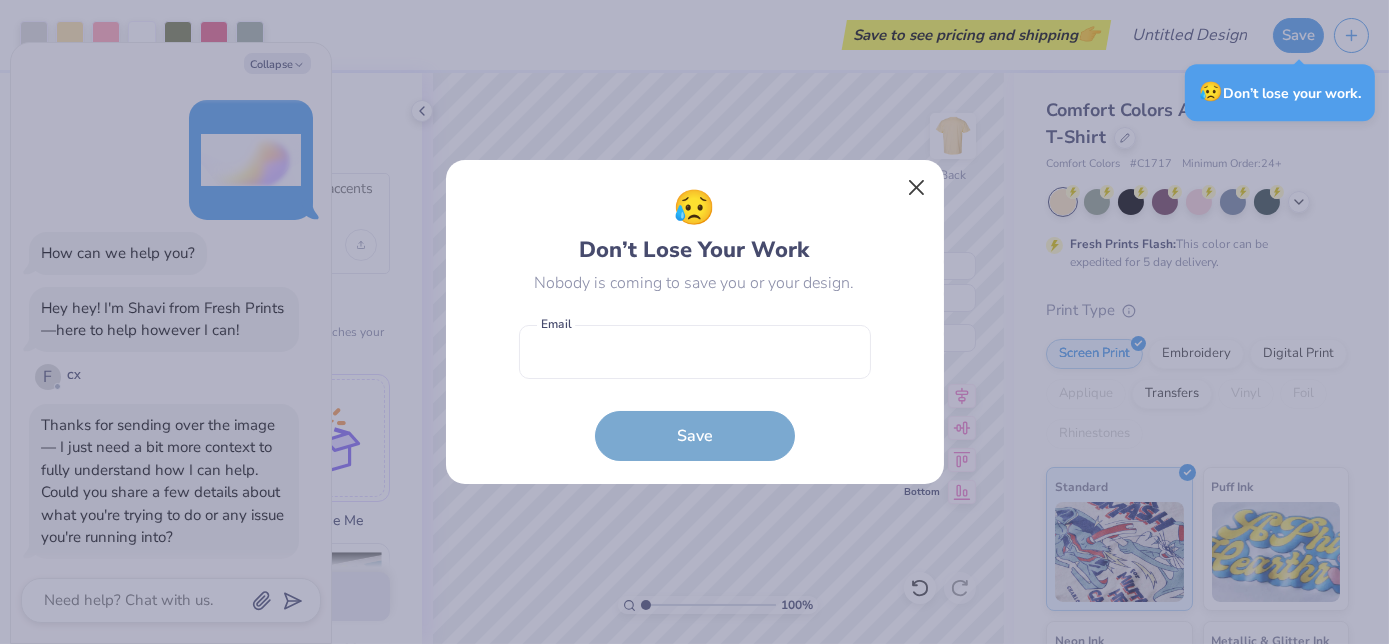 scroll, scrollTop: 374, scrollLeft: 0, axis: vertical 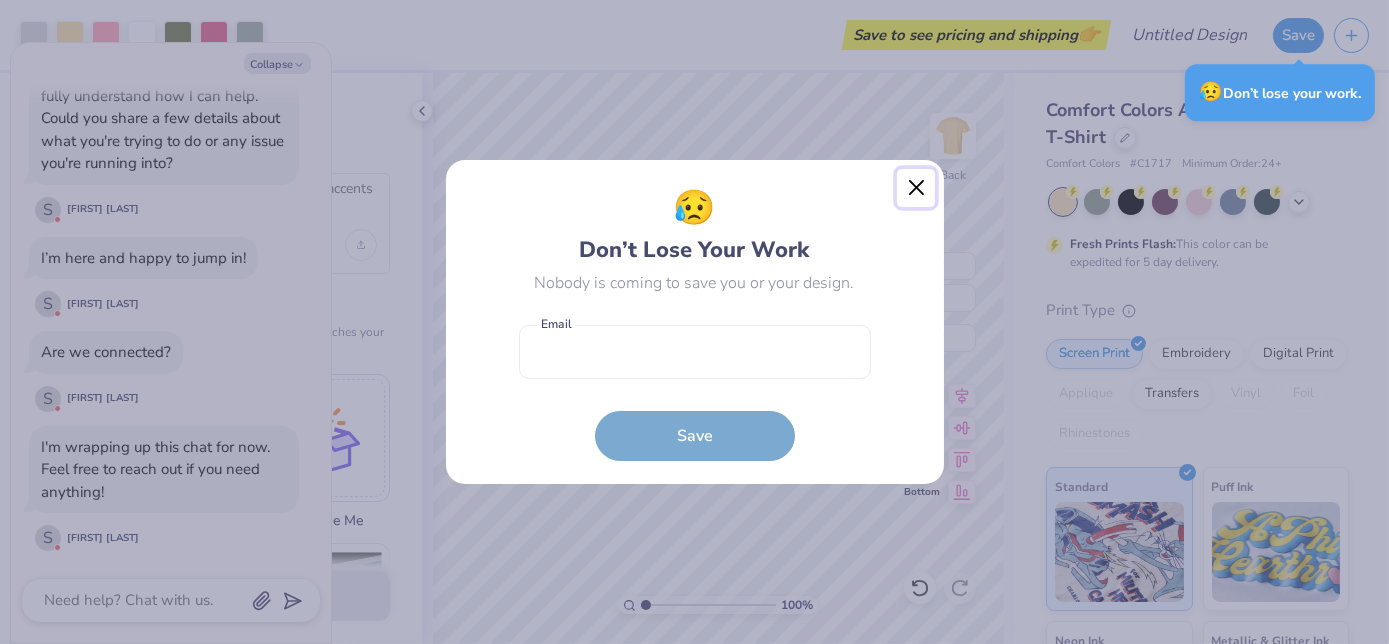 click at bounding box center (916, 188) 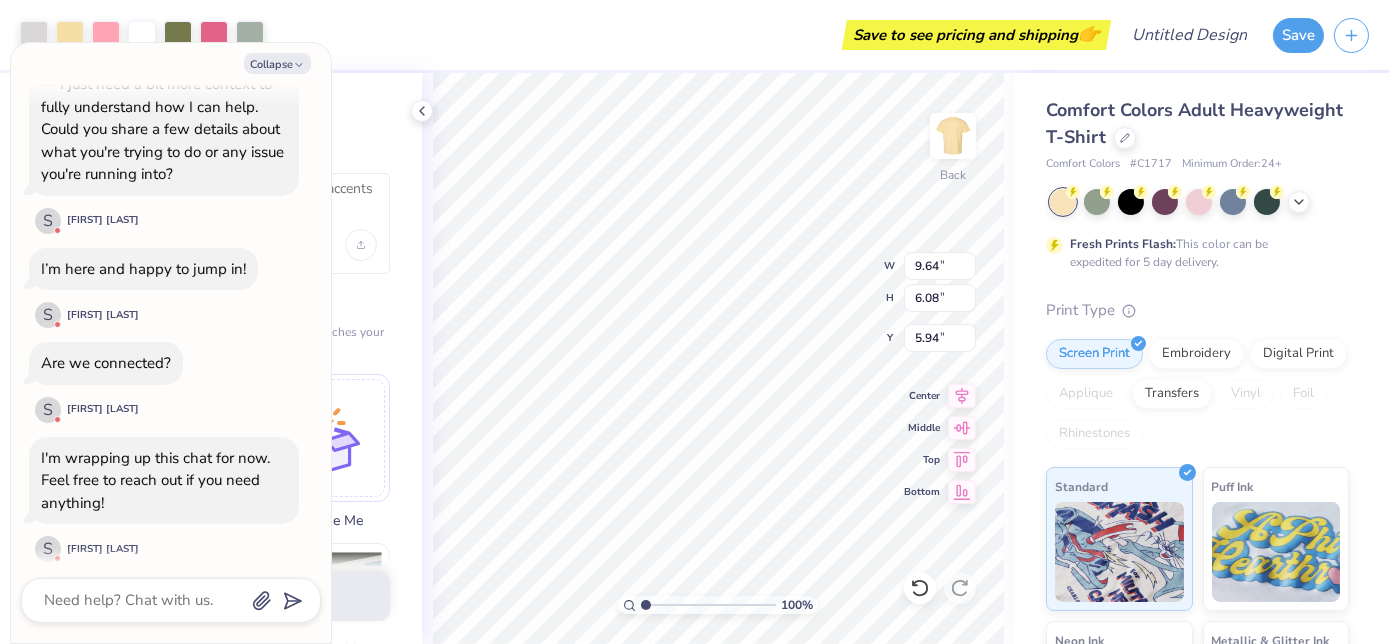 scroll, scrollTop: 374, scrollLeft: 0, axis: vertical 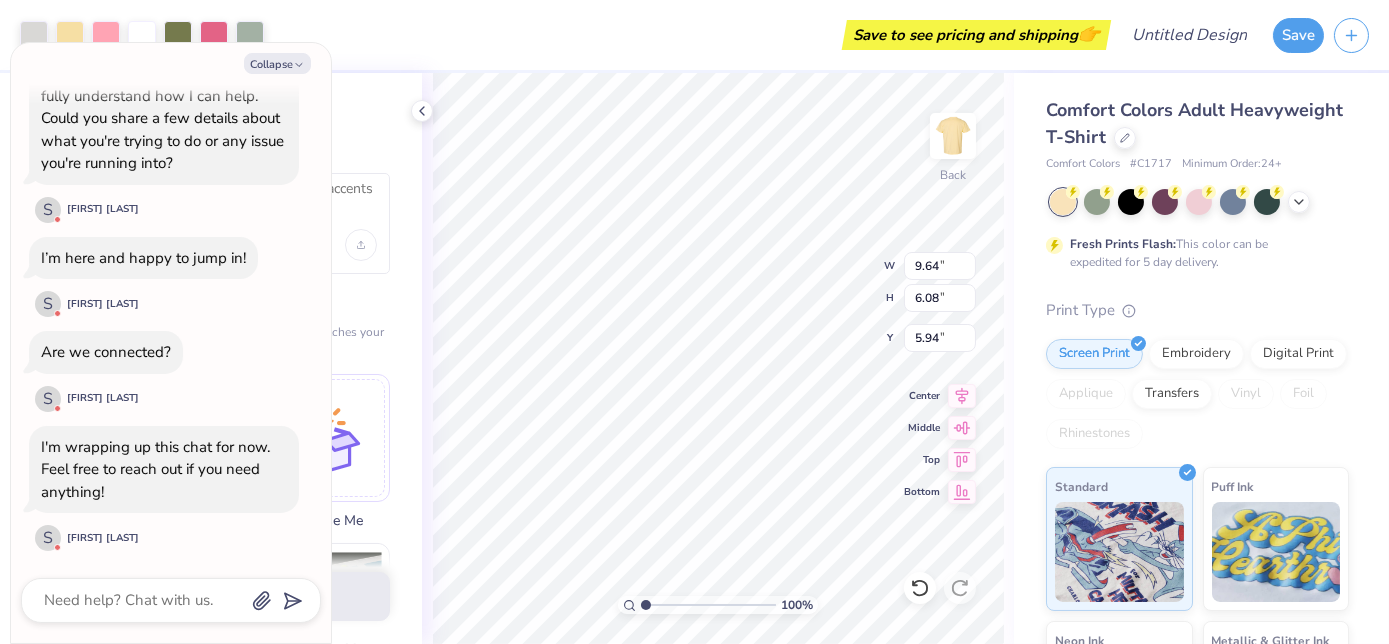 type on "x" 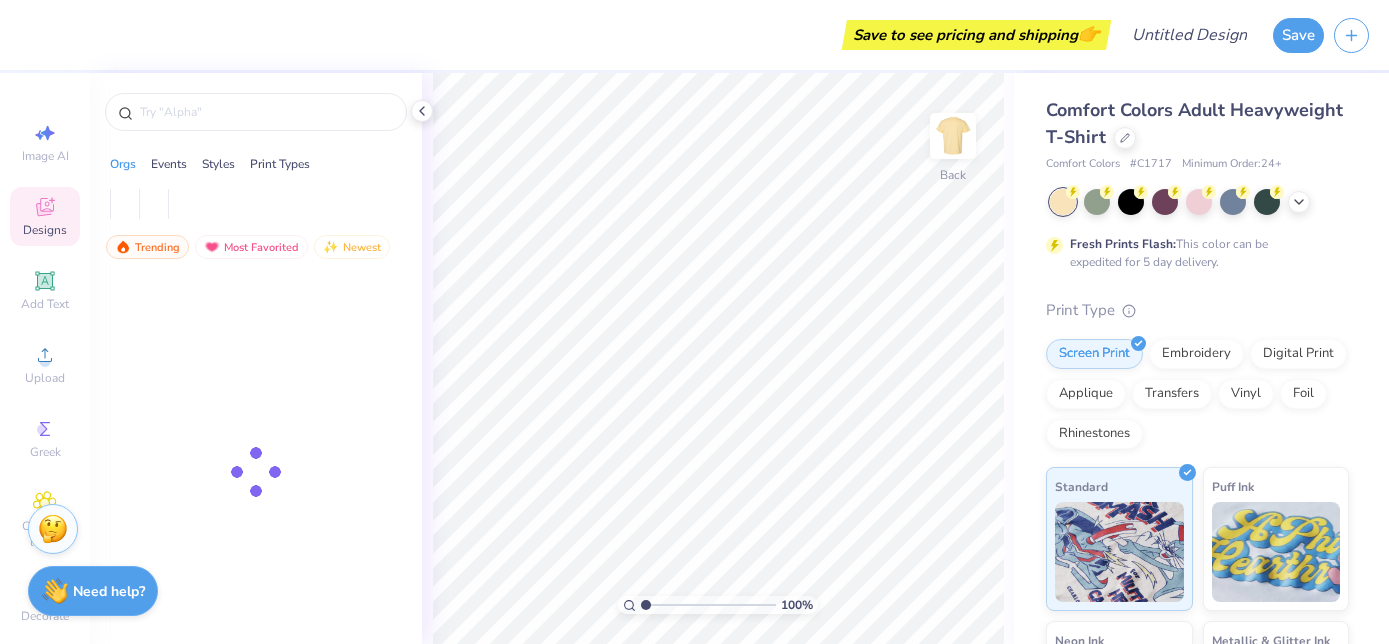 scroll, scrollTop: 0, scrollLeft: 0, axis: both 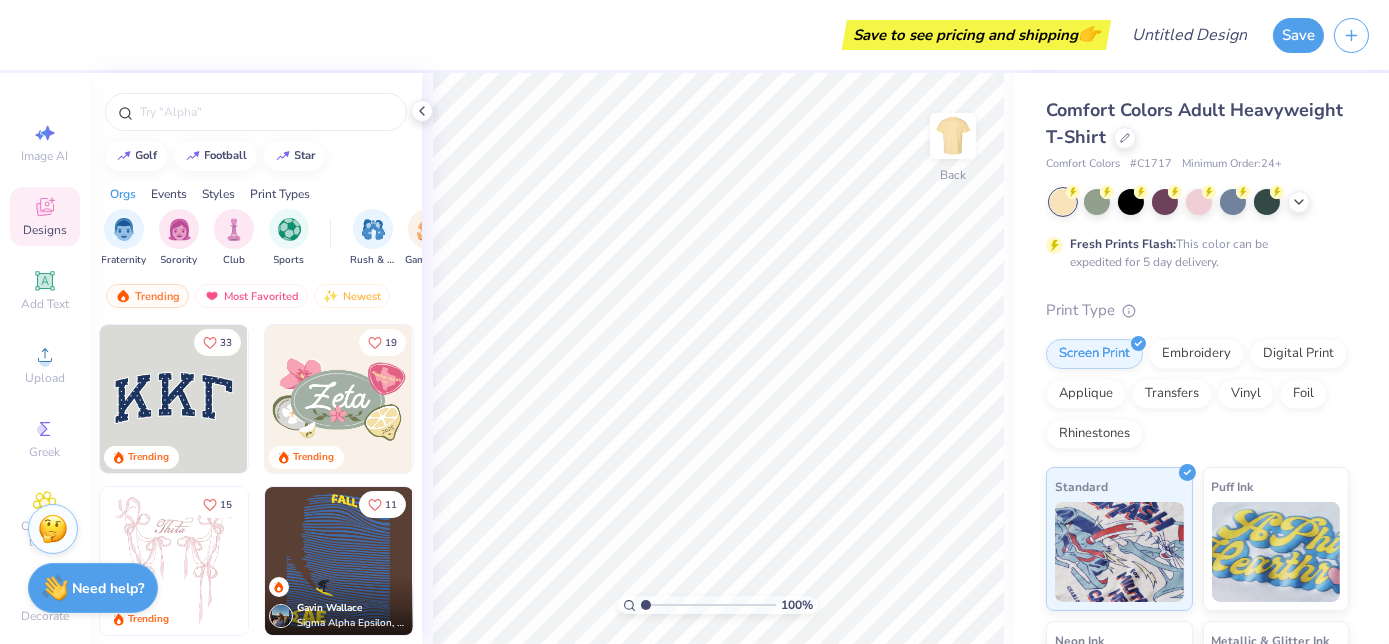 click on "Need help?" at bounding box center [109, 588] 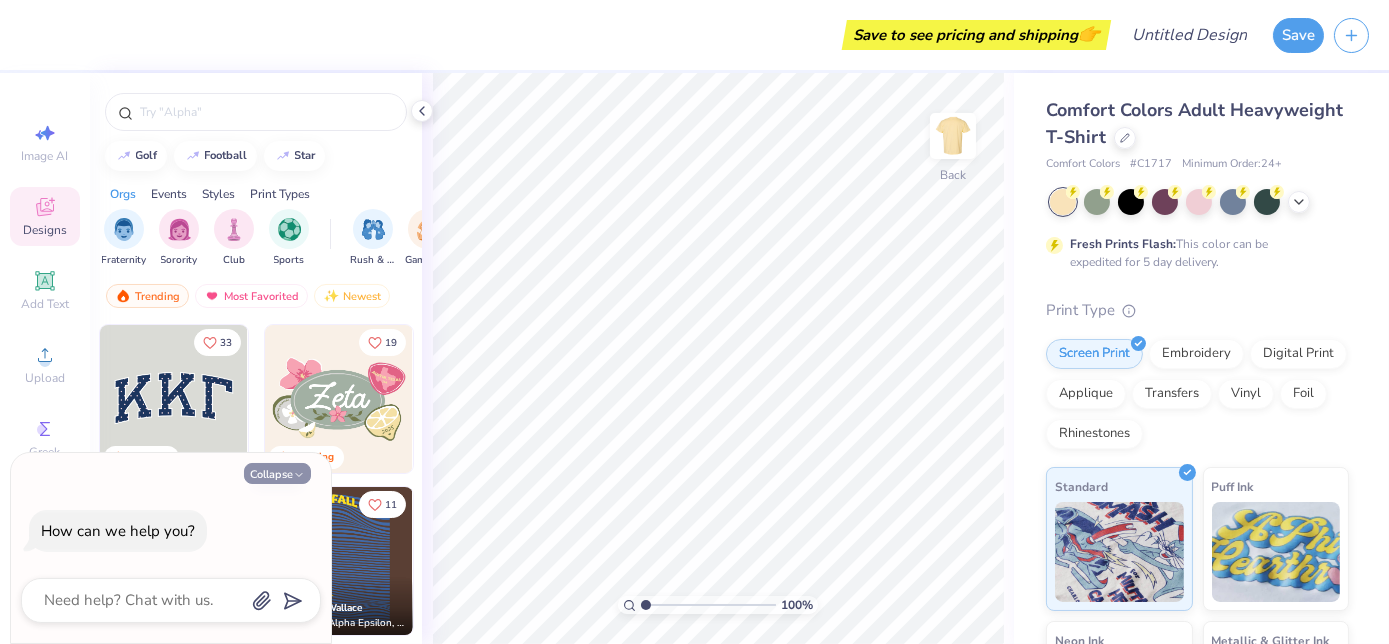 click on "Collapse" at bounding box center [277, 473] 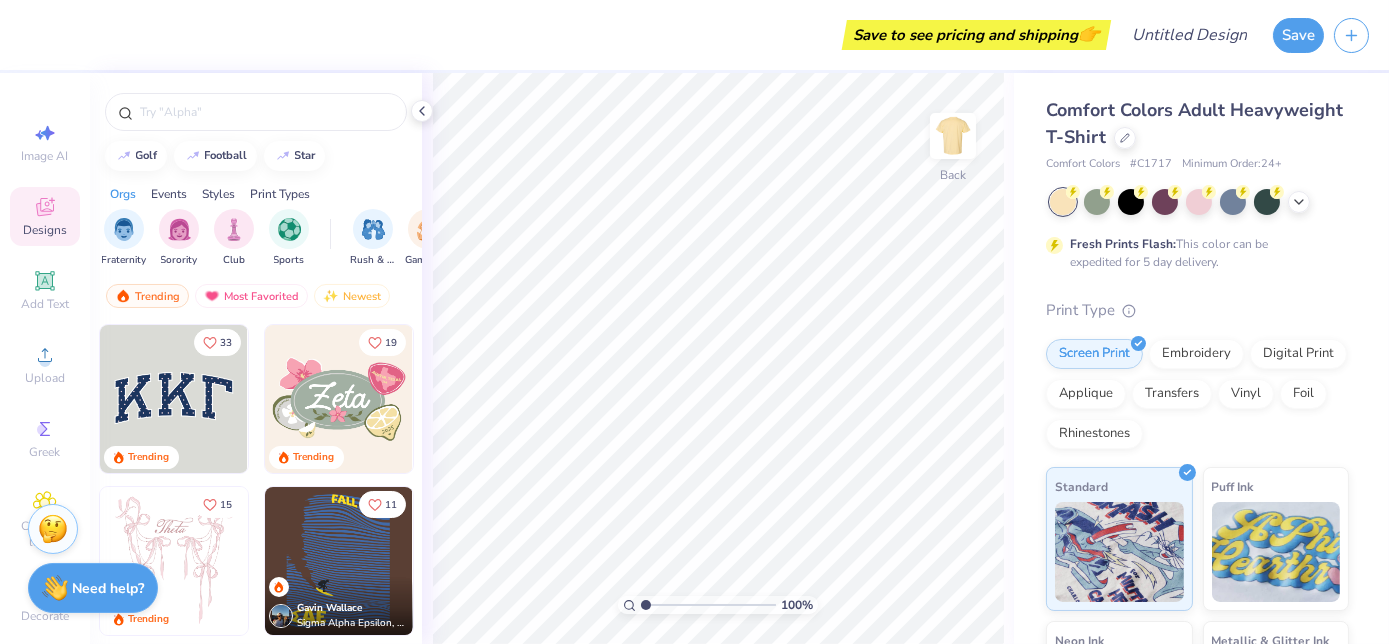 click on "Need help?" at bounding box center (109, 588) 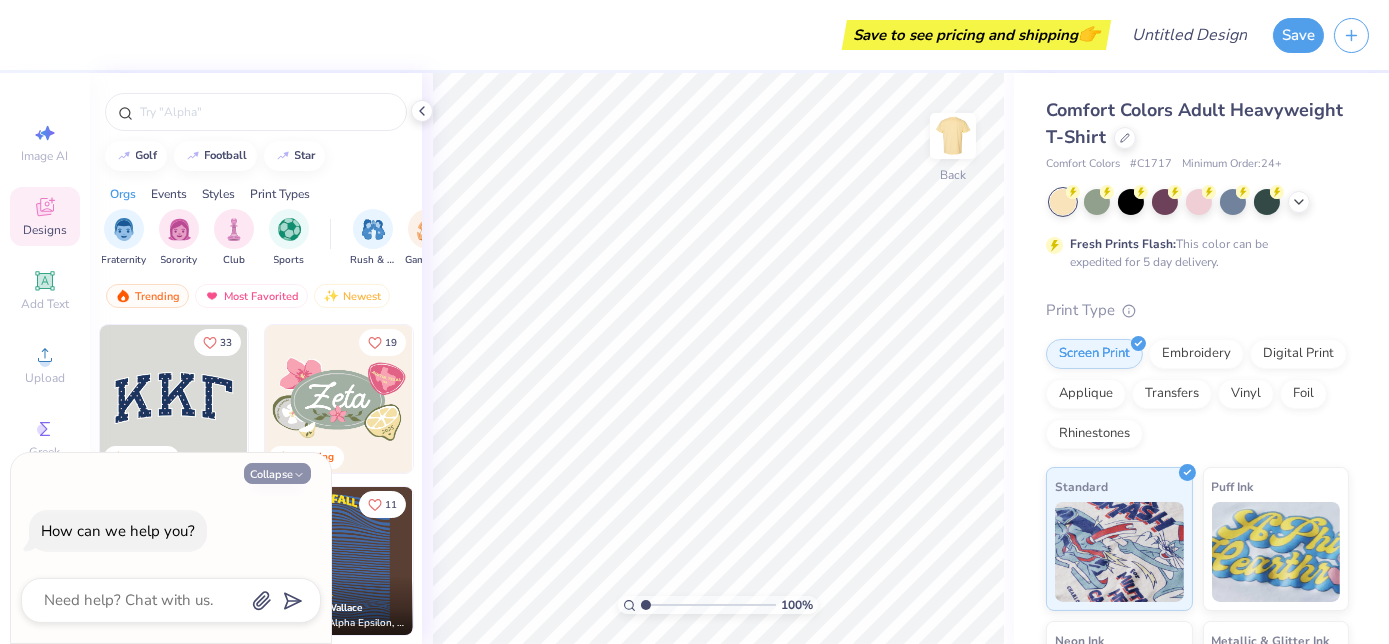 click on "Collapse" at bounding box center (277, 473) 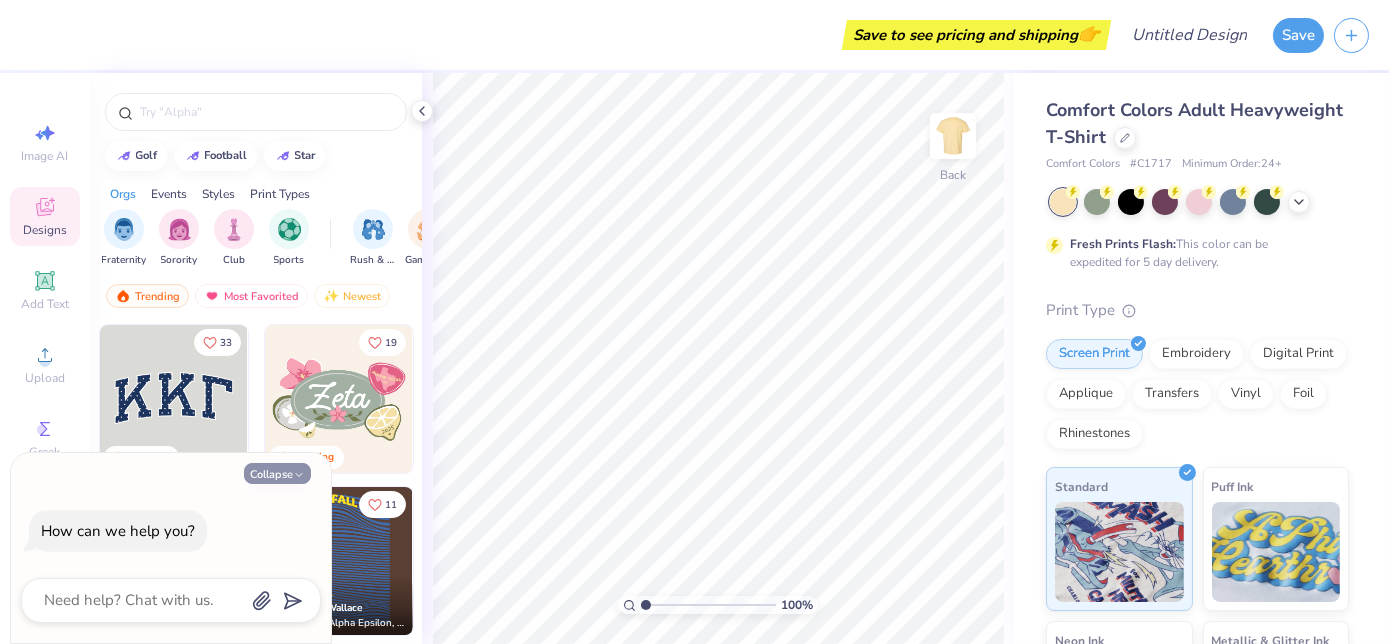 type on "x" 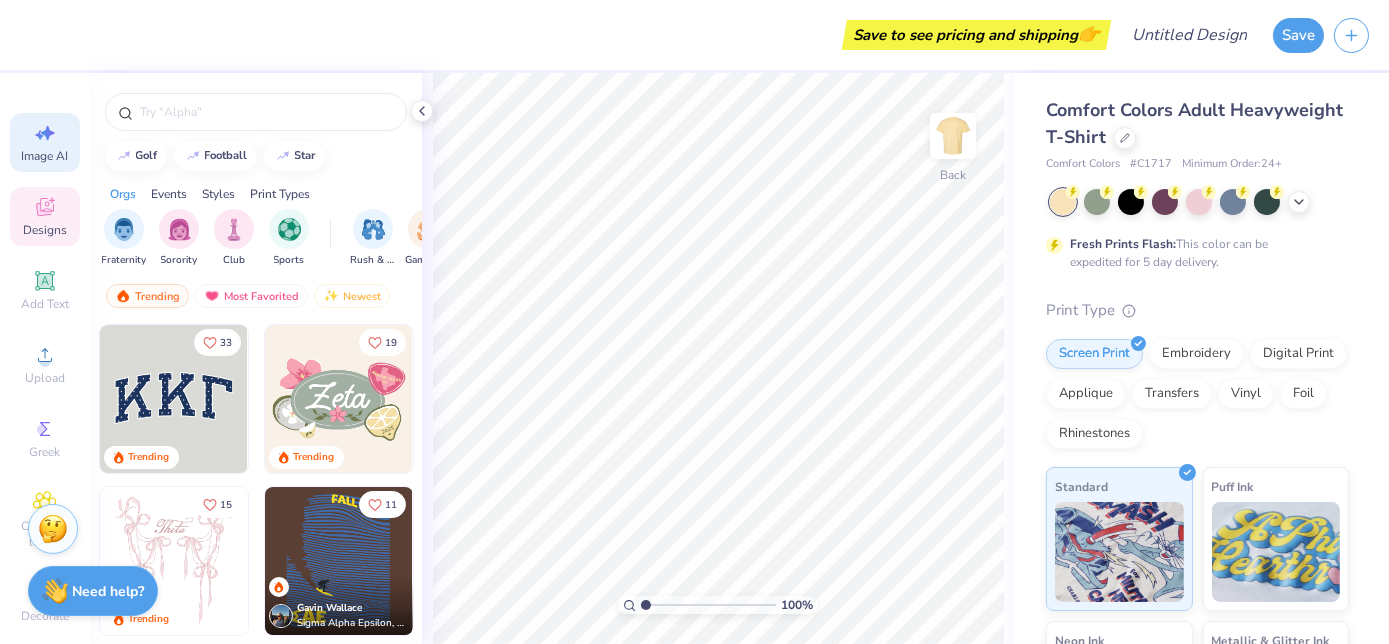 click 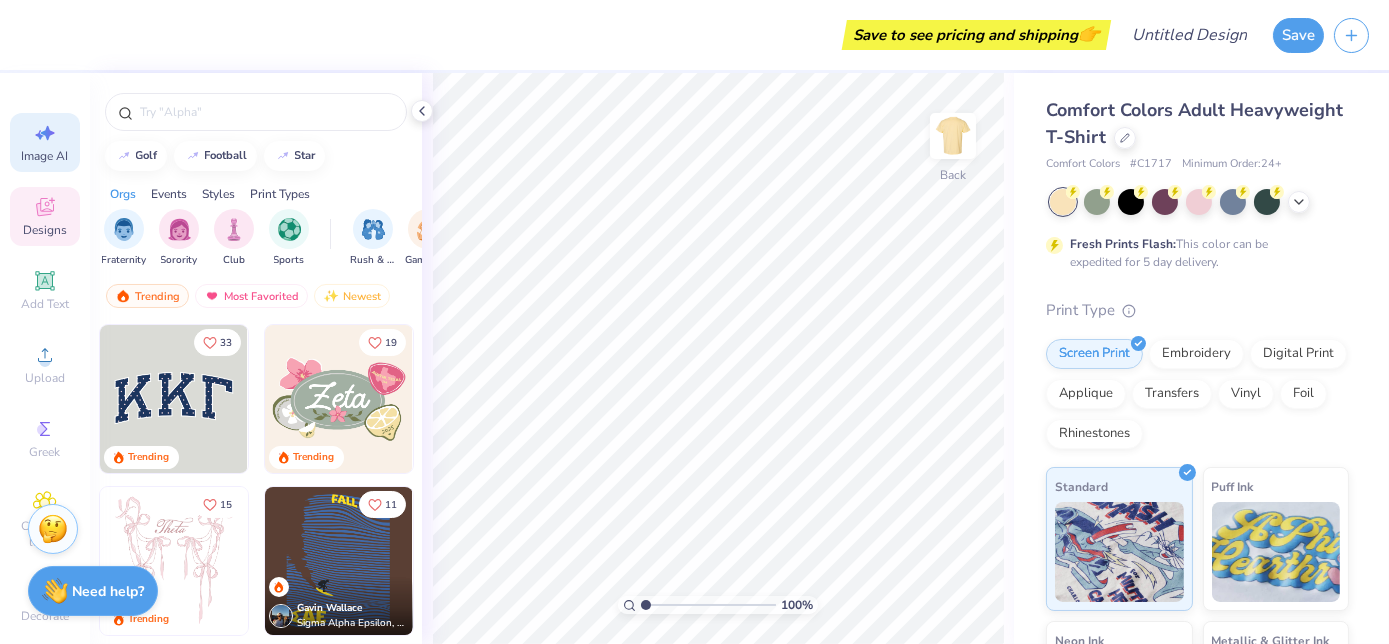 select on "4" 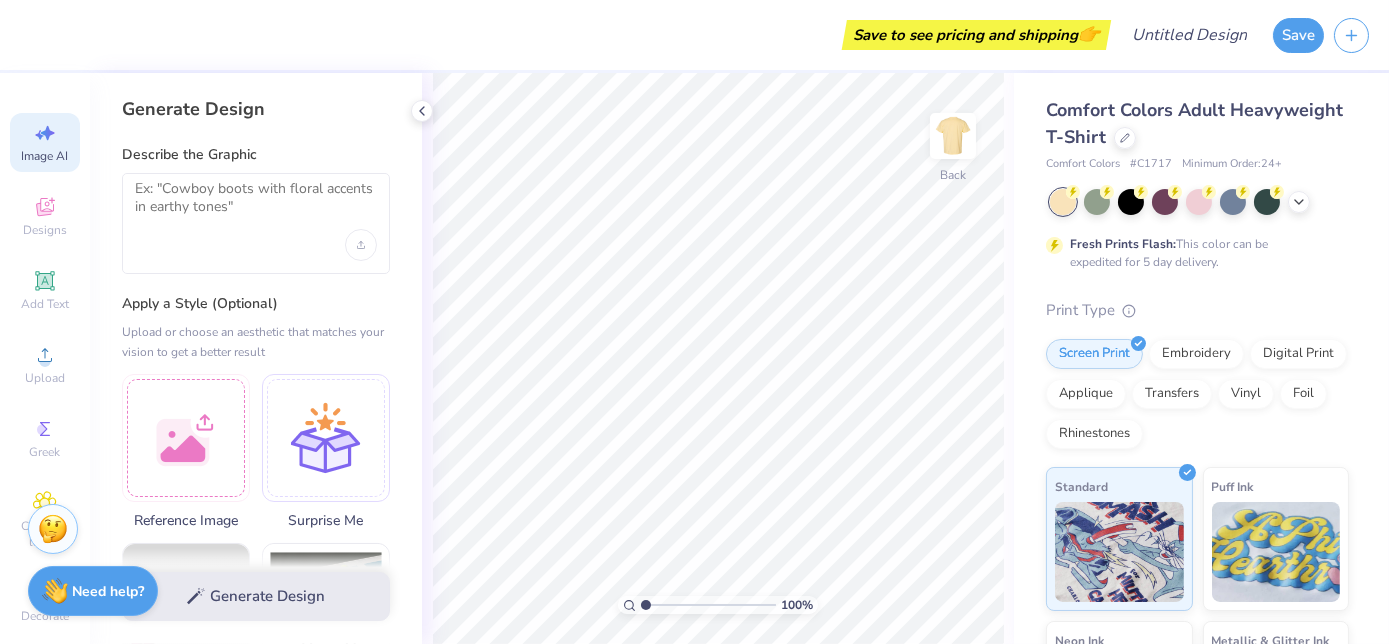click at bounding box center (256, 223) 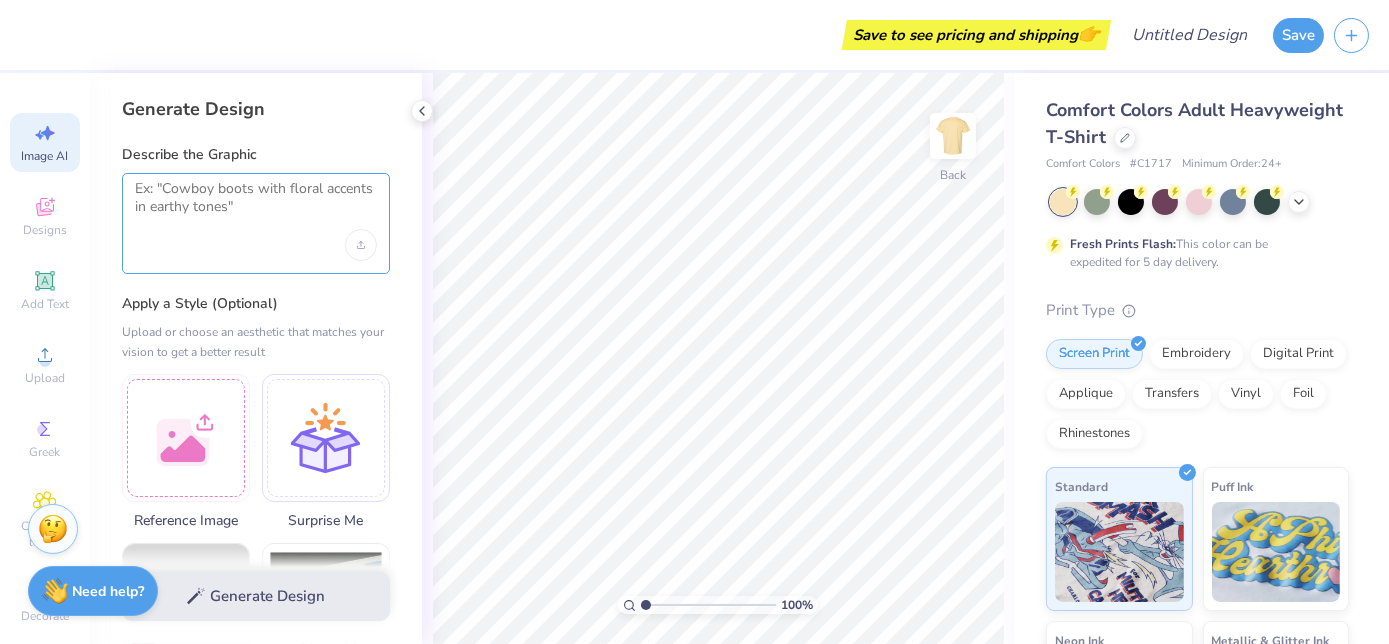 click at bounding box center (256, 205) 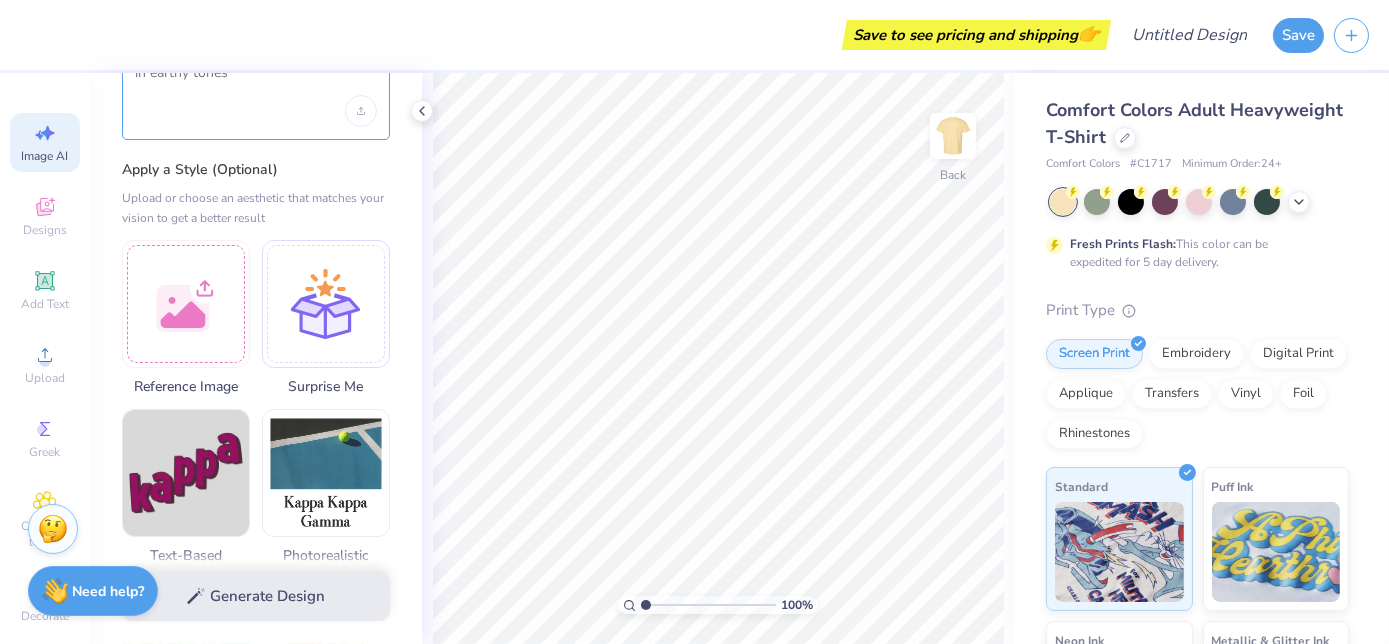scroll, scrollTop: 0, scrollLeft: 0, axis: both 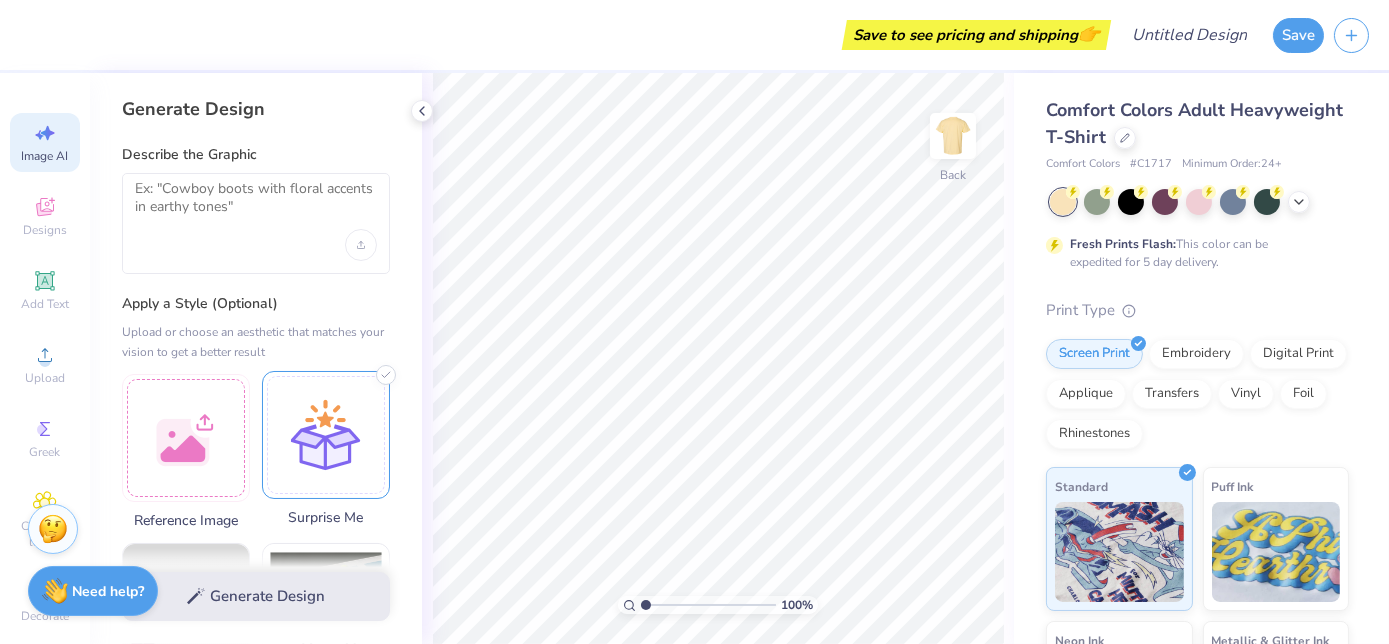 click at bounding box center [326, 435] 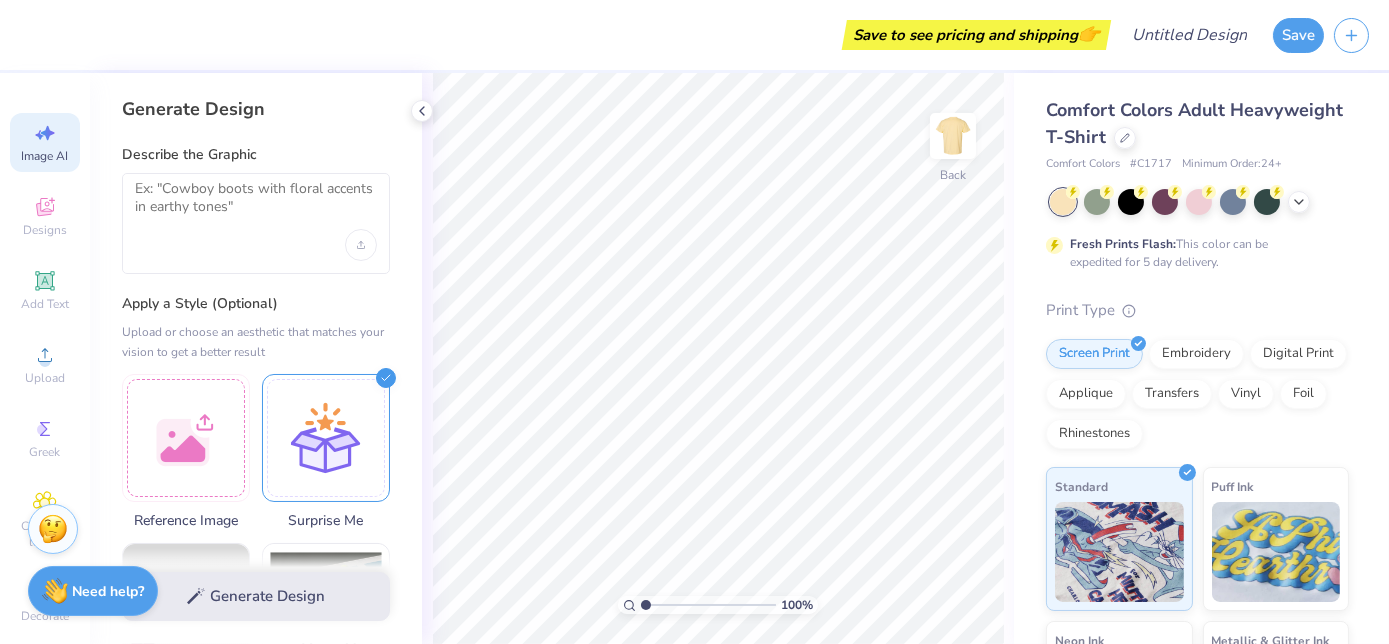 click on "Generate Design" at bounding box center (256, 596) 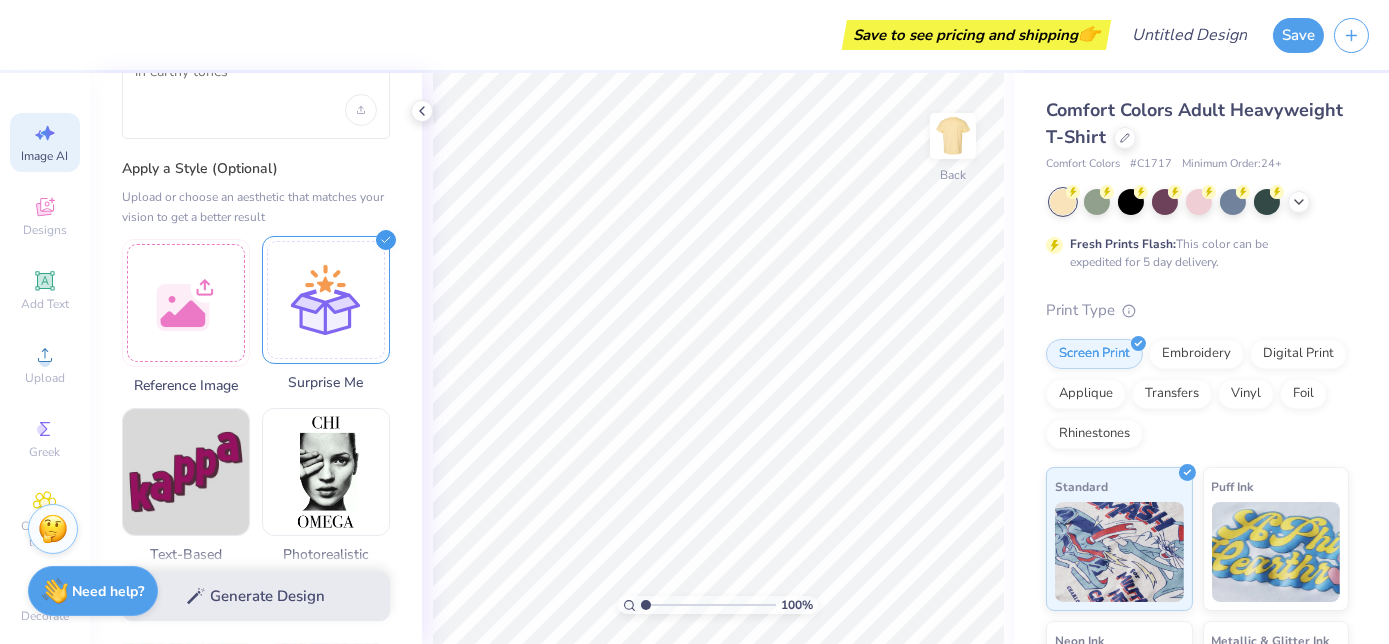 scroll, scrollTop: 0, scrollLeft: 0, axis: both 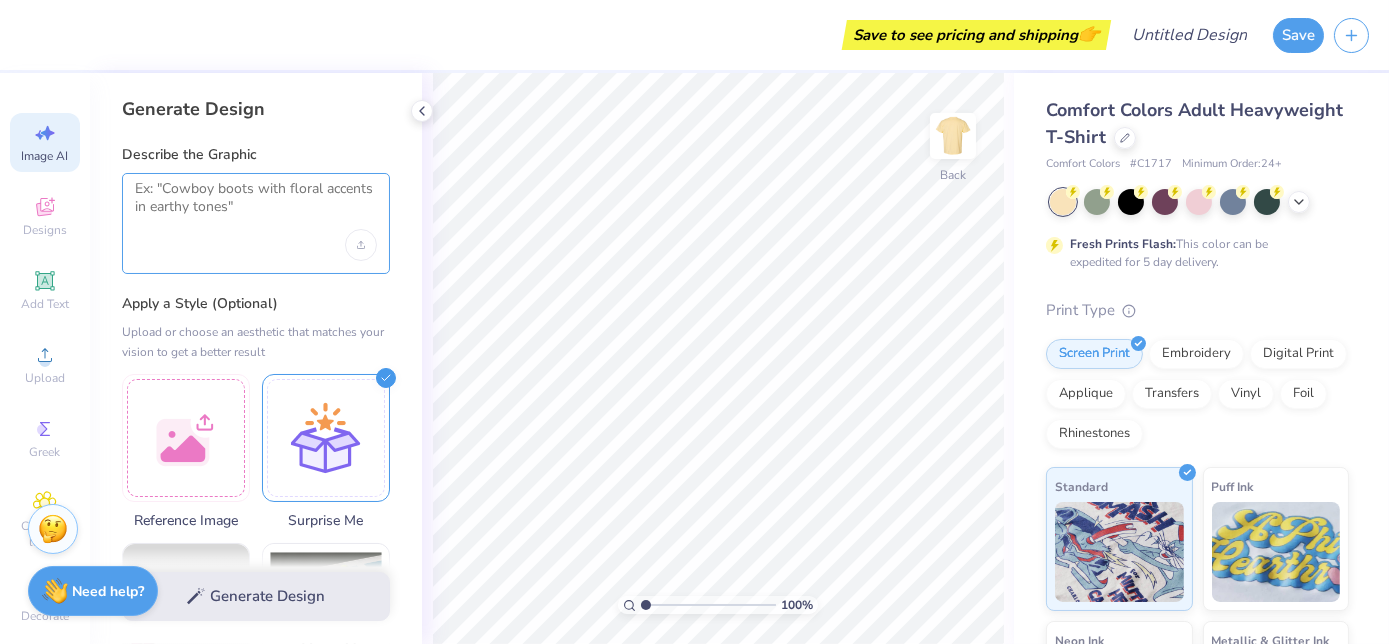 click at bounding box center [256, 205] 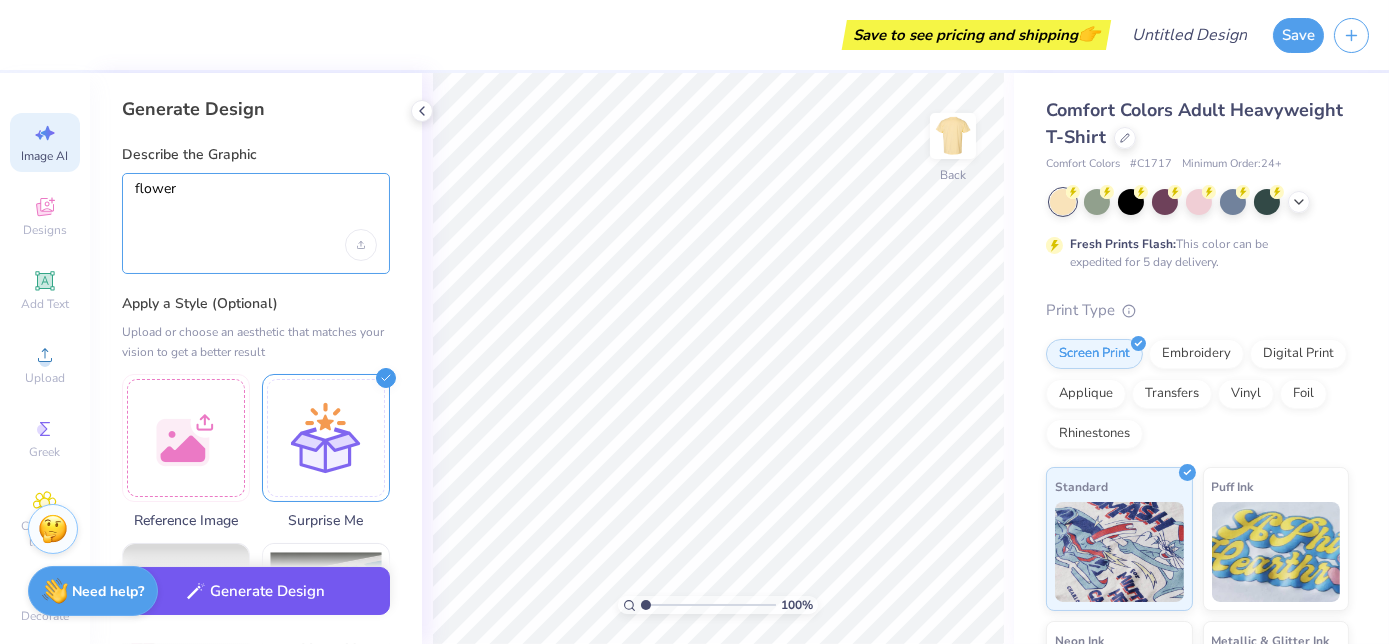 type on "flower" 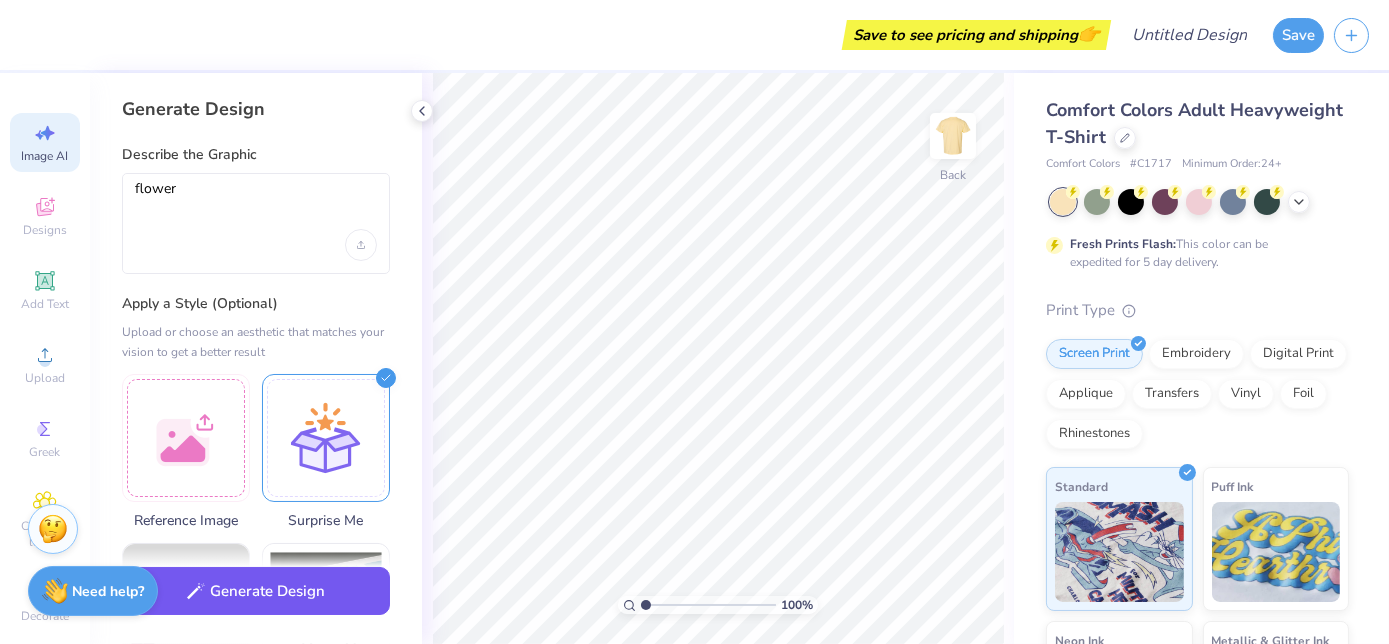 click on "Generate Design" at bounding box center (256, 591) 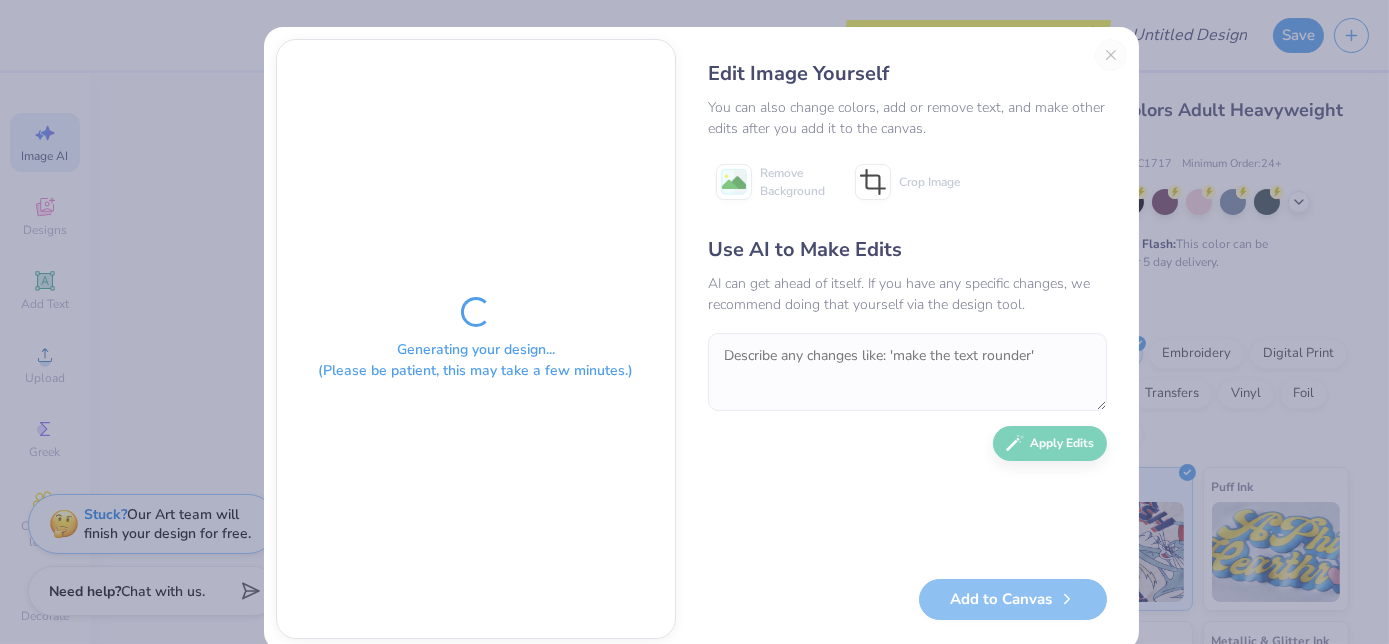 click on "Edit Image Yourself You can also change colors, add or remove text, and make other edits after you add it to the canvas. Remove Background Crop Image Use AI to Make Edits AI can get ahead of itself. If you have any specific changes, we recommend doing that yourself via the design tool. Apply Edits Add to Canvas" at bounding box center [907, 339] 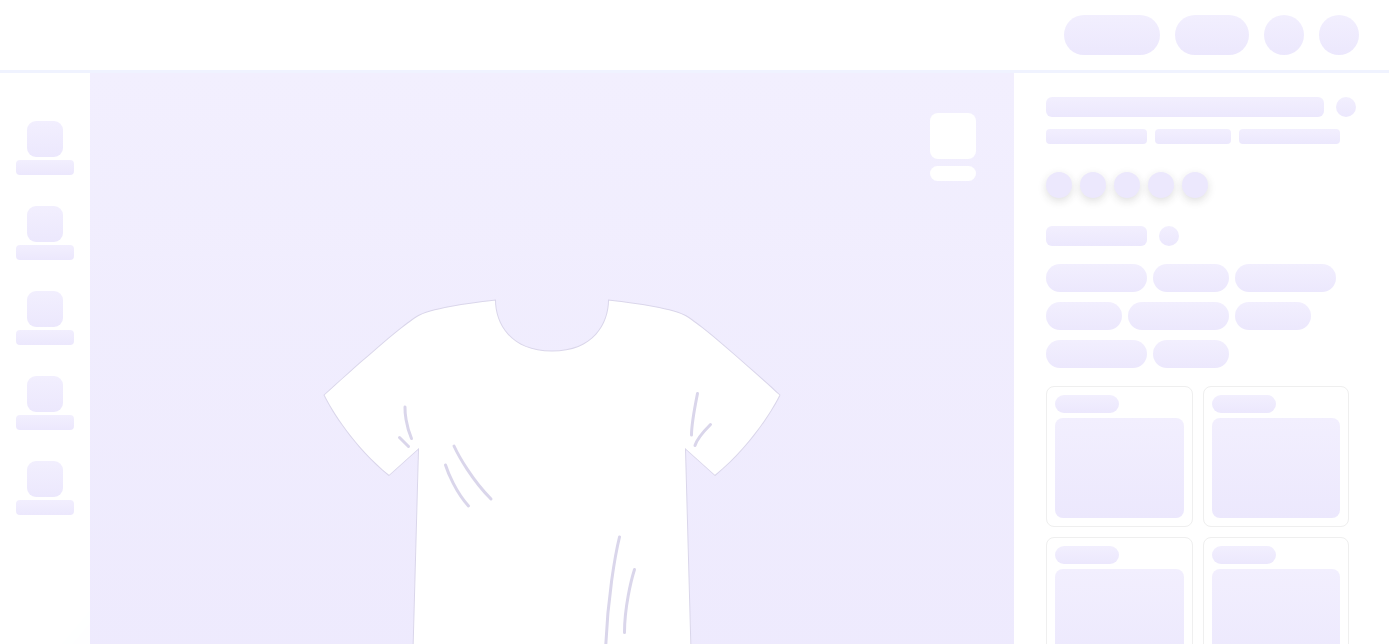 scroll, scrollTop: 0, scrollLeft: 0, axis: both 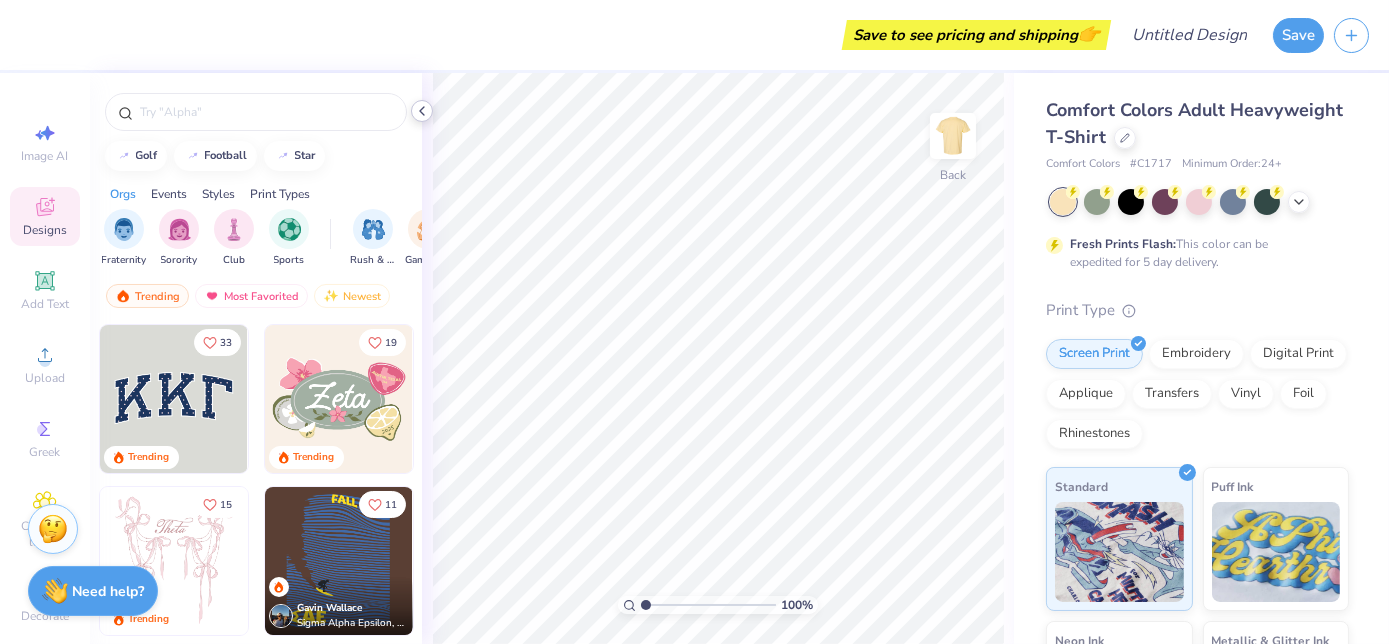 click 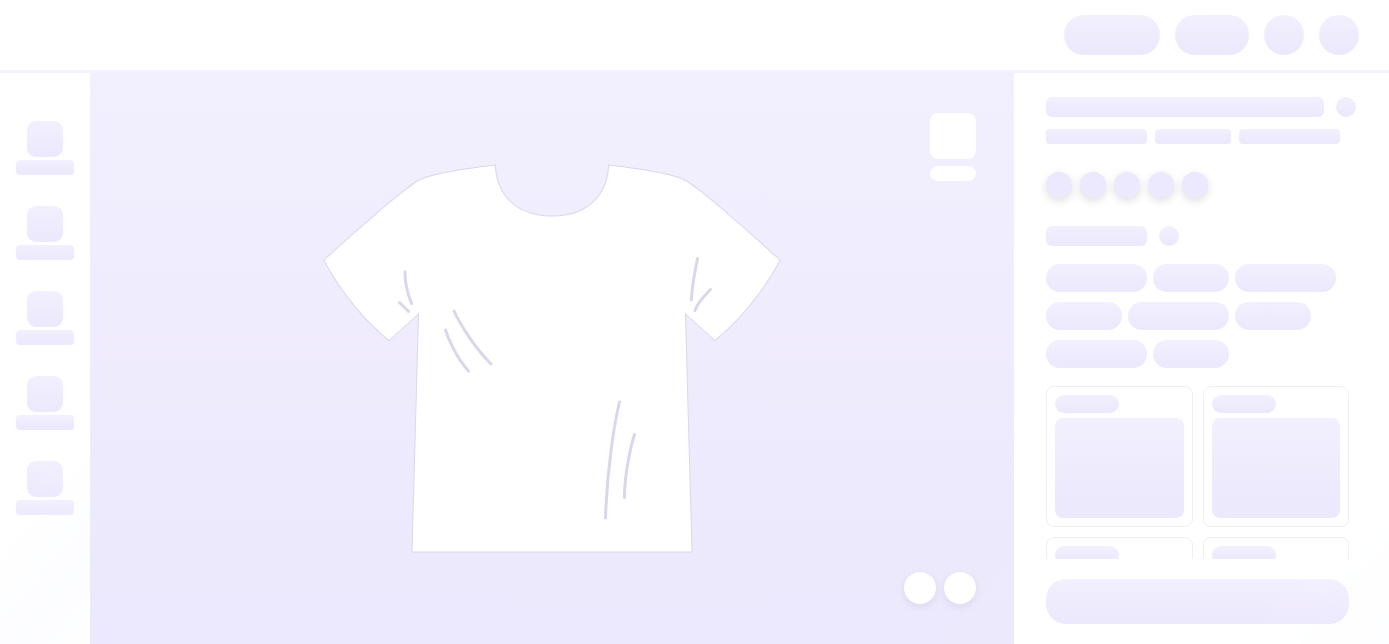 scroll, scrollTop: 0, scrollLeft: 0, axis: both 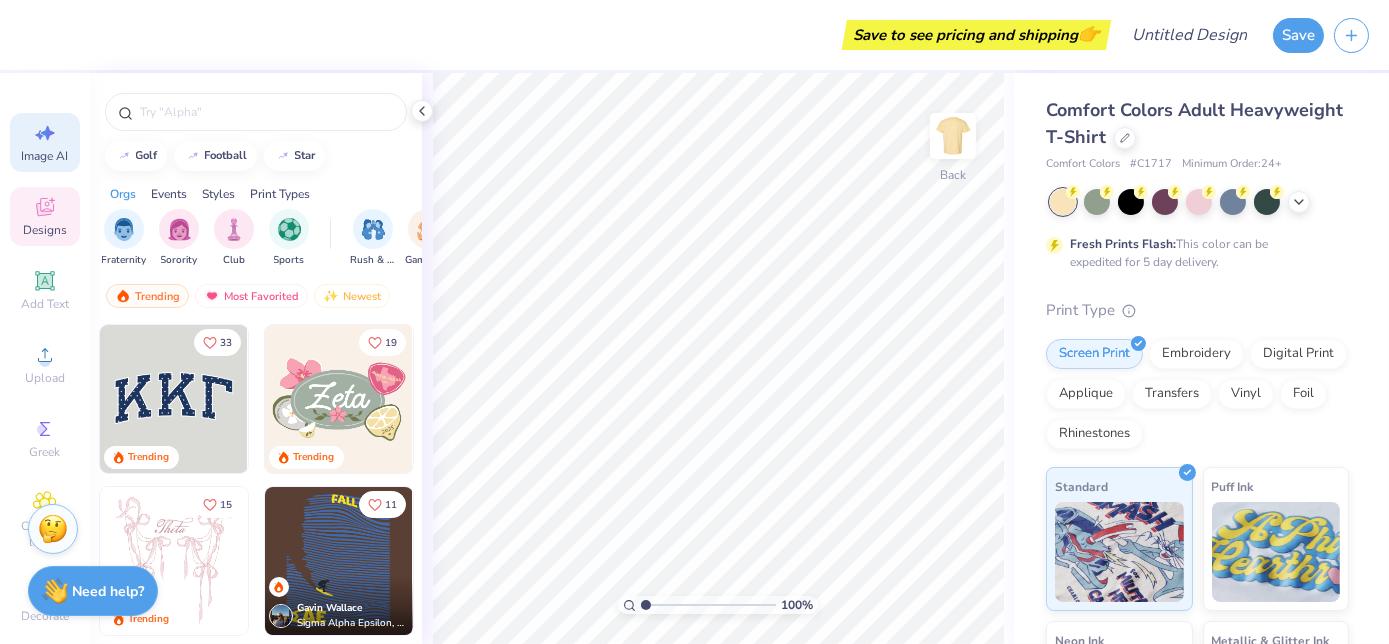 click on "Image AI" at bounding box center (45, 156) 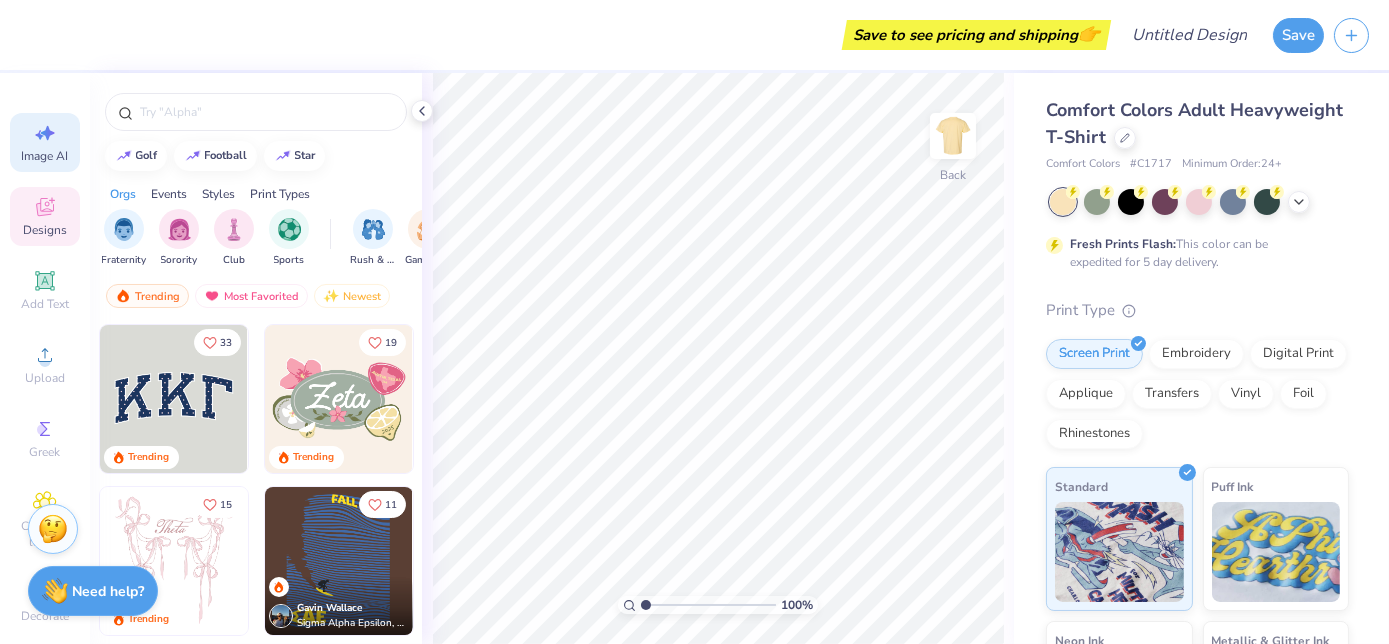select on "4" 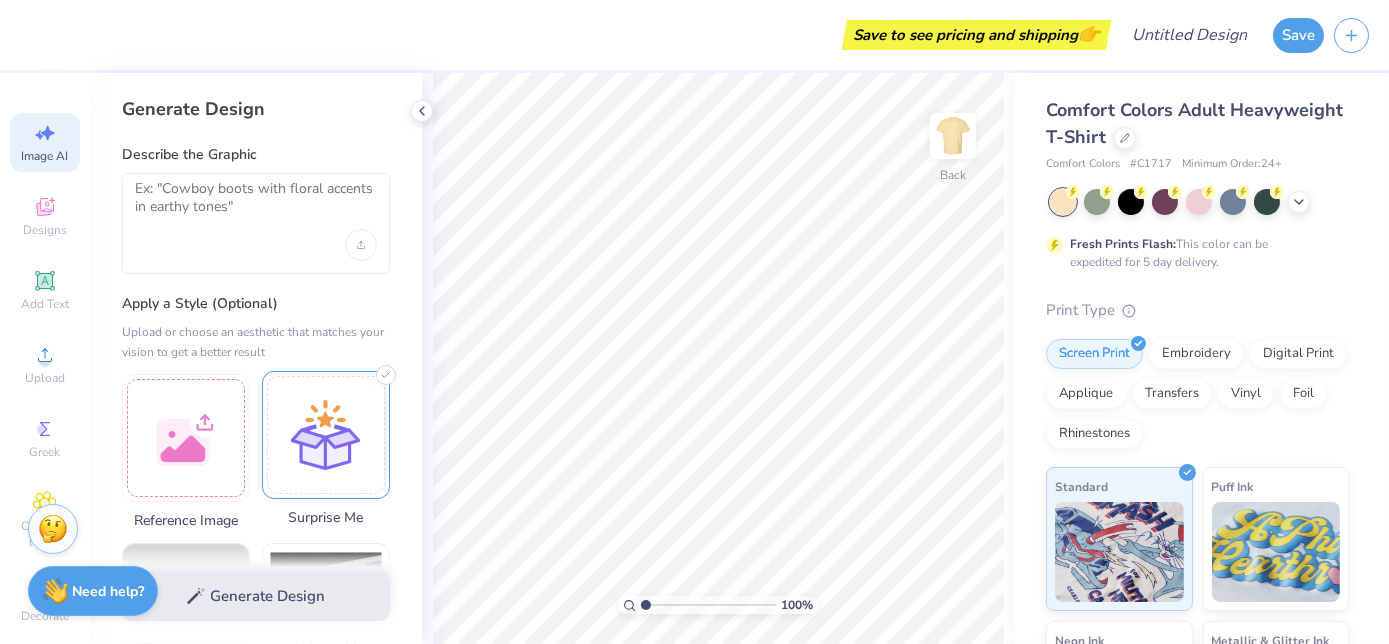 click at bounding box center (326, 435) 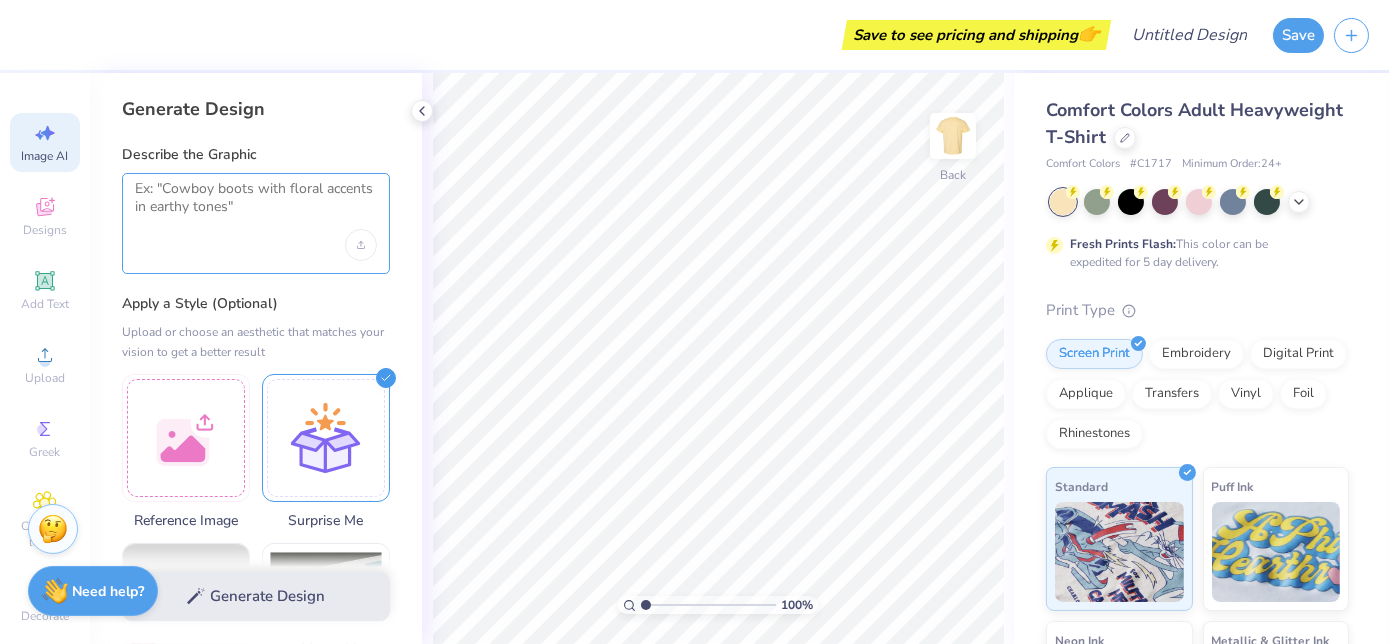 click at bounding box center (256, 205) 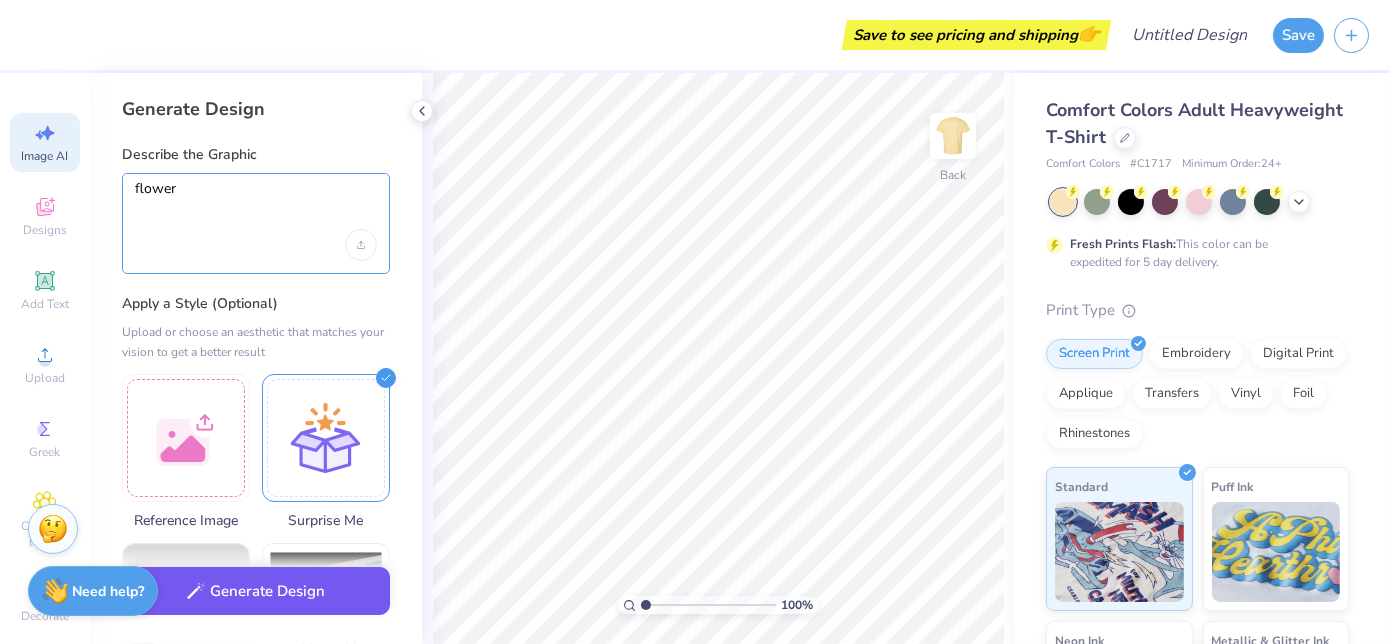 type on "flower" 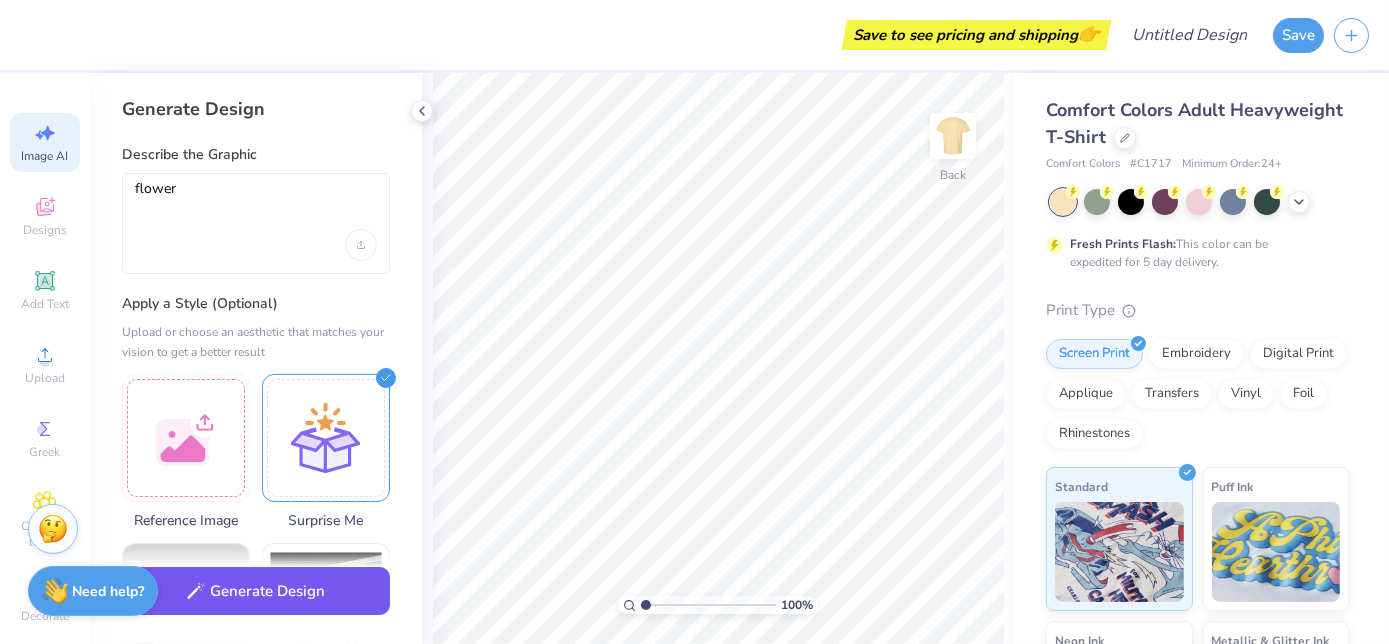 click on "Generate Design" at bounding box center (256, 591) 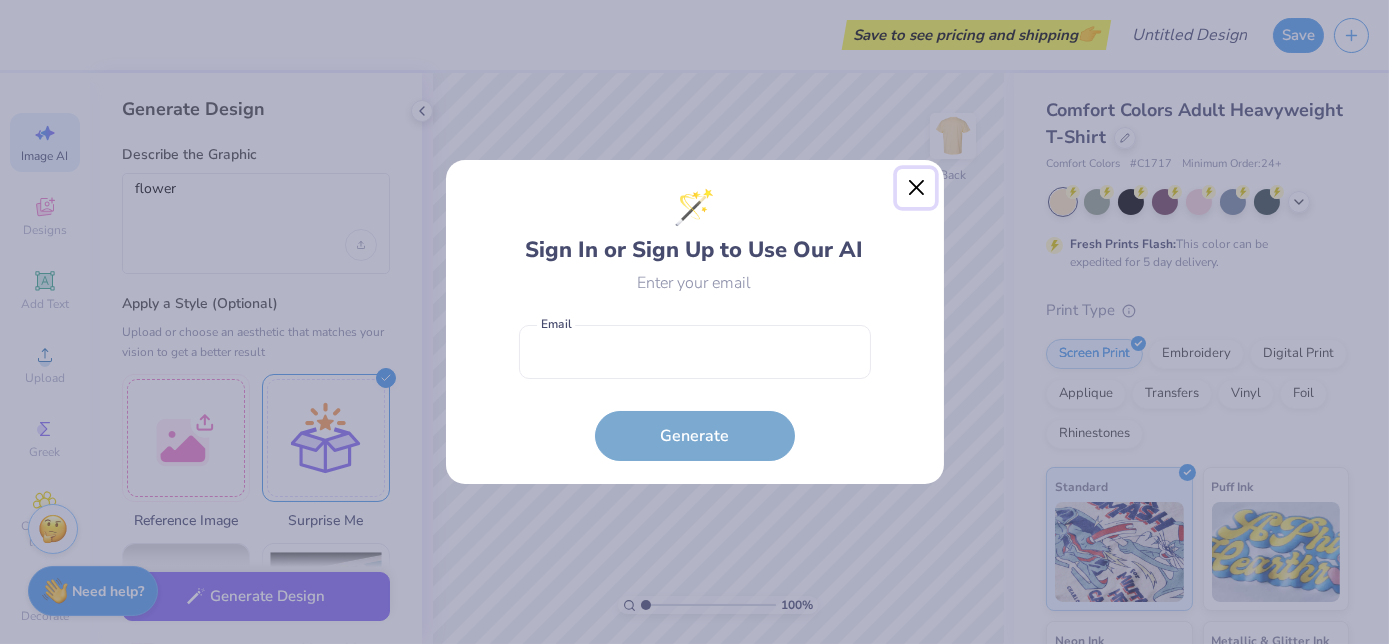 click at bounding box center (916, 188) 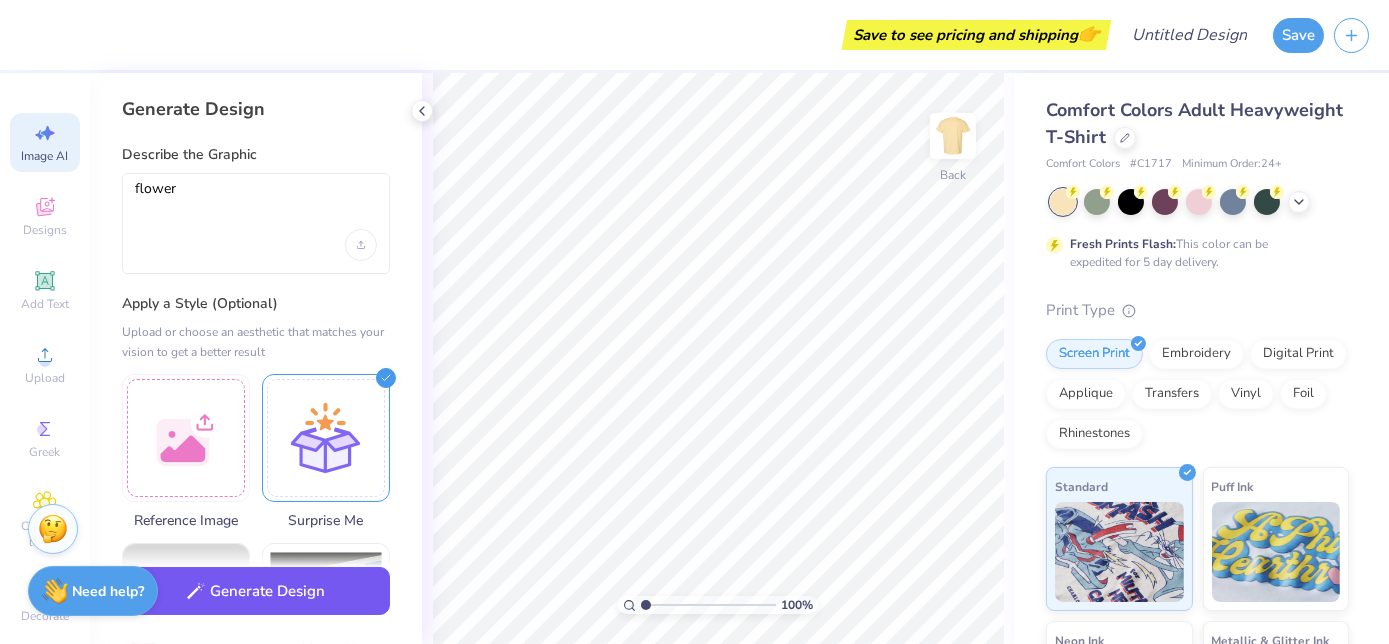 click on "Generate Design" at bounding box center [256, 591] 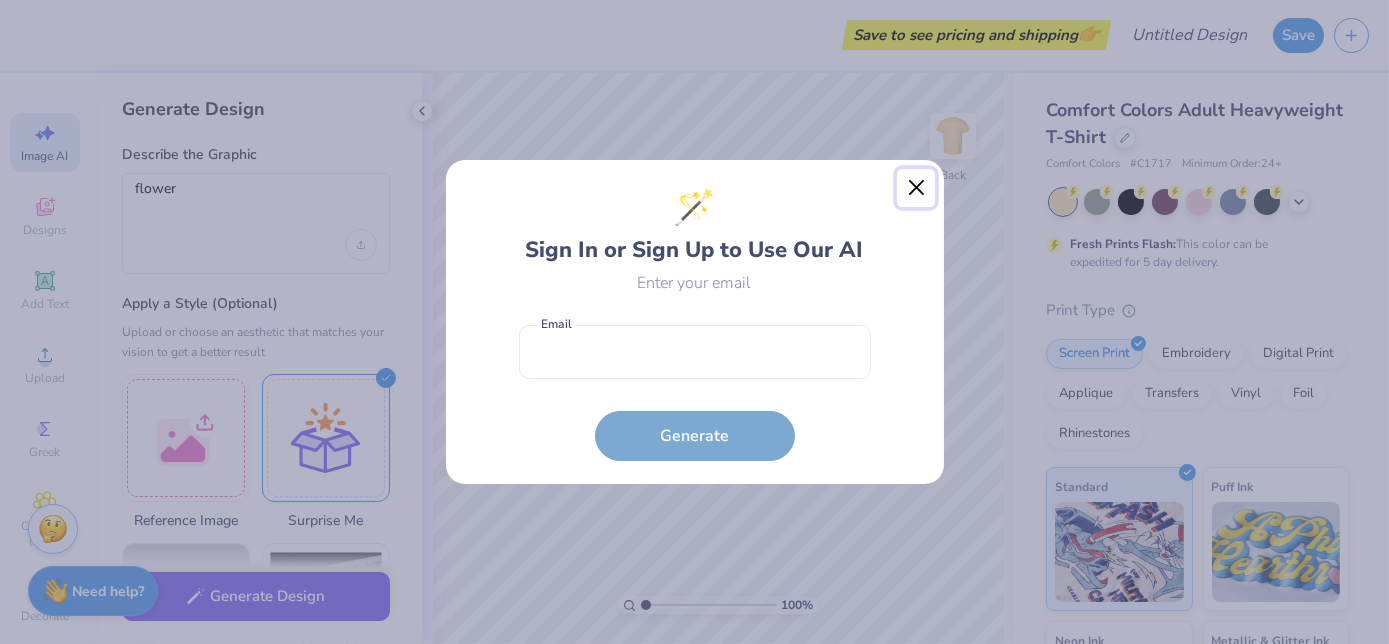 click at bounding box center (916, 188) 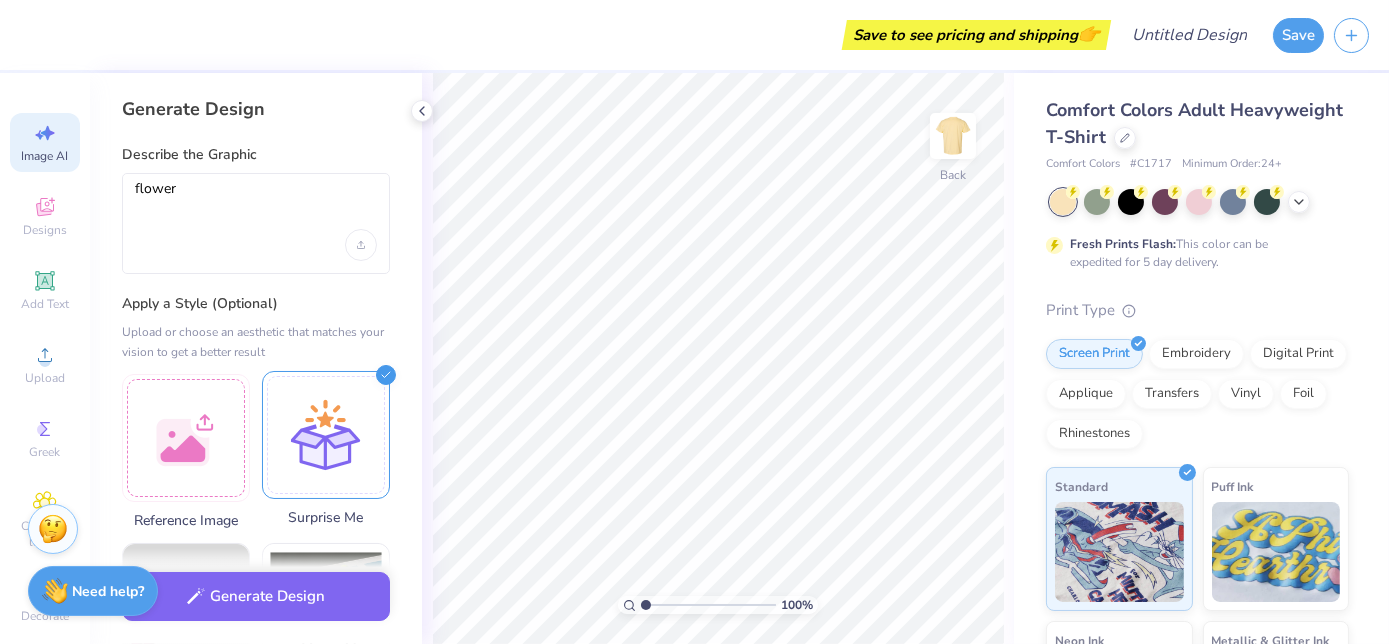 drag, startPoint x: 365, startPoint y: 396, endPoint x: 363, endPoint y: 453, distance: 57.035076 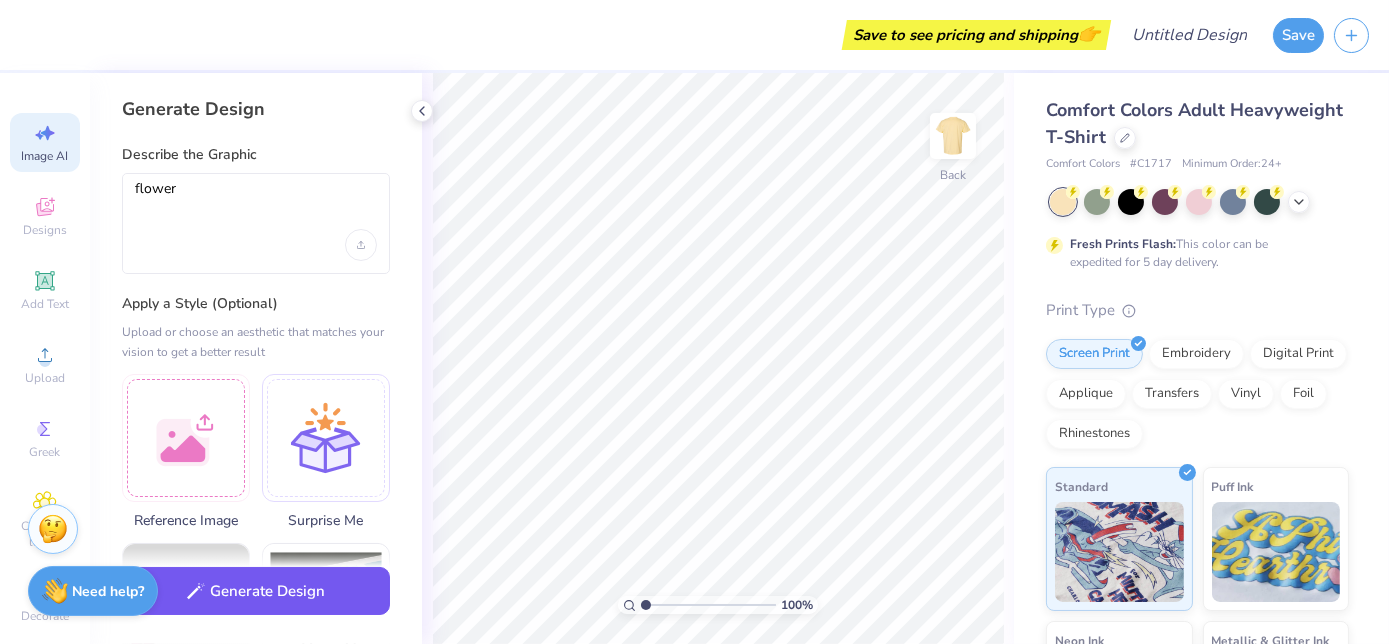 click on "Generate Design" at bounding box center [256, 591] 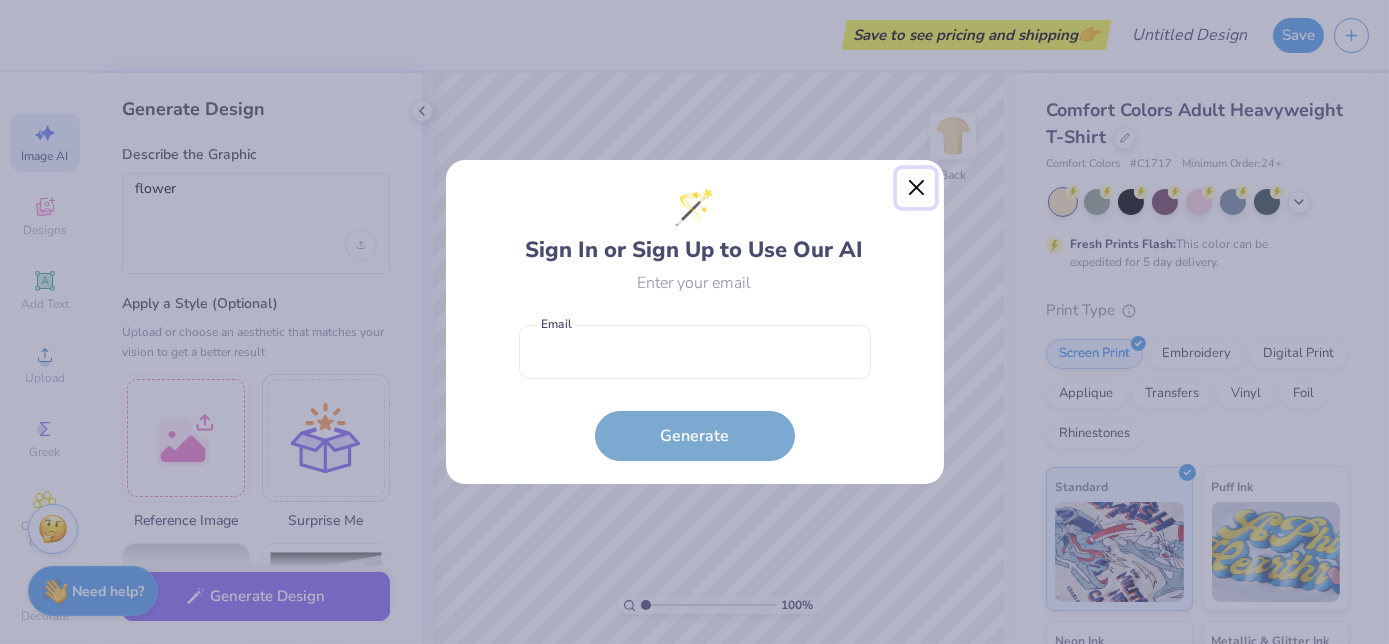 click at bounding box center (916, 188) 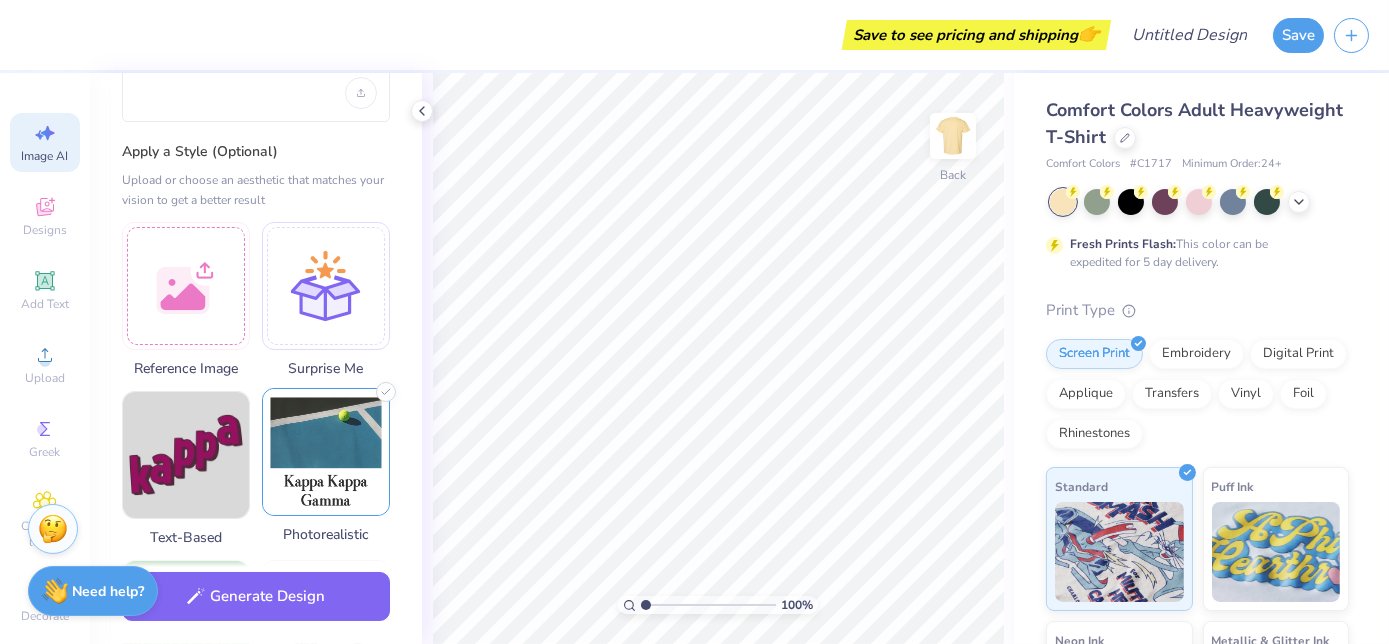 scroll, scrollTop: 181, scrollLeft: 0, axis: vertical 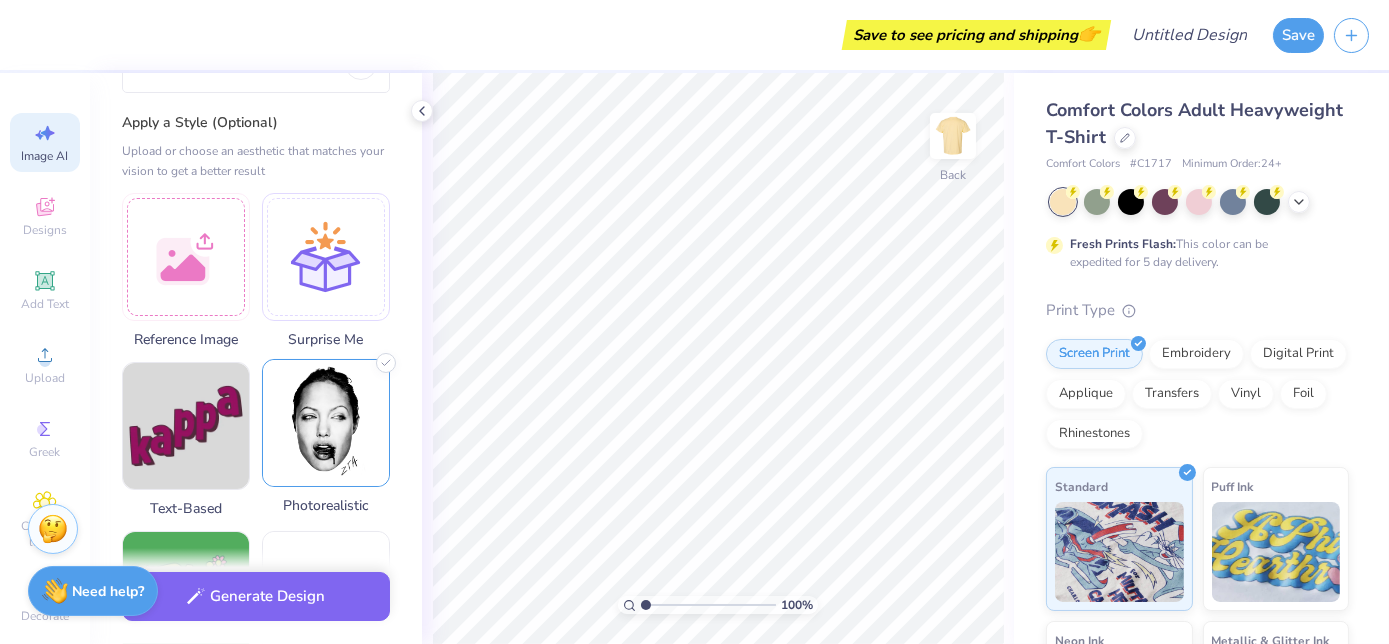 click at bounding box center (326, 423) 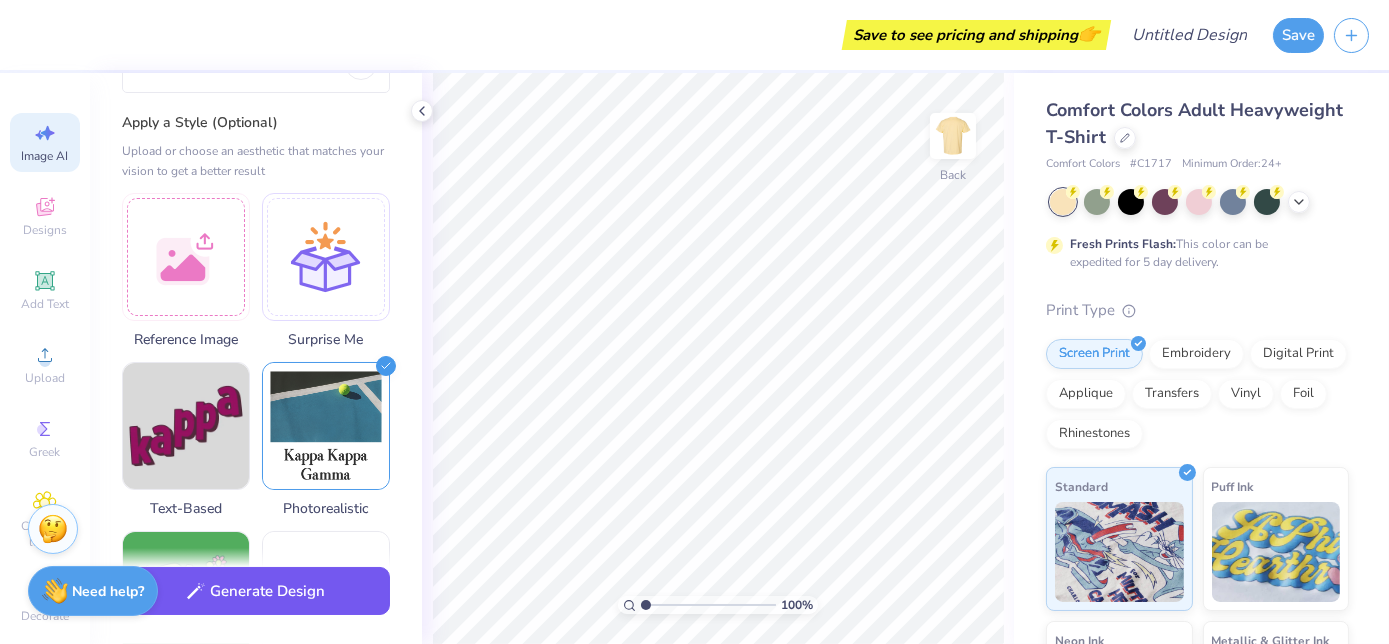 click on "Generate Design" at bounding box center (256, 591) 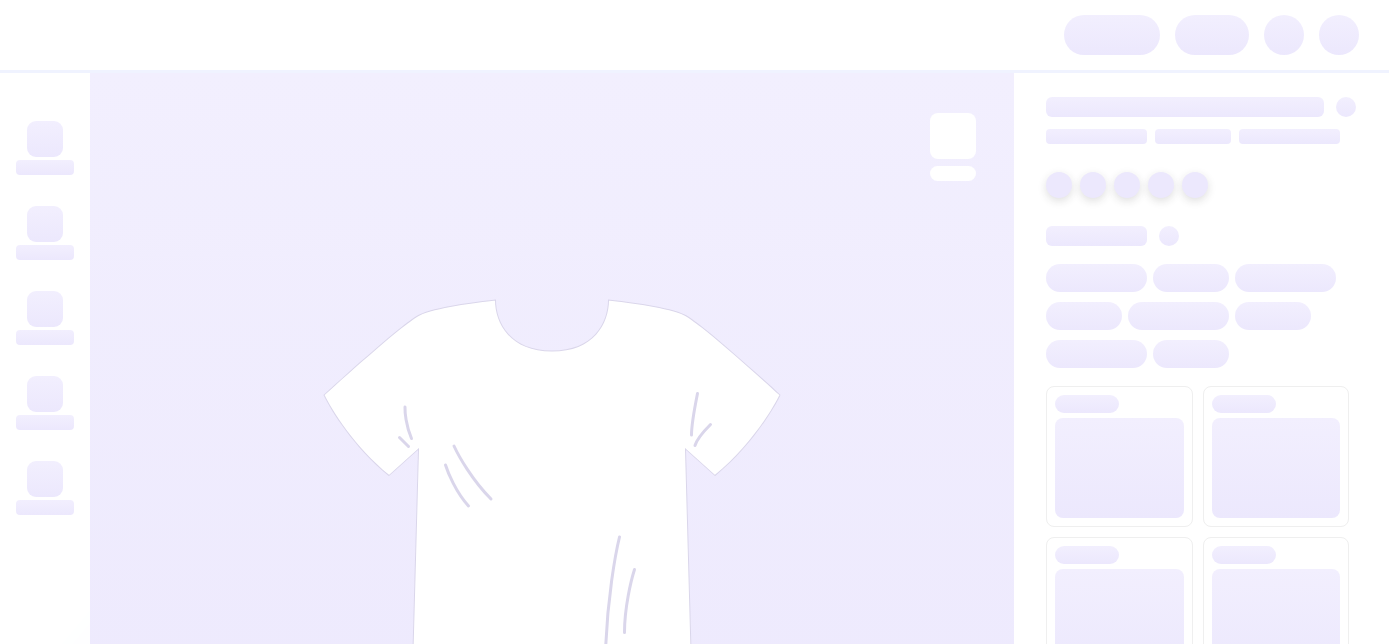 scroll, scrollTop: 0, scrollLeft: 0, axis: both 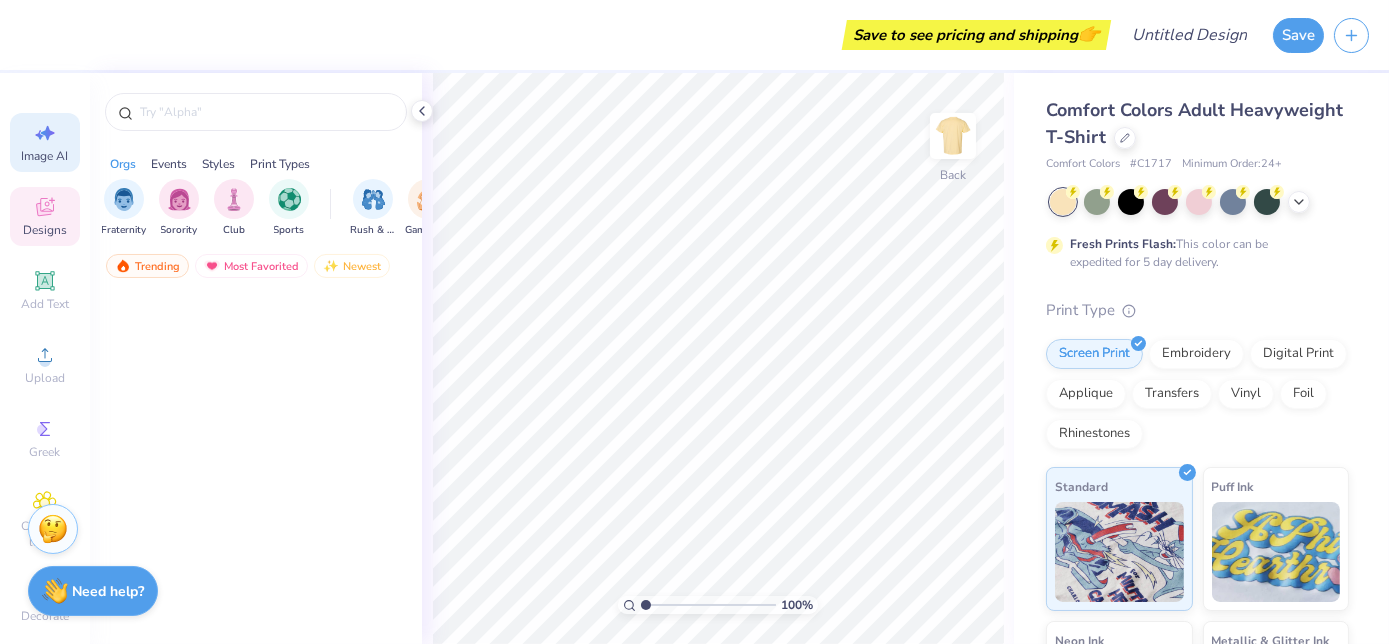 click on "Image AI" at bounding box center [45, 156] 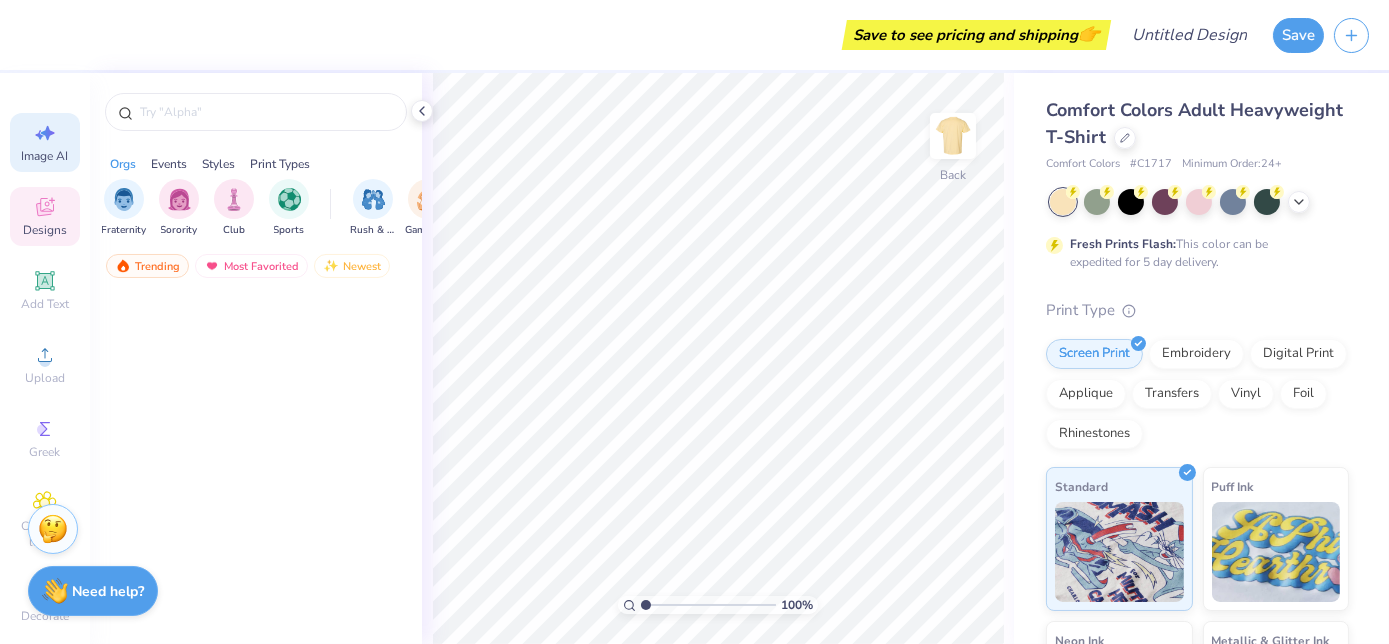 select on "4" 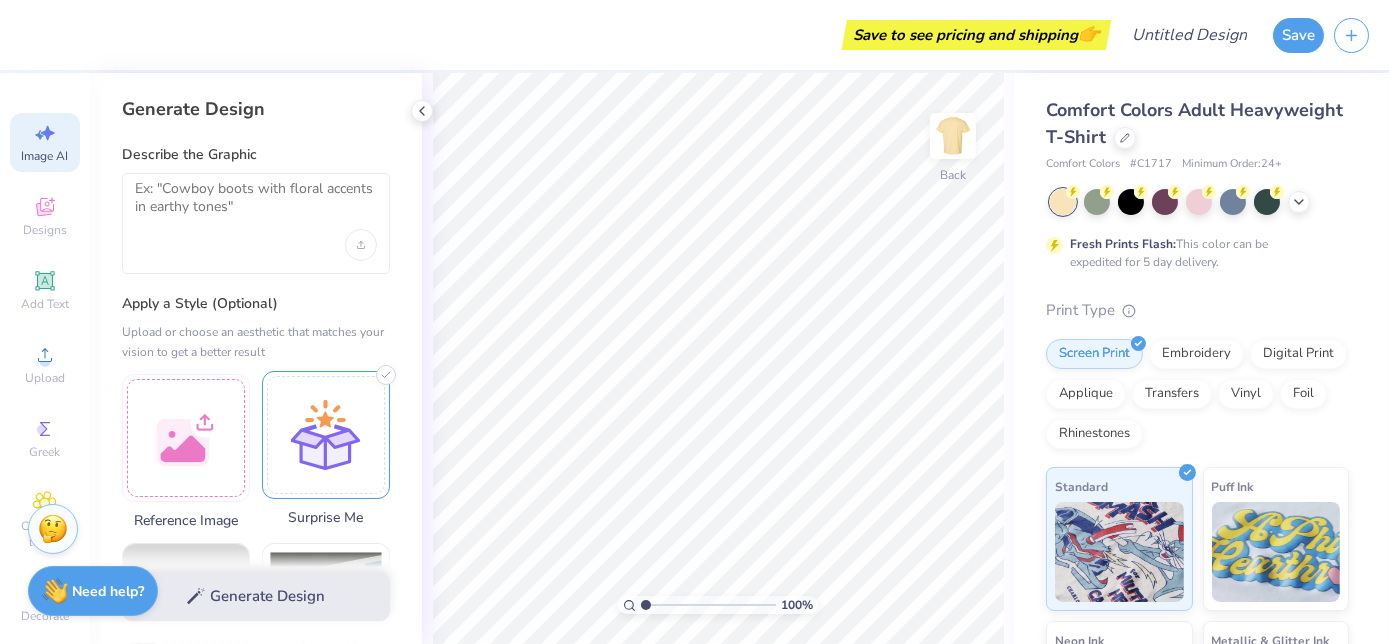 click at bounding box center (326, 435) 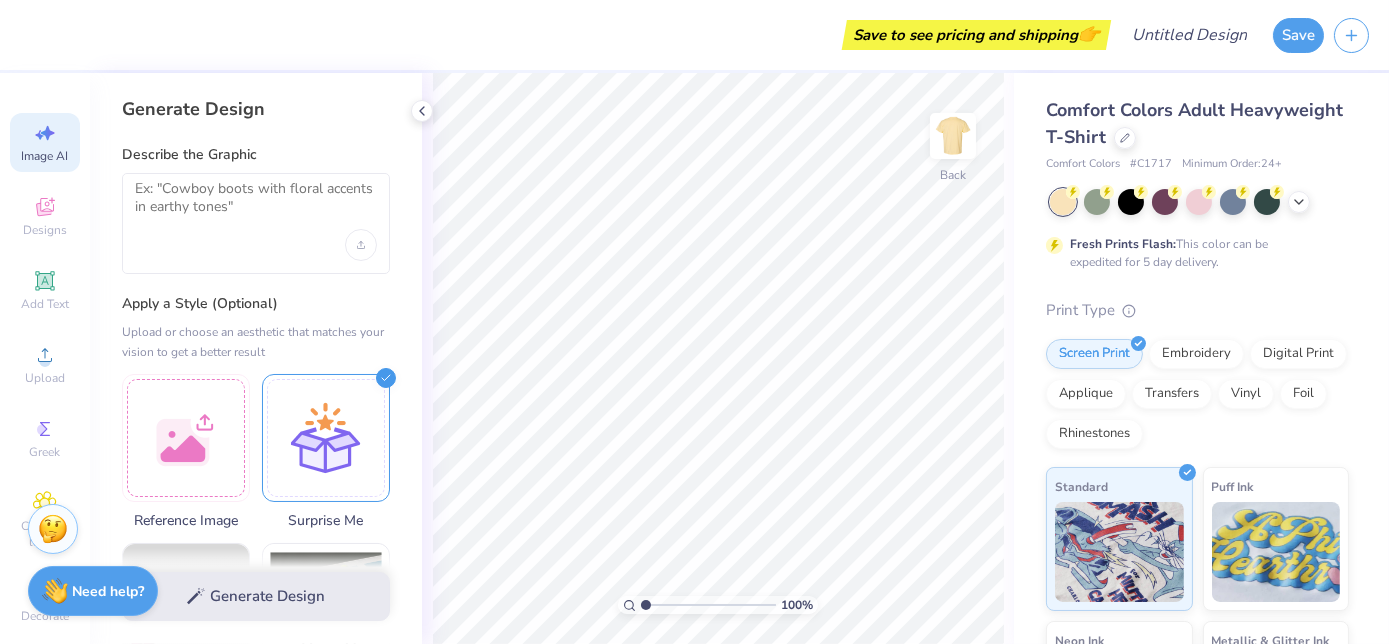click at bounding box center [256, 223] 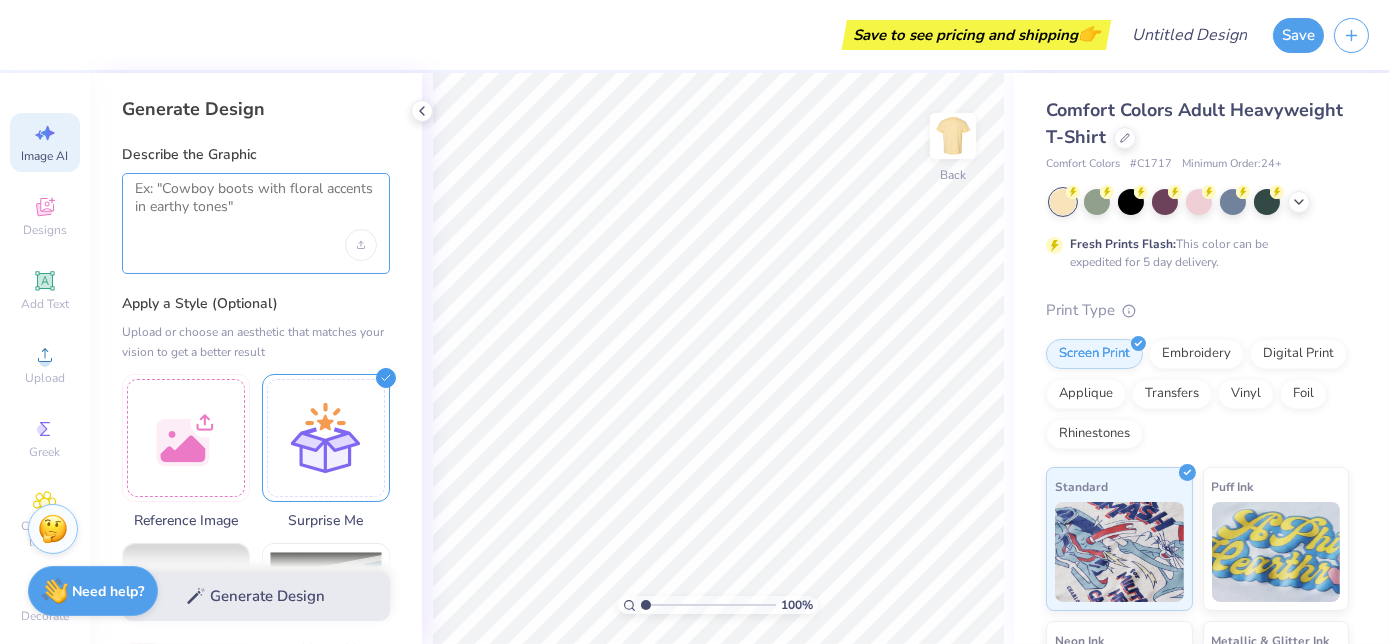 click at bounding box center [256, 205] 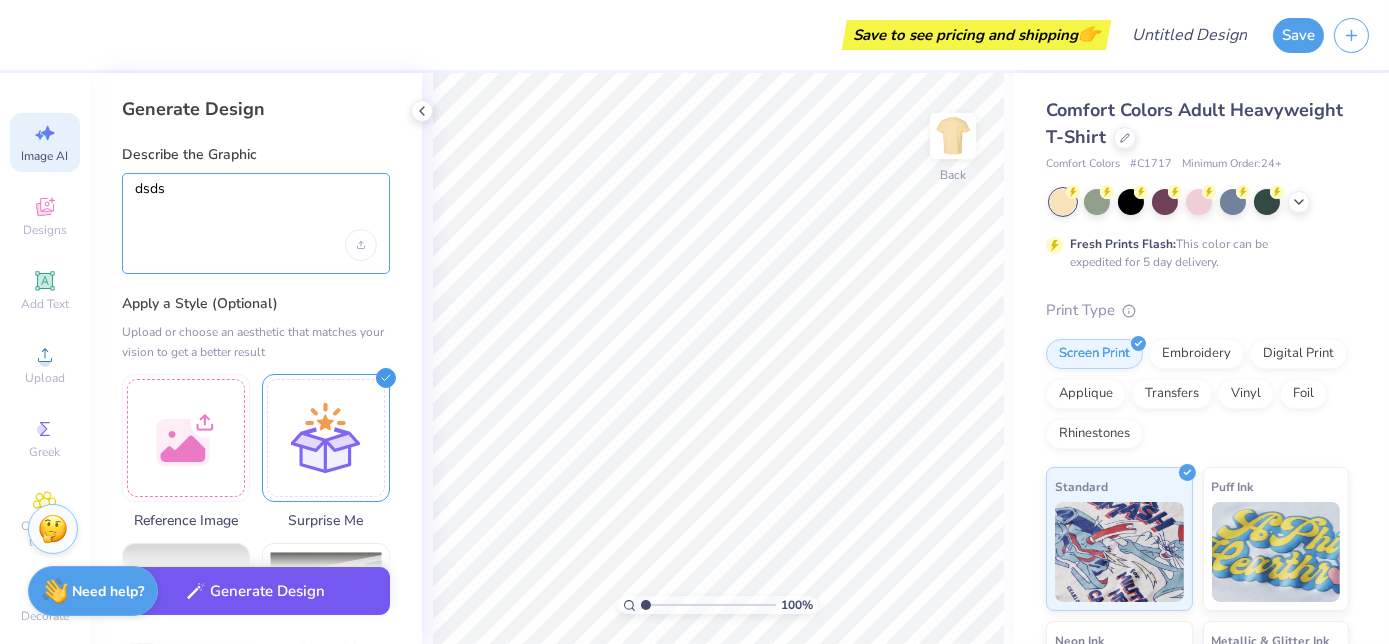 type on "dsds" 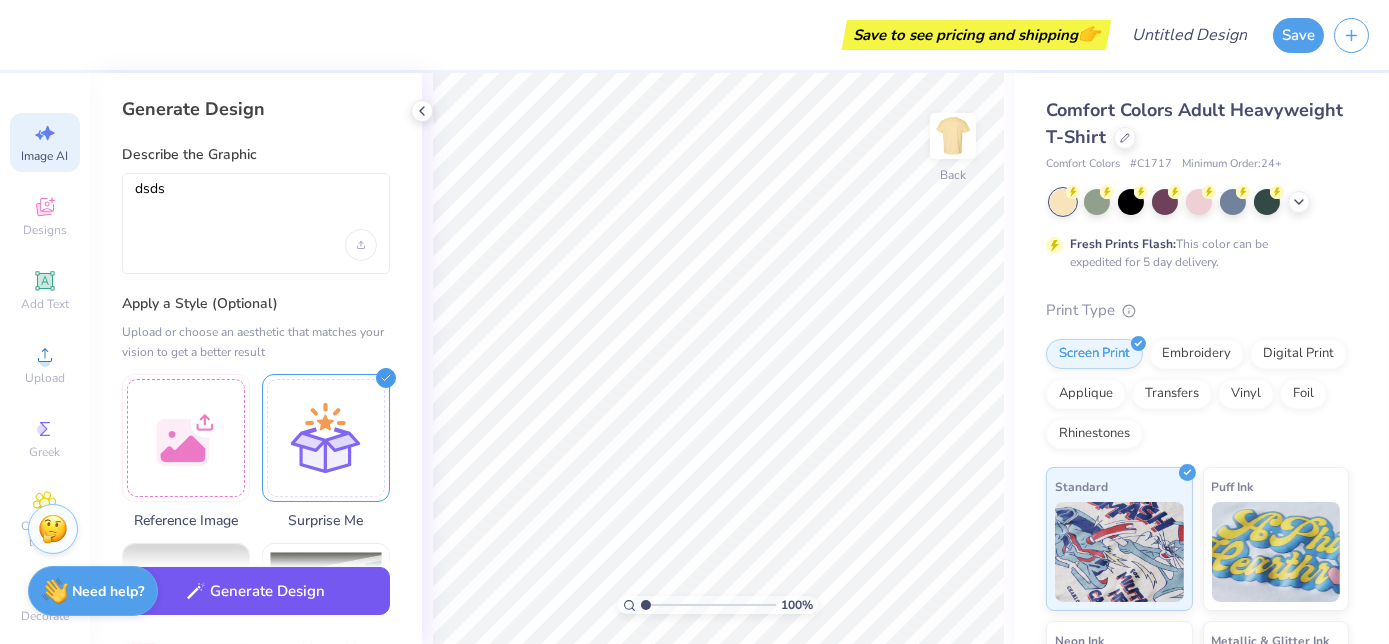 click on "Generate Design" at bounding box center (256, 591) 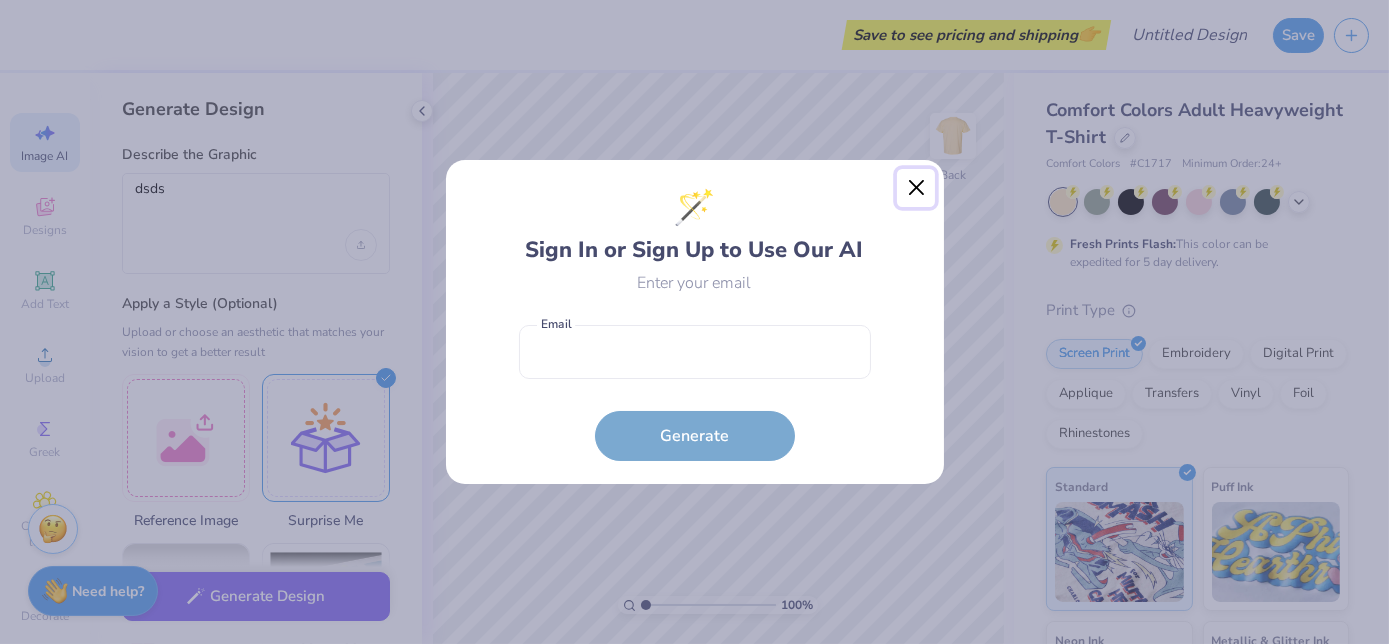click at bounding box center [916, 188] 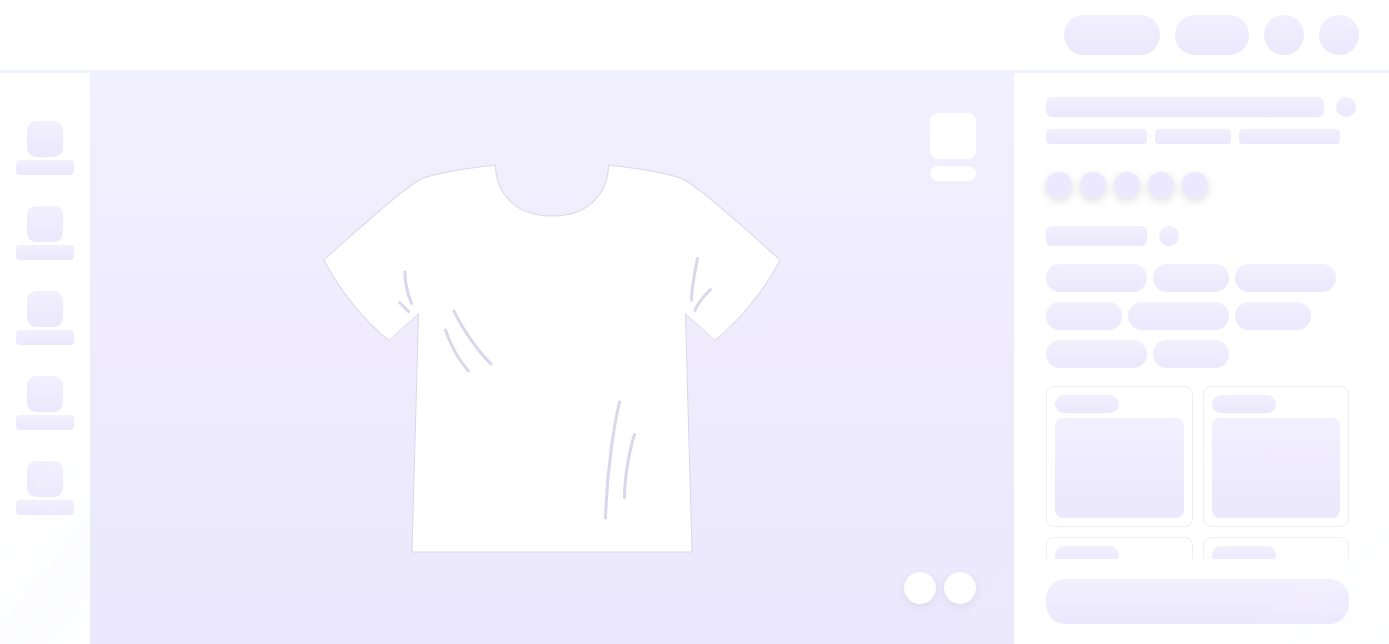 scroll, scrollTop: 0, scrollLeft: 0, axis: both 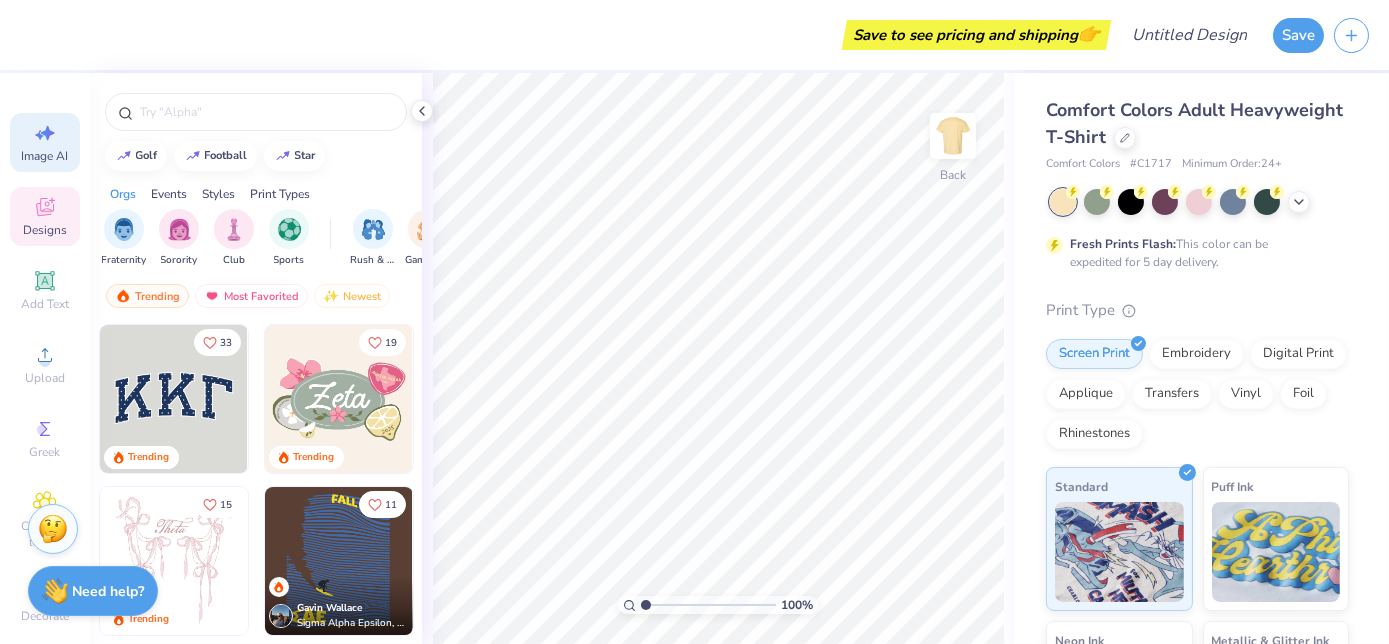 click on "Image AI" at bounding box center (45, 156) 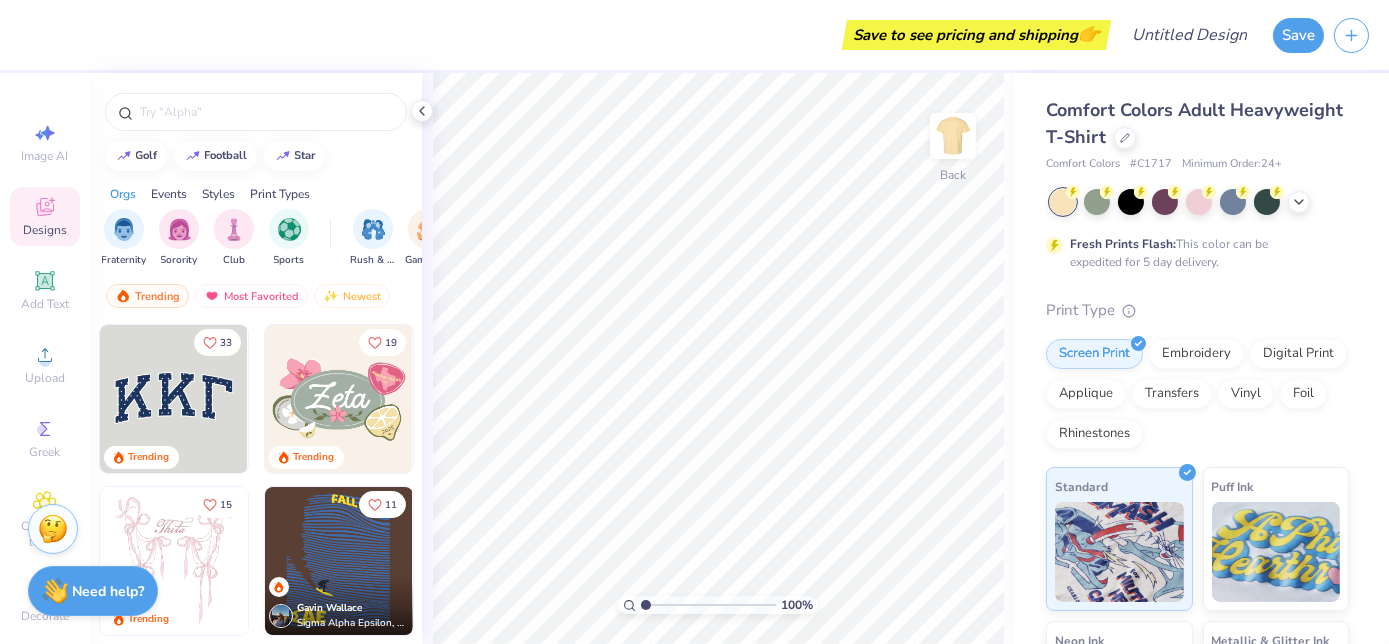 select on "4" 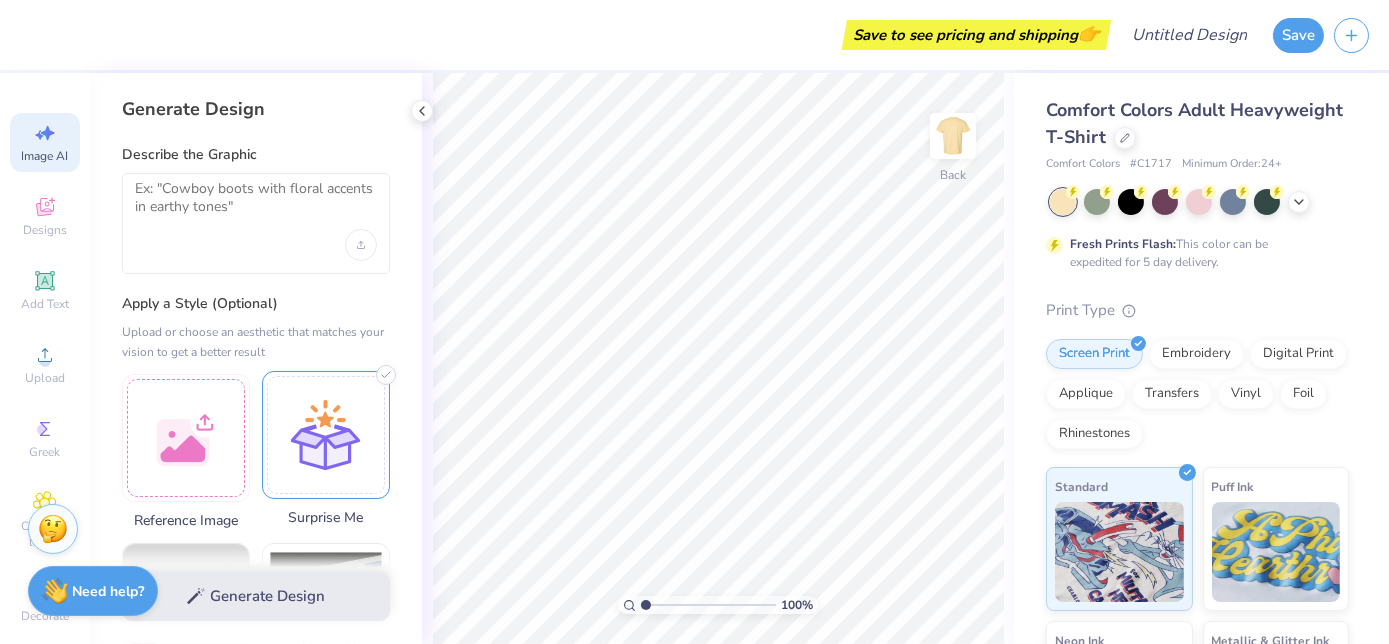 click at bounding box center [326, 435] 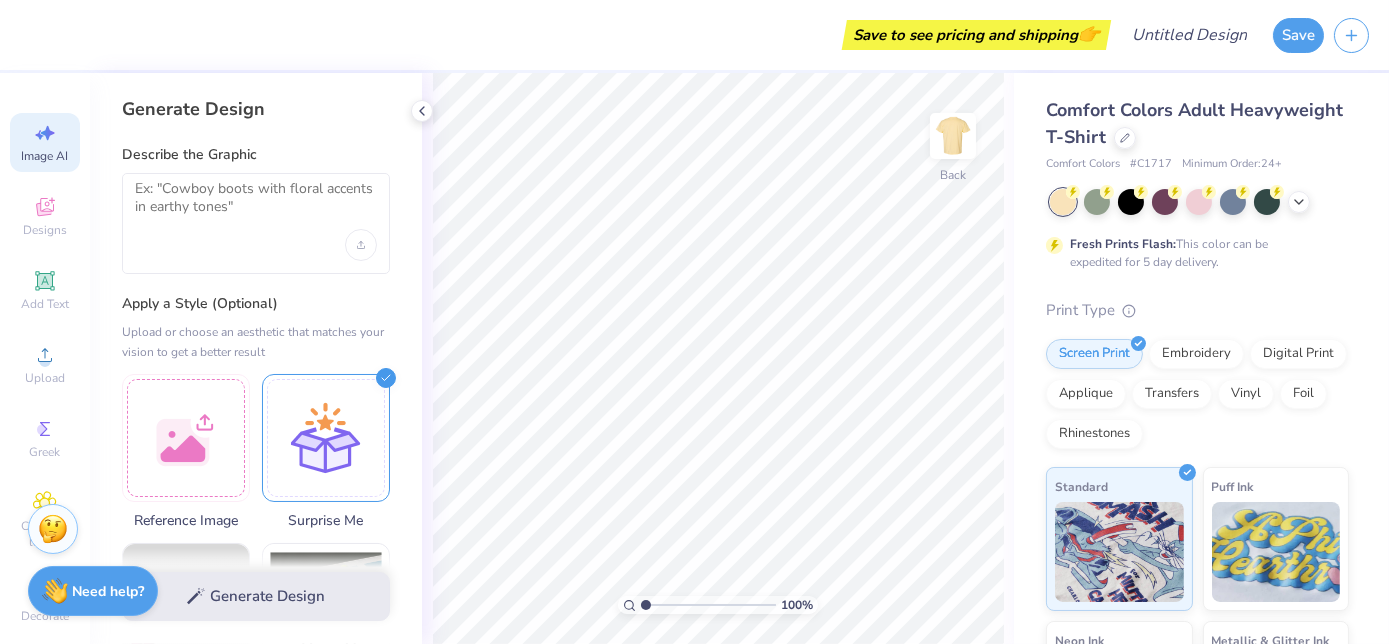click at bounding box center [256, 223] 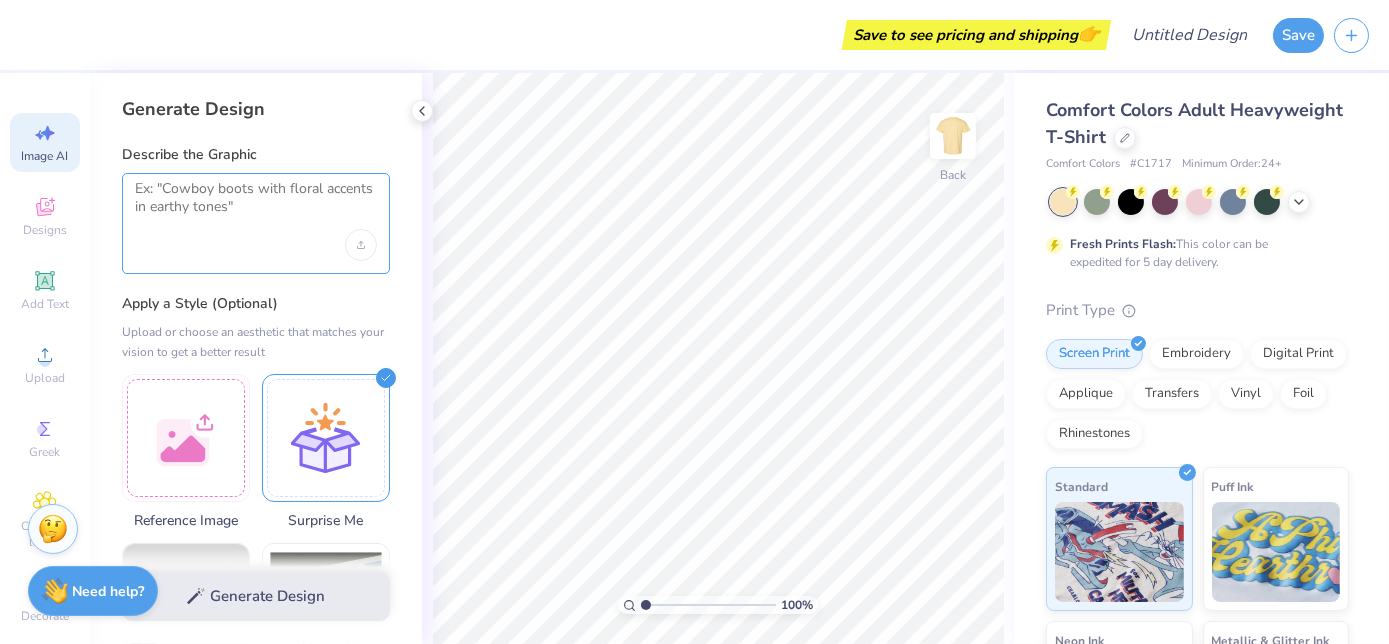 click at bounding box center [256, 205] 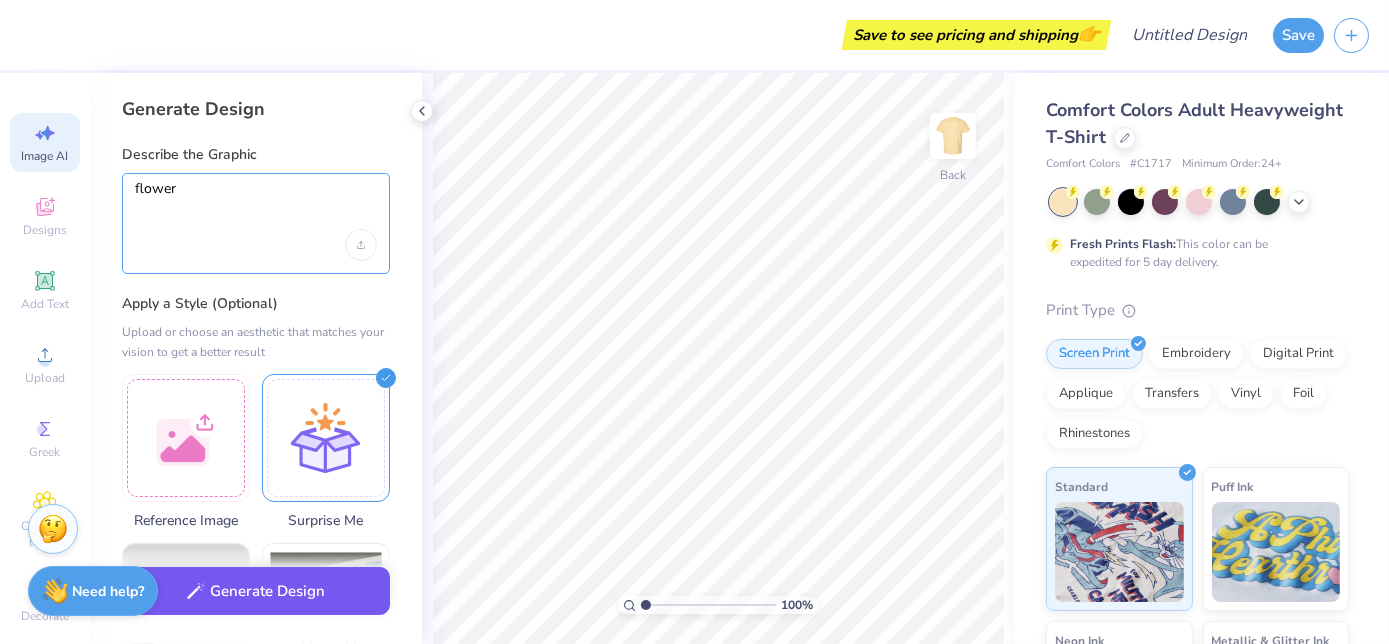 type on "flower" 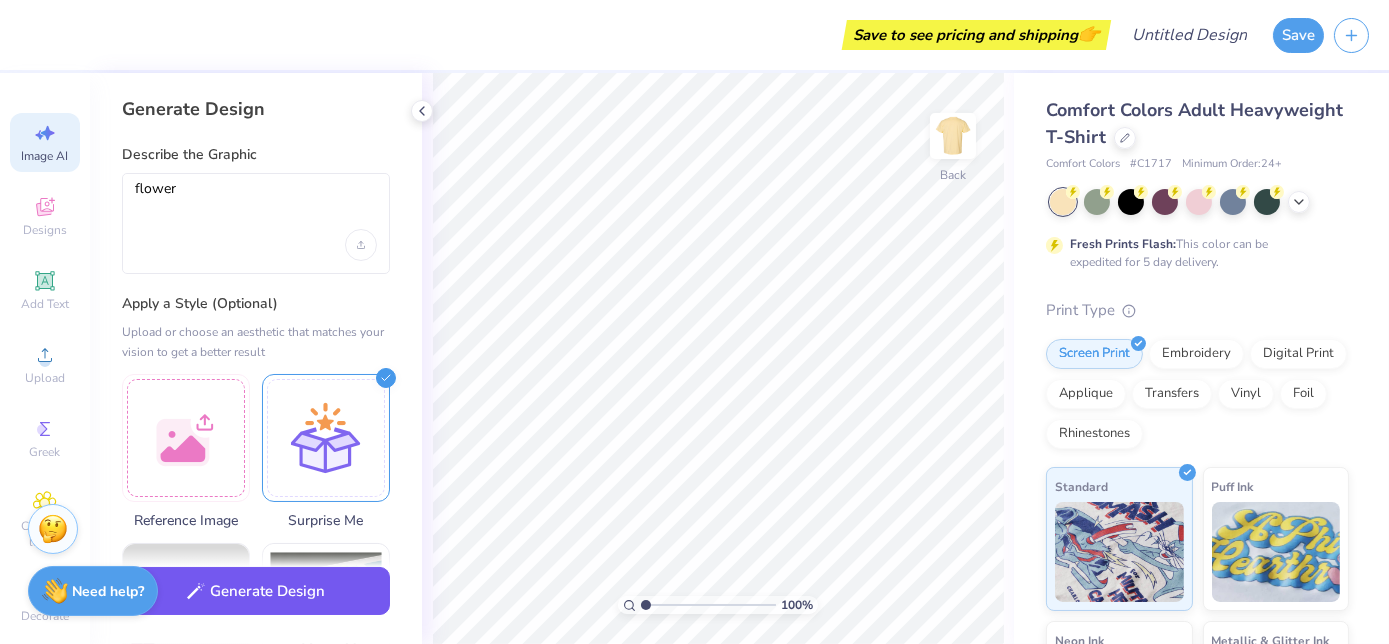 click on "Generate Design" at bounding box center (256, 591) 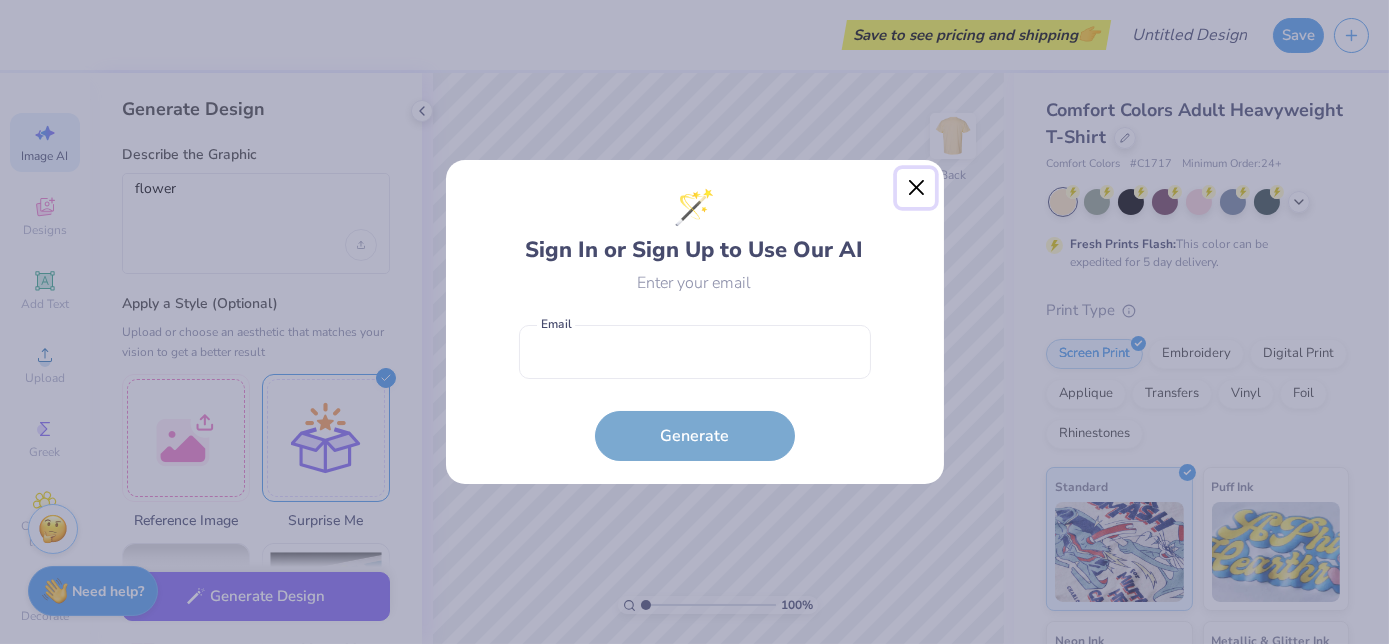 click at bounding box center (916, 188) 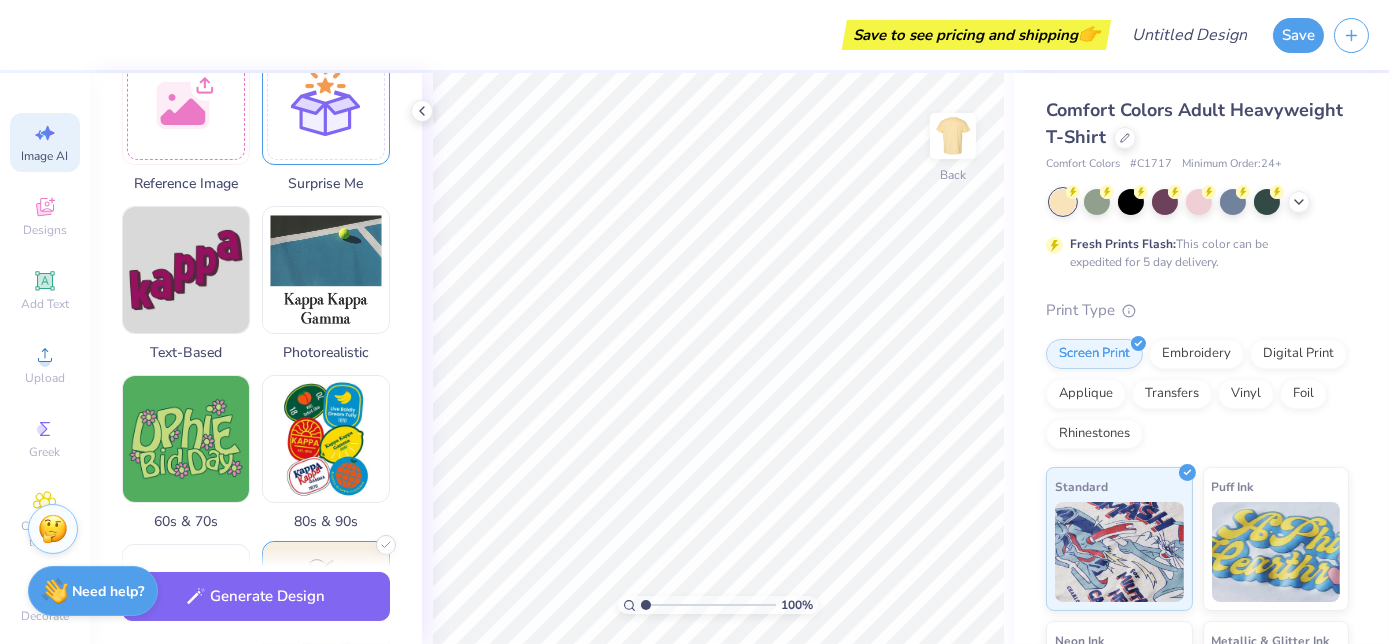 scroll, scrollTop: 454, scrollLeft: 0, axis: vertical 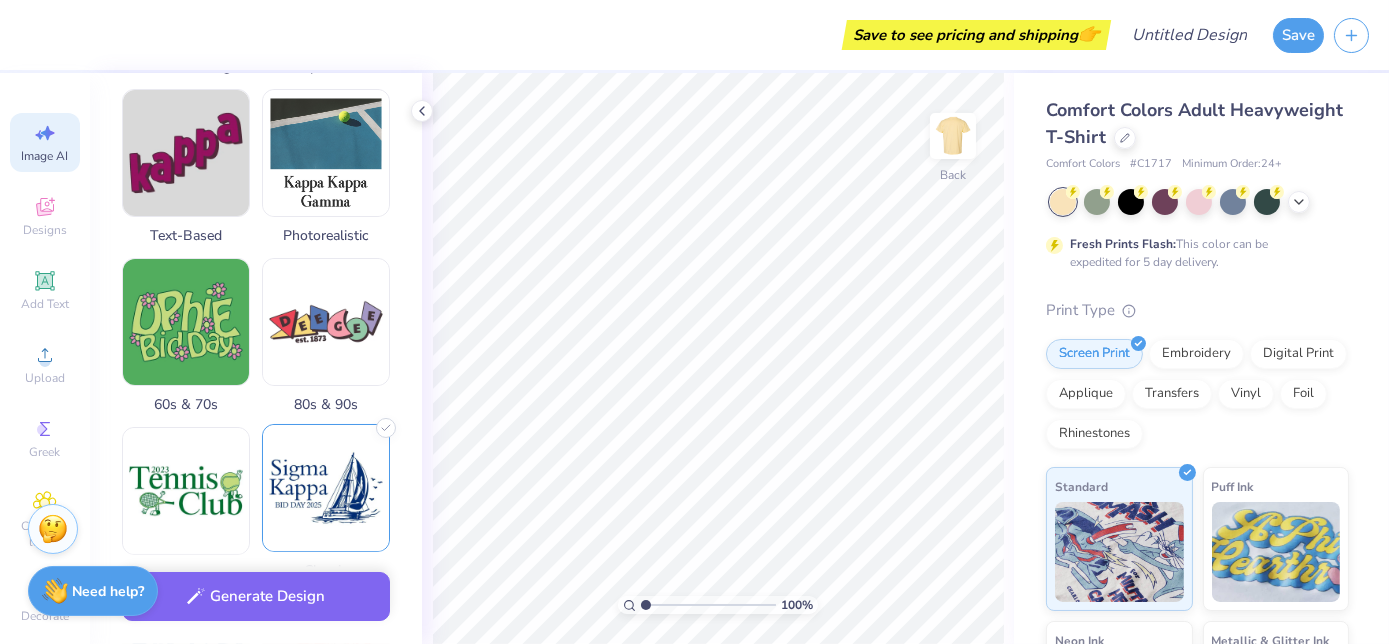 click at bounding box center (326, 488) 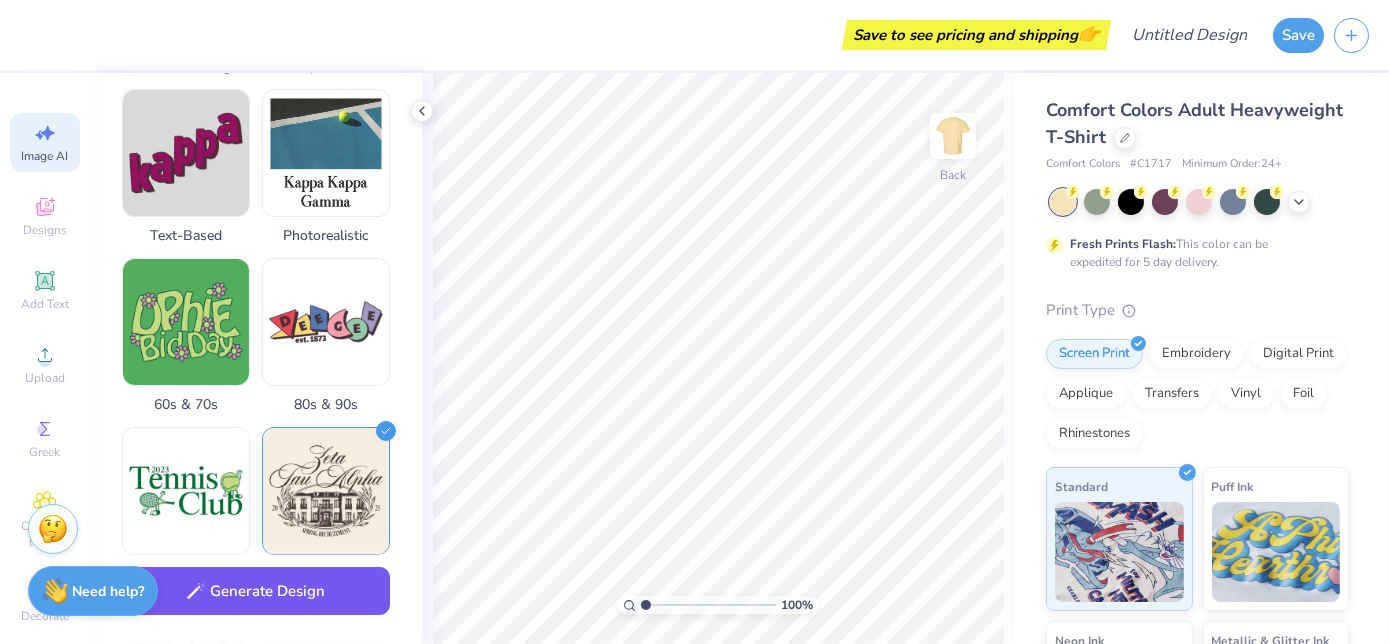 click on "Generate Design" at bounding box center [256, 591] 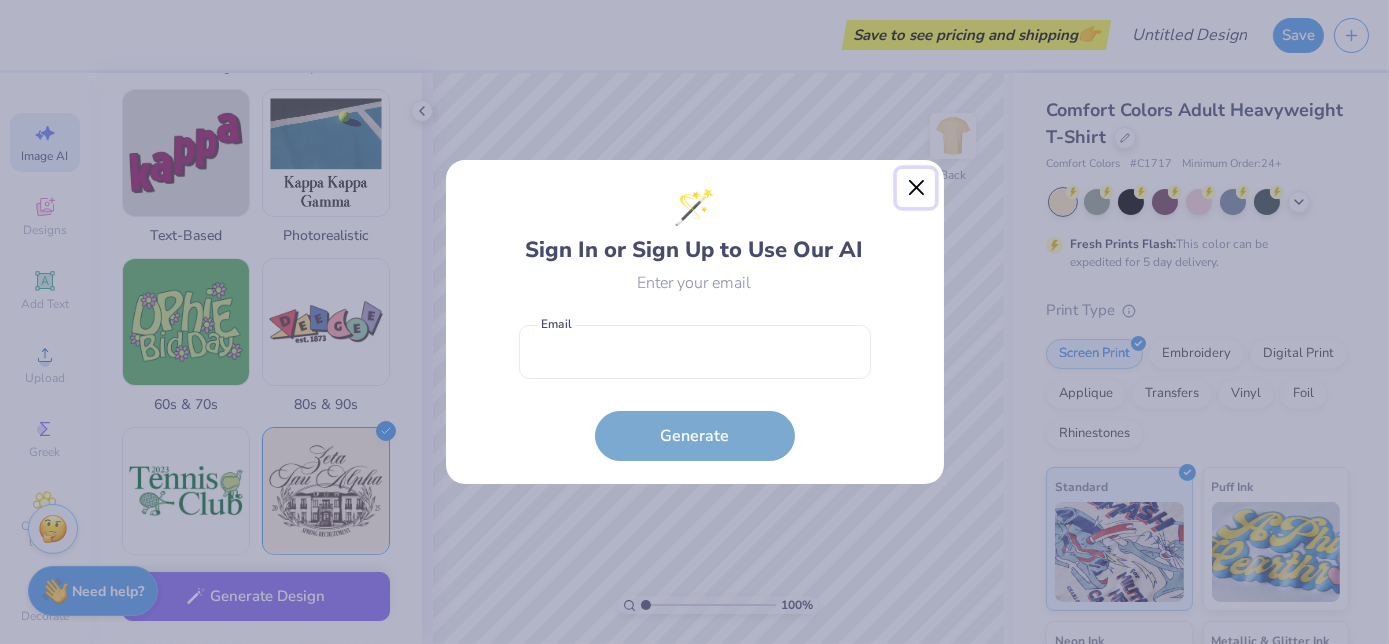 click at bounding box center [916, 188] 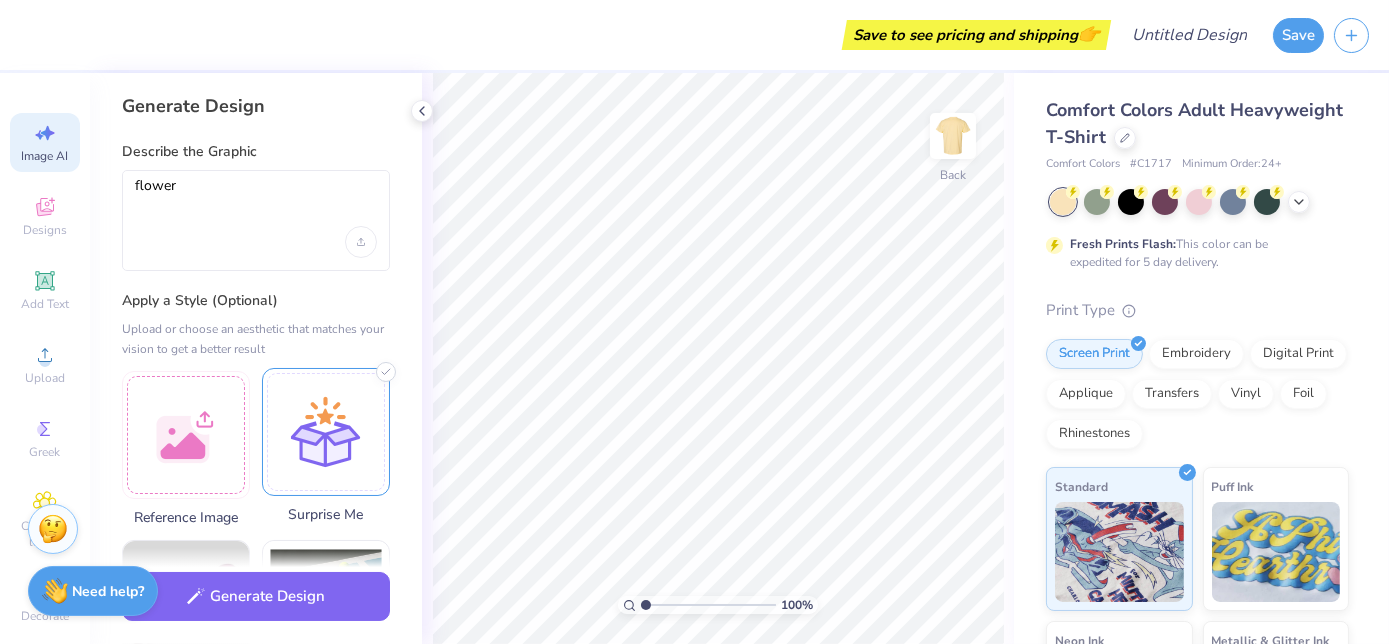 scroll, scrollTop: 0, scrollLeft: 0, axis: both 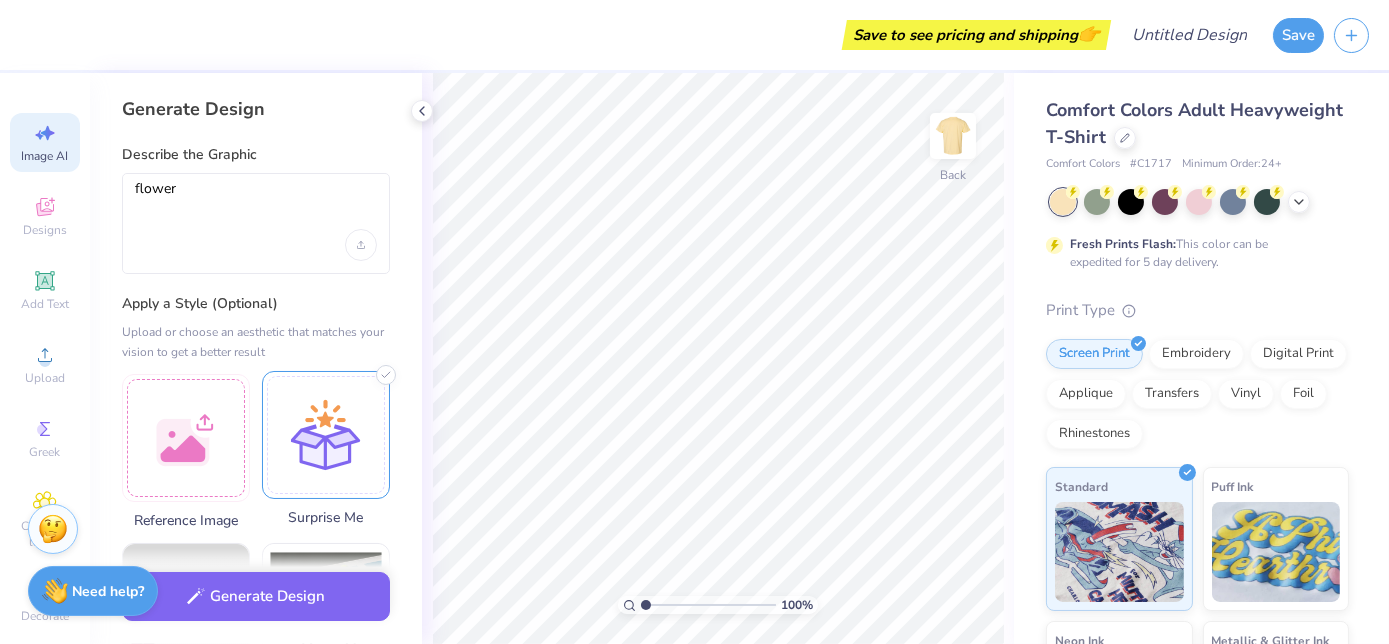 click at bounding box center [326, 435] 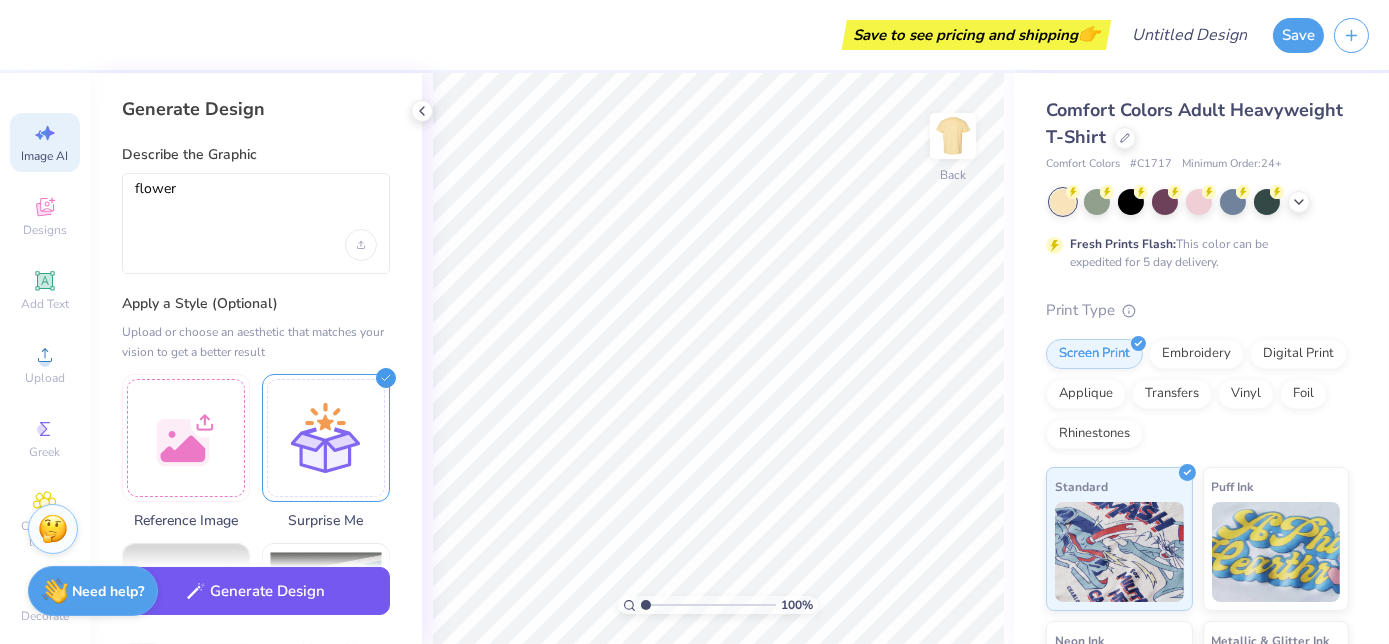 click on "Generate Design" at bounding box center (256, 591) 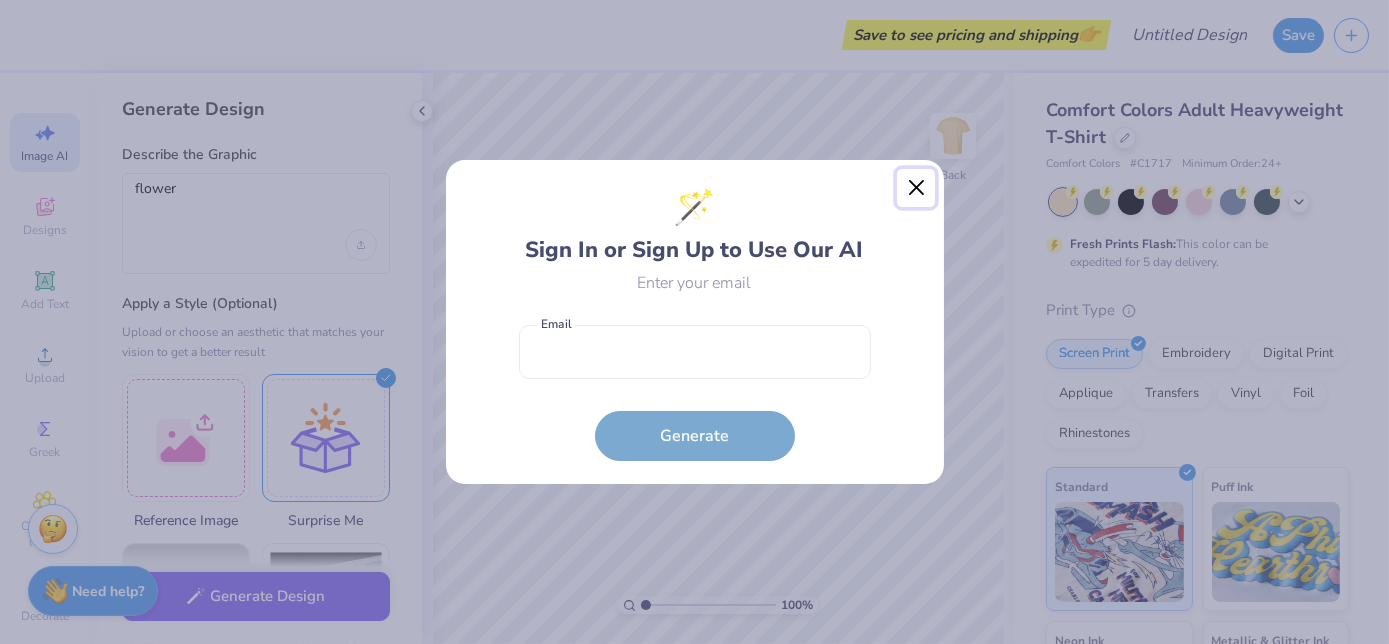 click at bounding box center (916, 188) 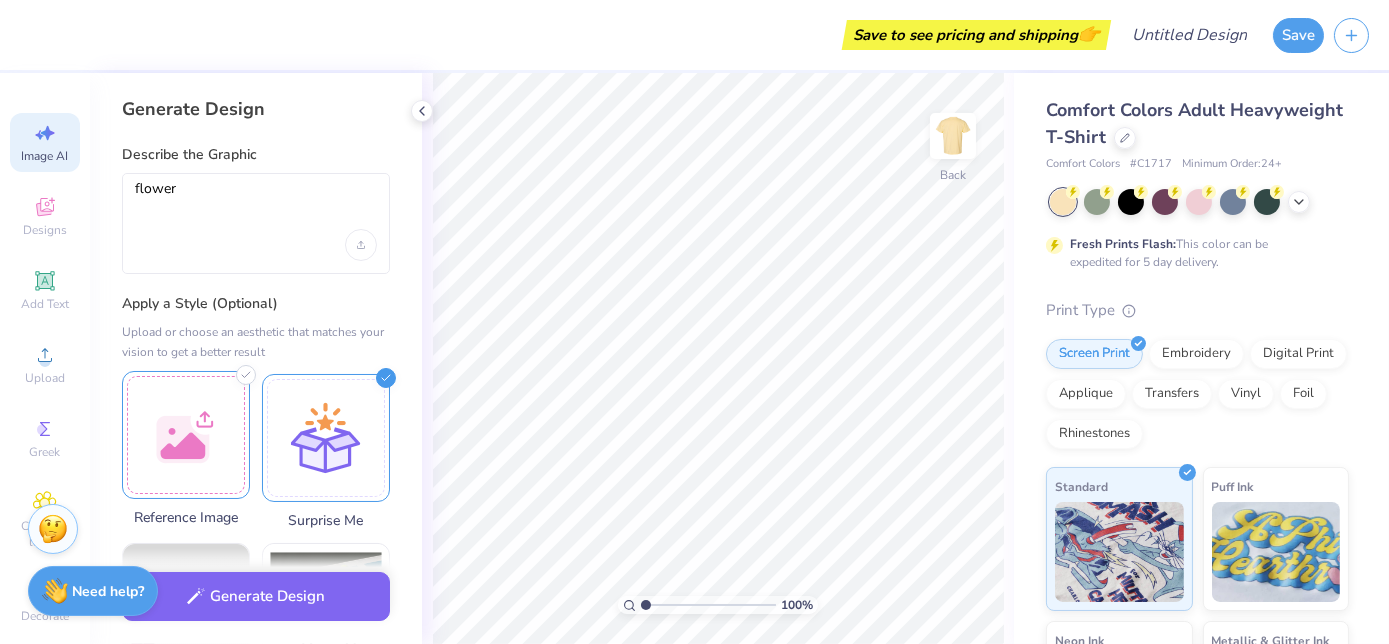 click at bounding box center [186, 435] 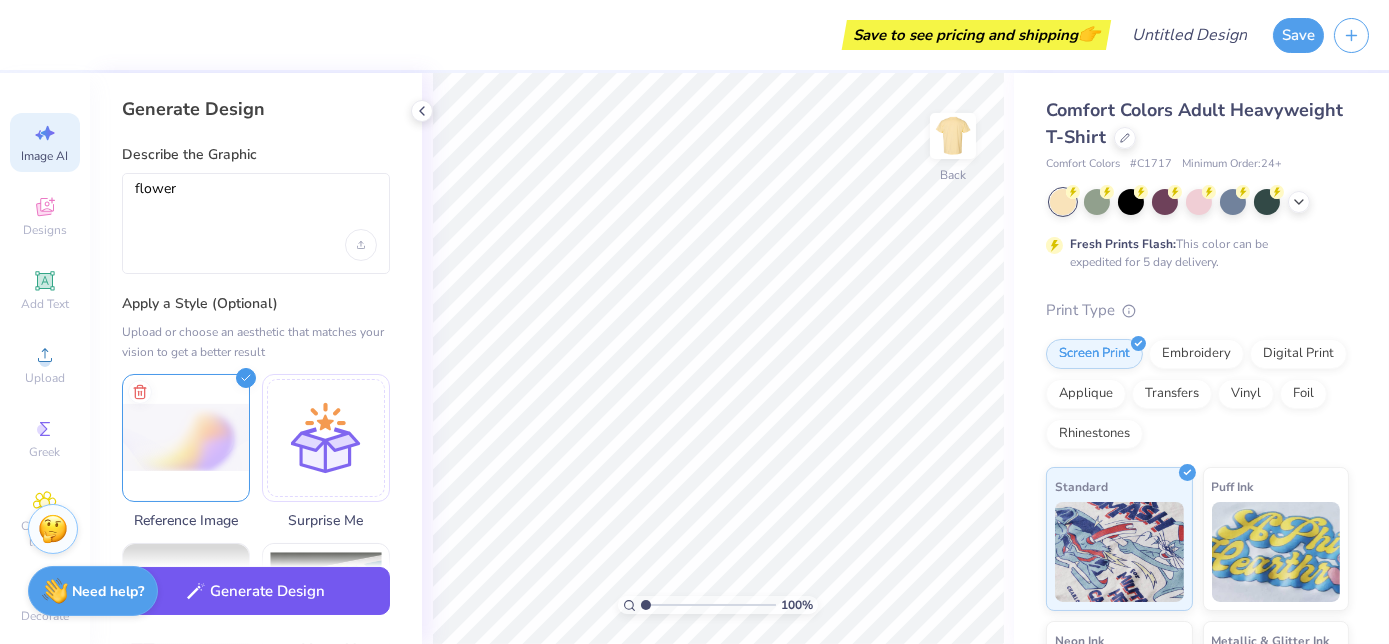 click on "Generate Design" at bounding box center [256, 591] 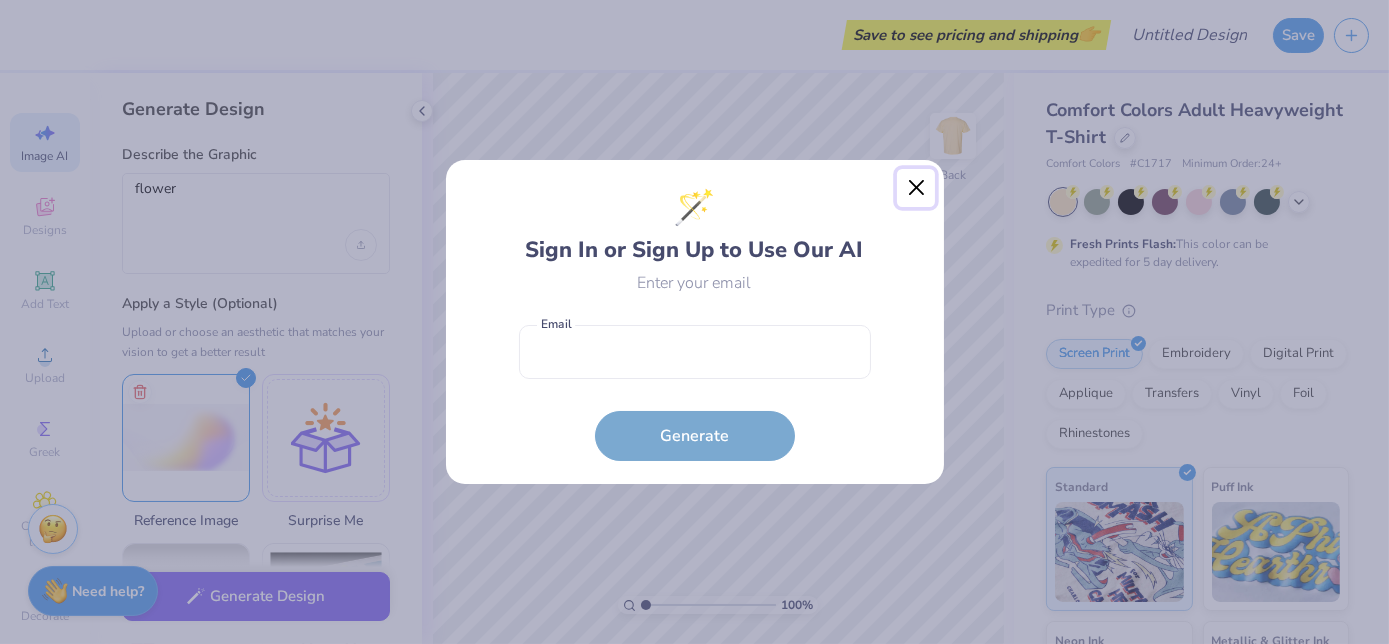 click at bounding box center [916, 188] 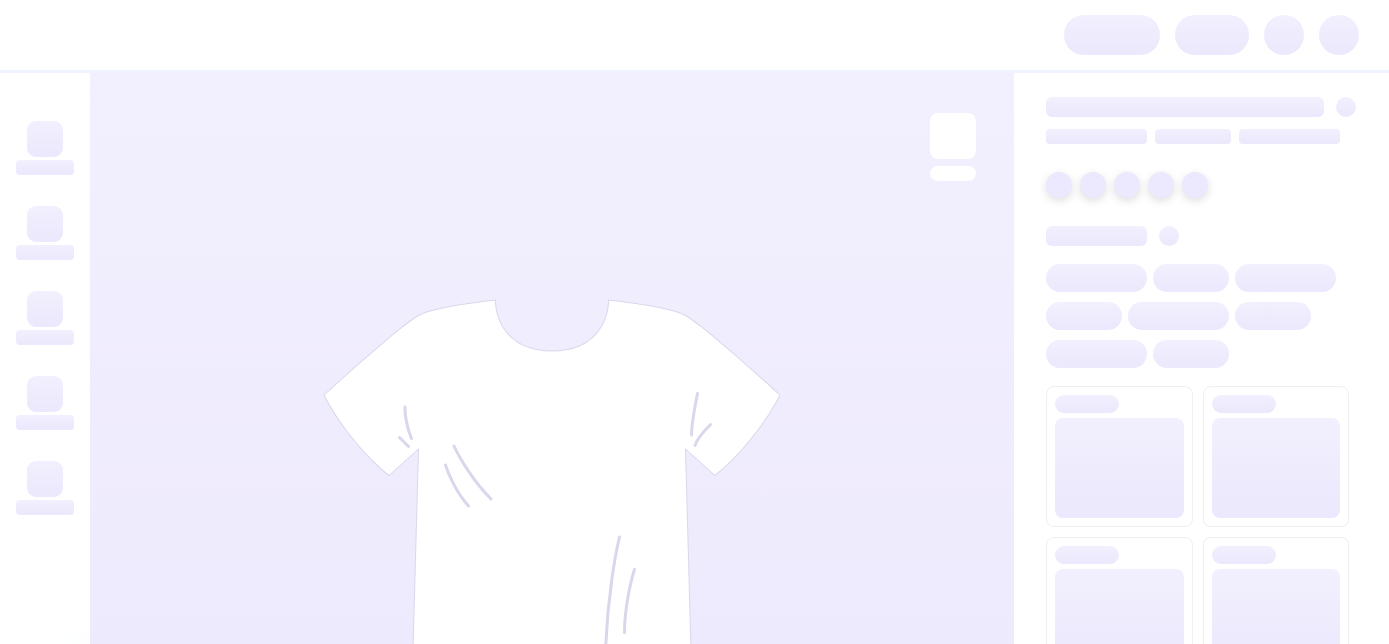 scroll, scrollTop: 0, scrollLeft: 0, axis: both 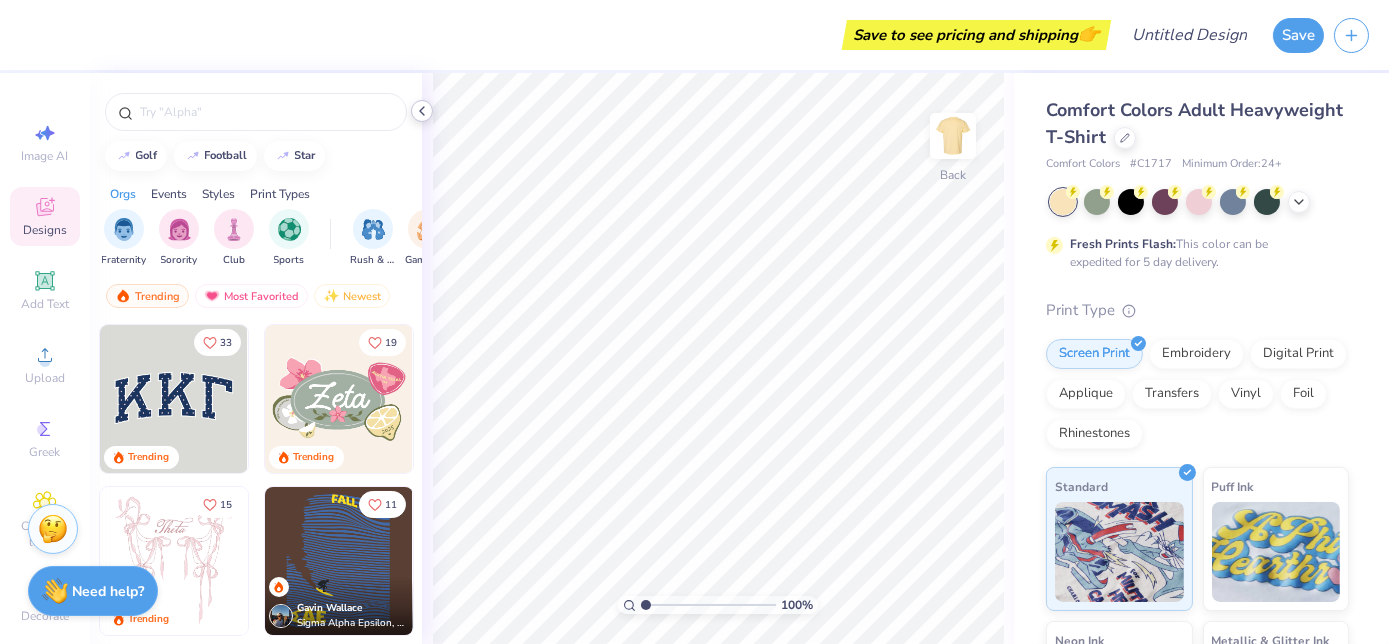 click 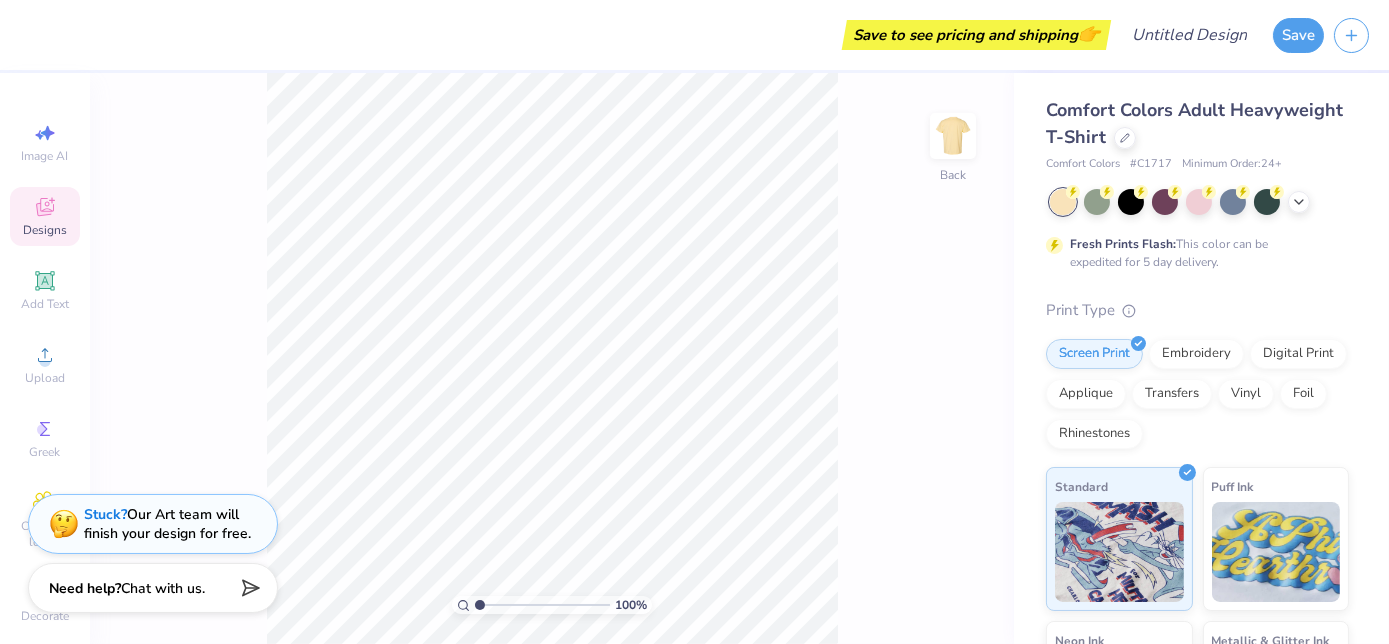 click on "Chat with us." at bounding box center [163, 588] 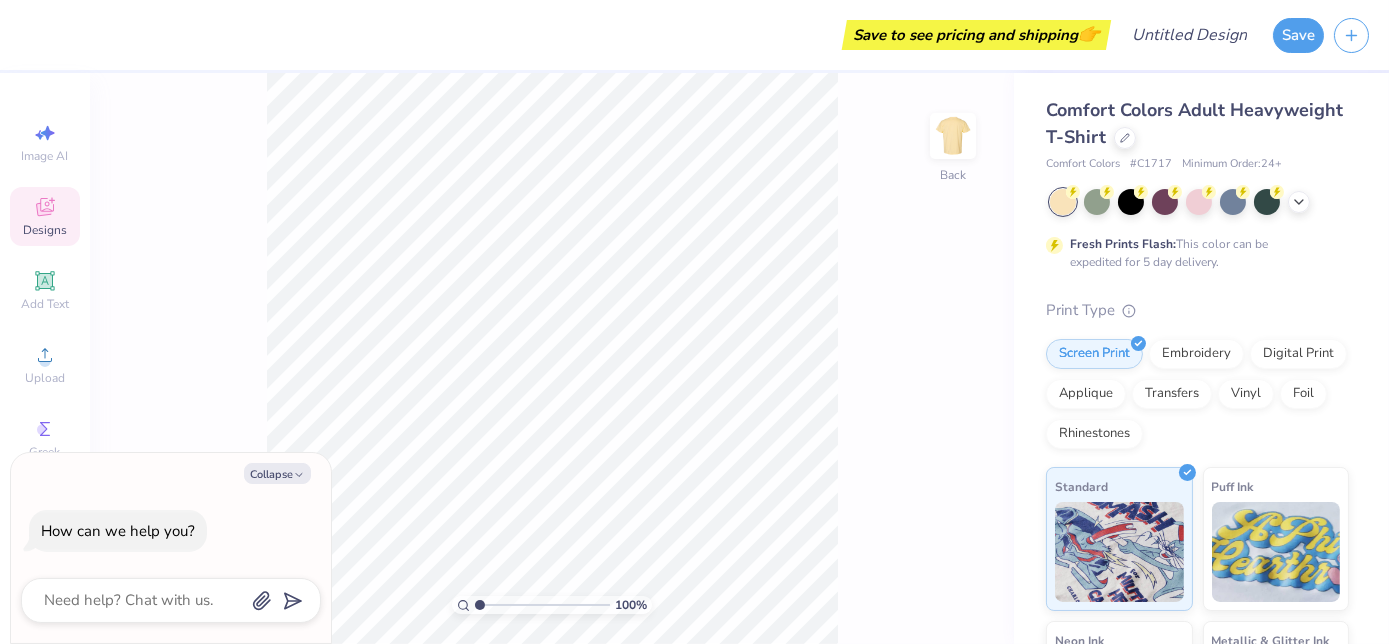 click on "100  % Back" at bounding box center [552, 358] 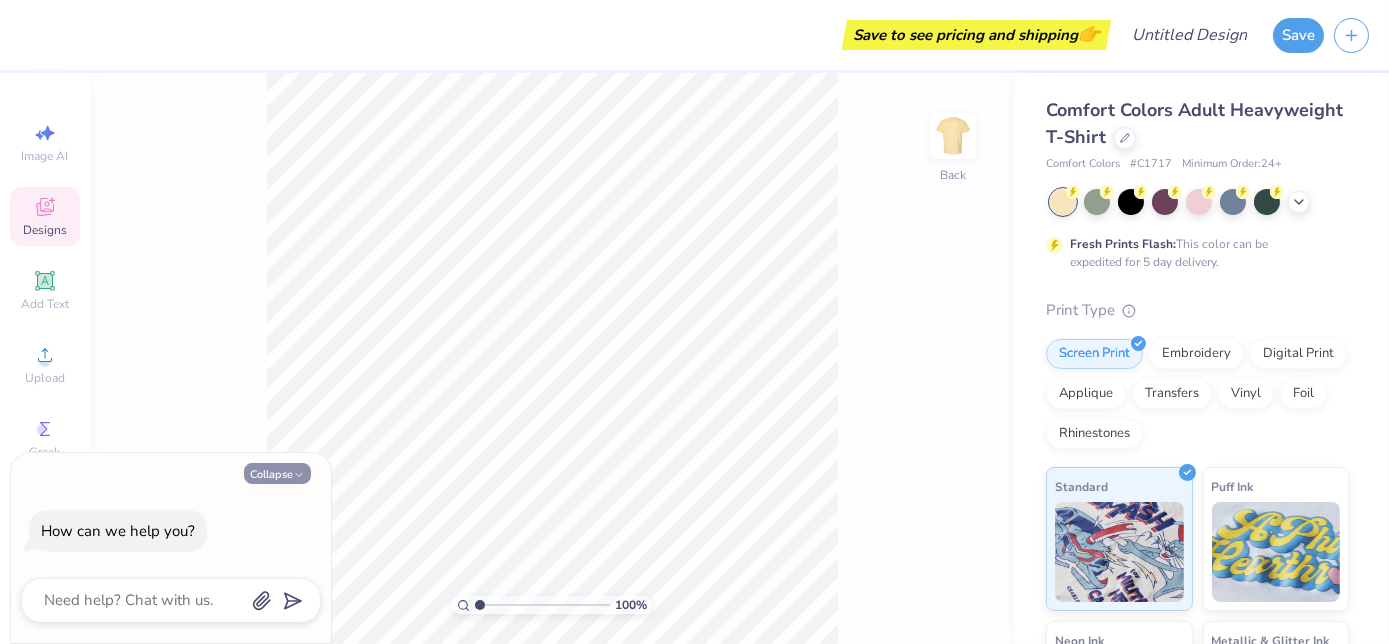 click on "Collapse" at bounding box center [277, 473] 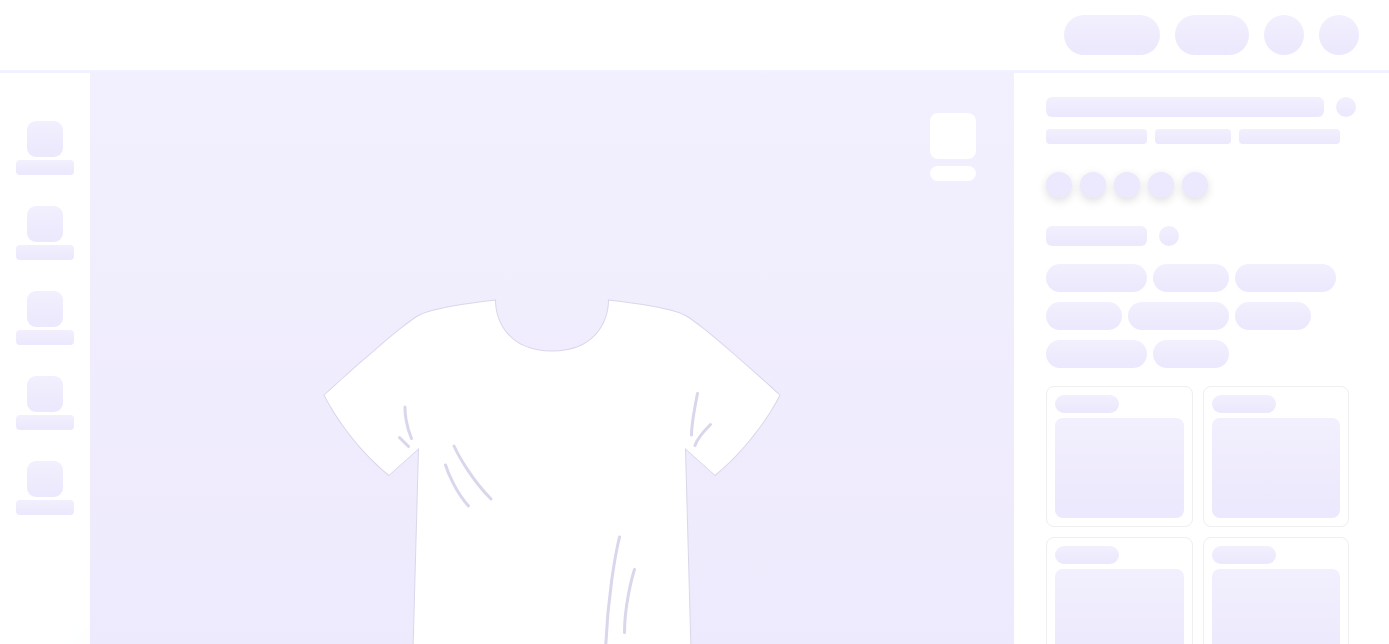 scroll, scrollTop: 0, scrollLeft: 0, axis: both 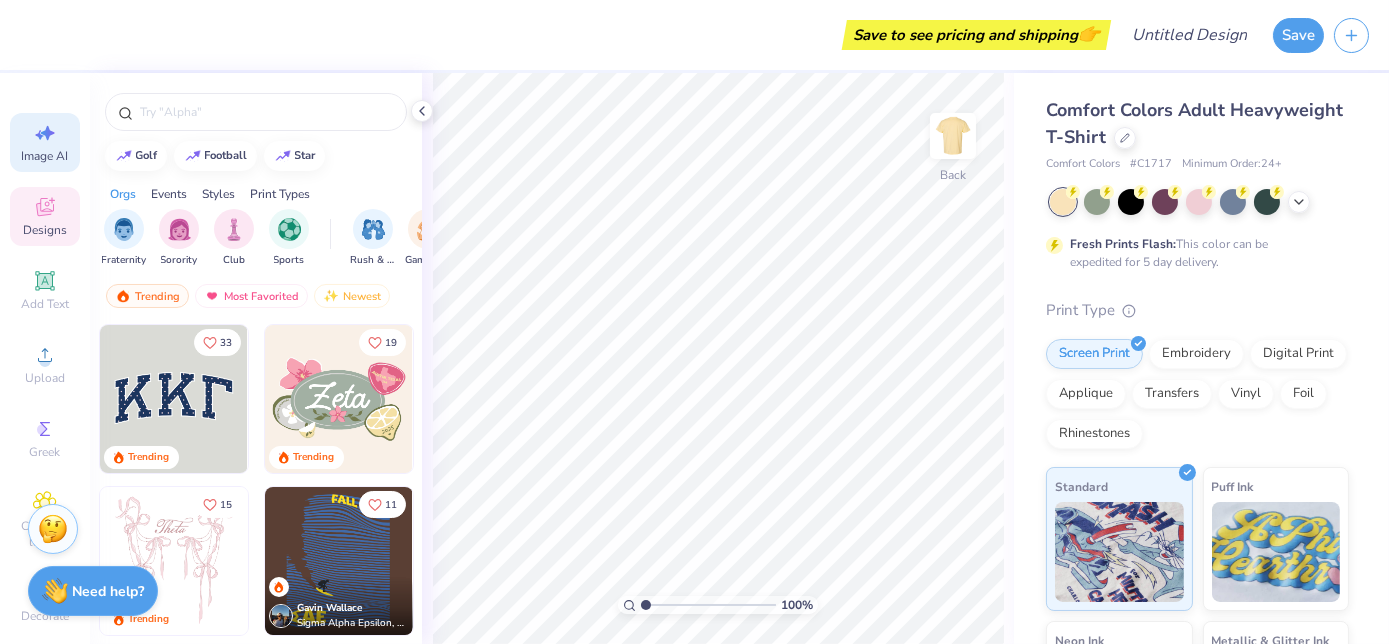 click on "Image AI" at bounding box center [45, 142] 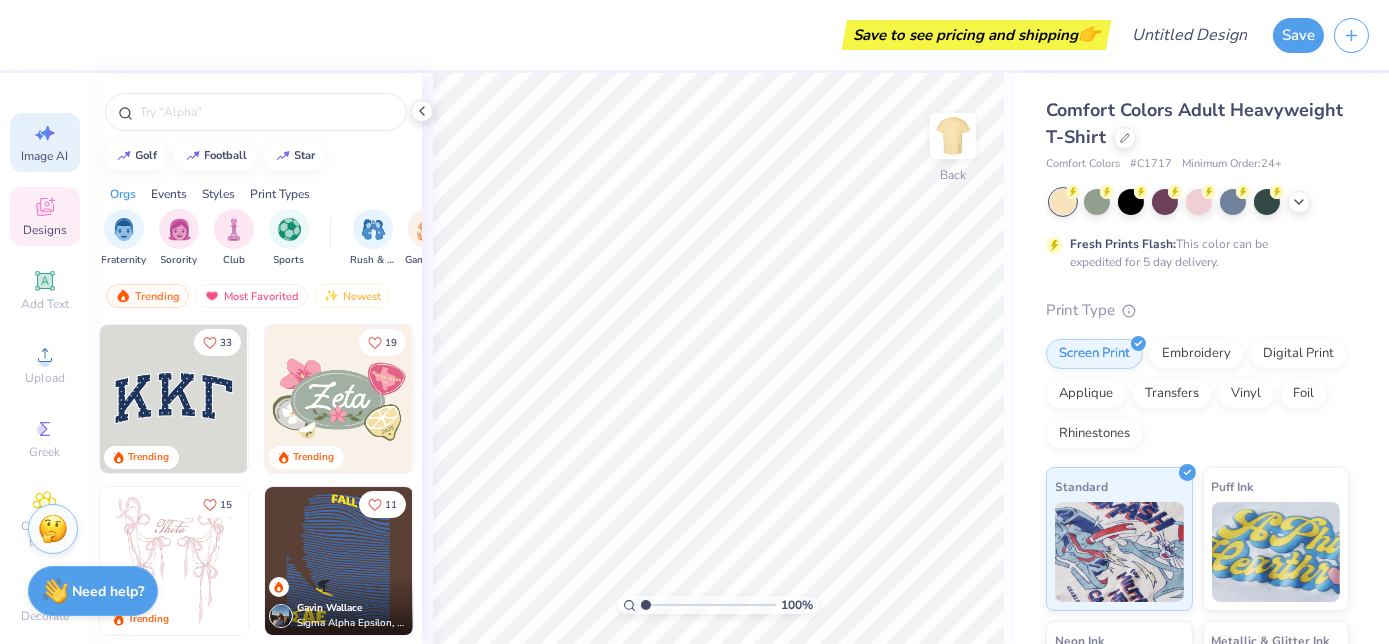 select on "4" 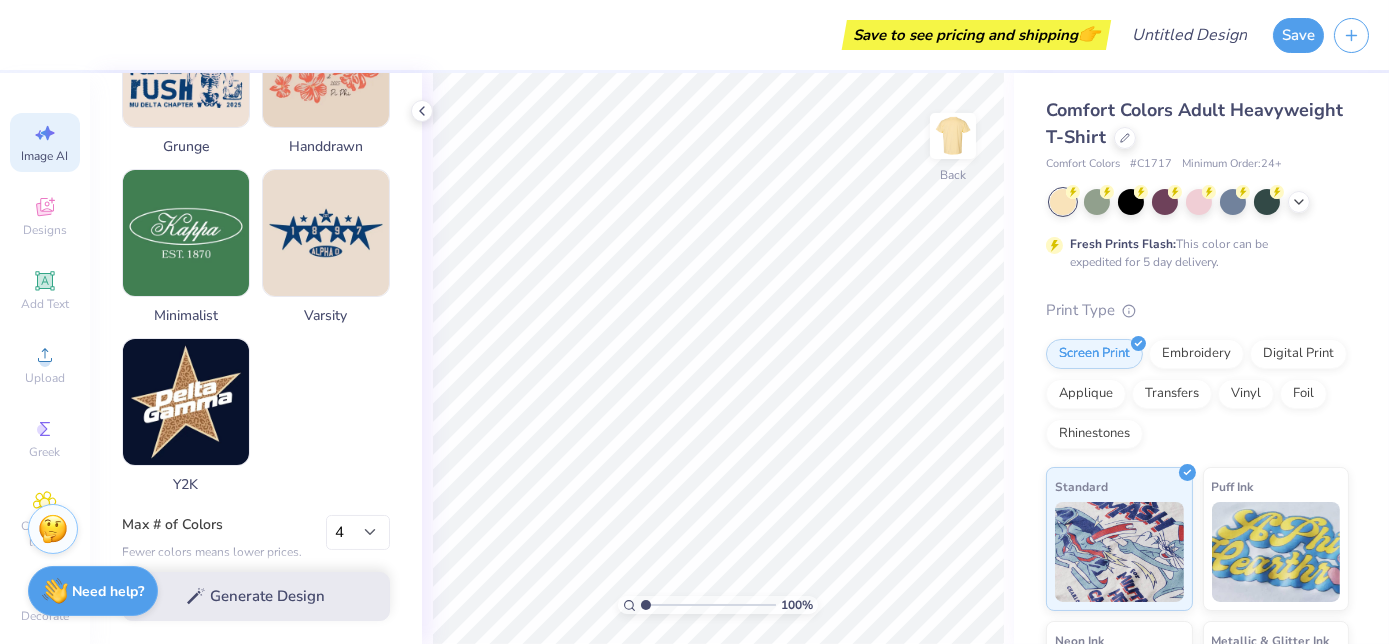 scroll, scrollTop: 1065, scrollLeft: 0, axis: vertical 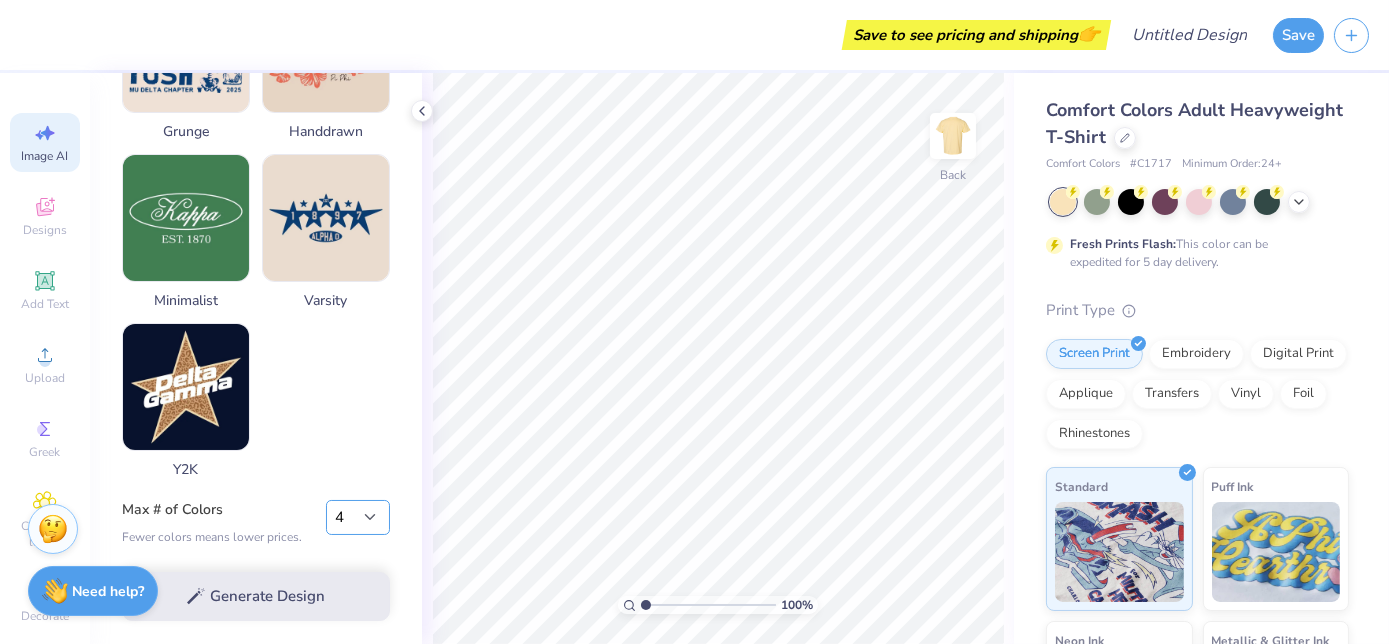 click on "1 2 3 4 5 6 7 8" at bounding box center [358, 518] 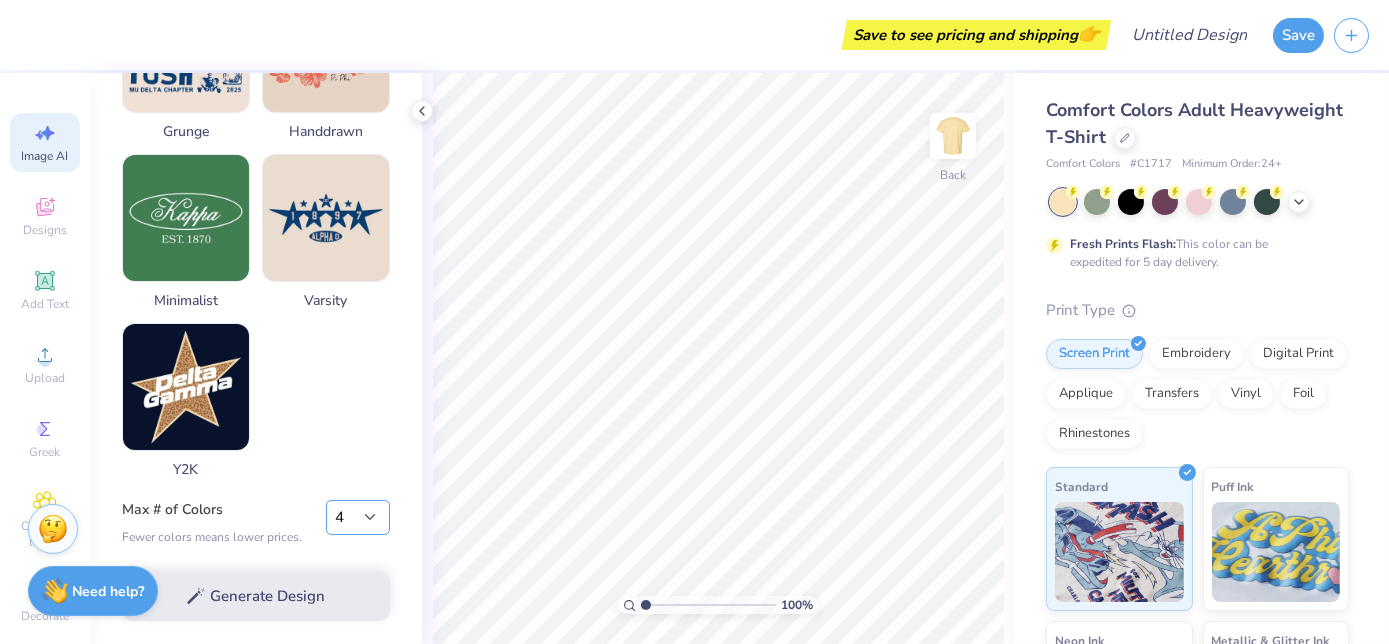 click on "1 2 3 4 5 6 7 8" at bounding box center [358, 518] 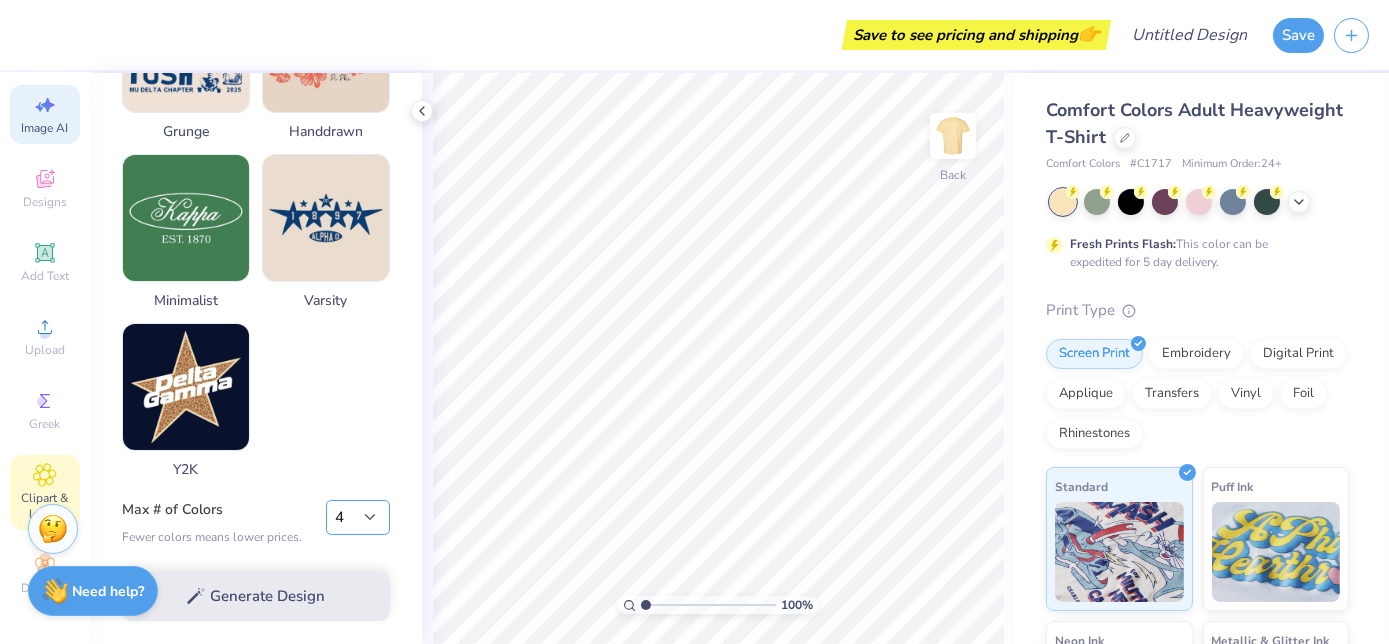 scroll, scrollTop: 47, scrollLeft: 0, axis: vertical 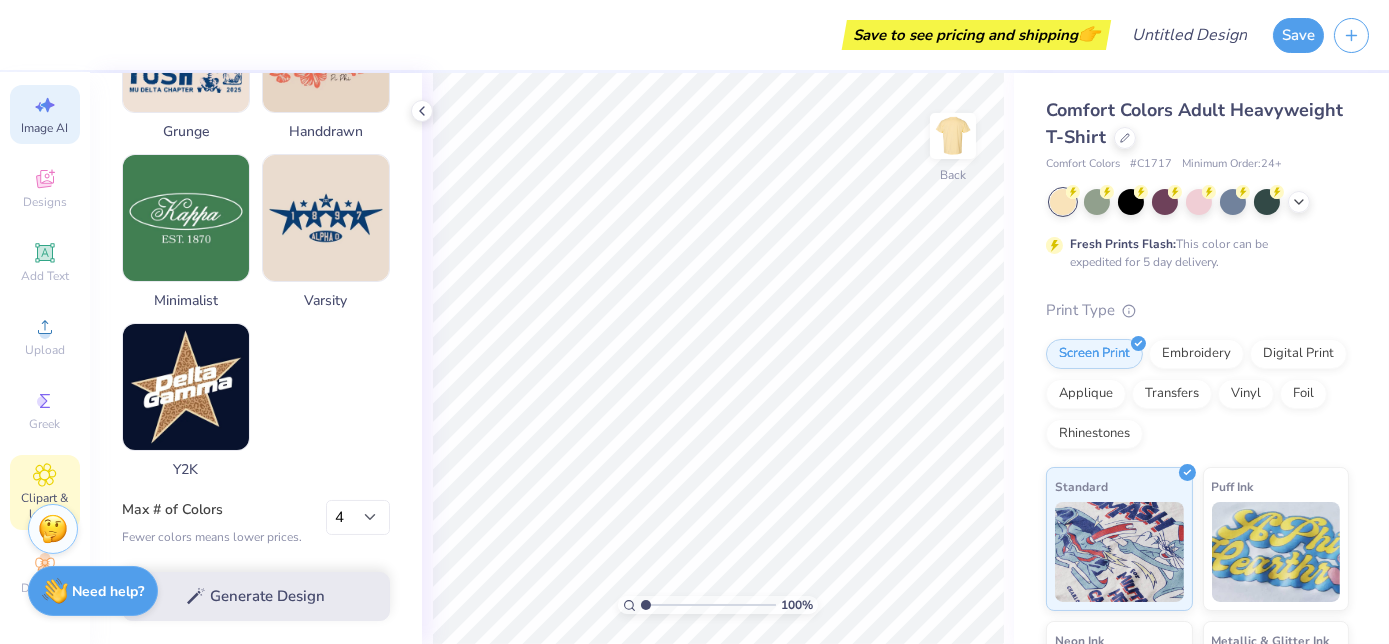 click on "Clipart & logos" at bounding box center (45, 492) 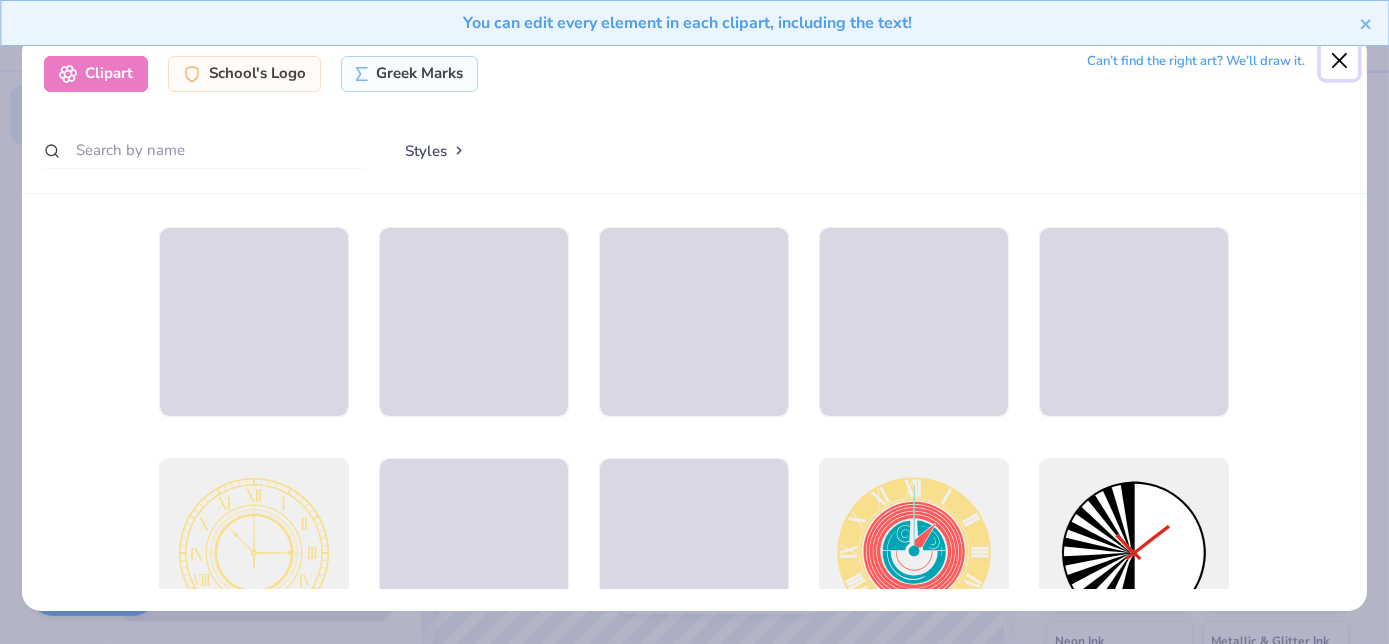 click at bounding box center (1340, 61) 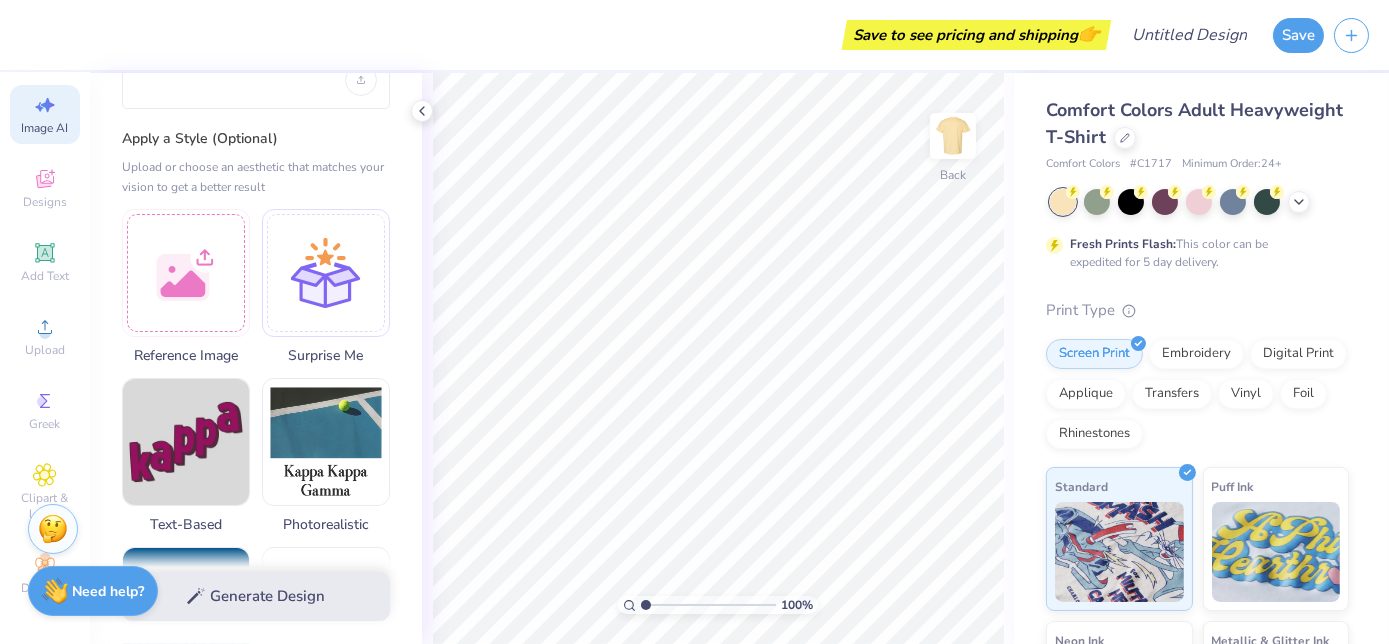 scroll, scrollTop: 0, scrollLeft: 0, axis: both 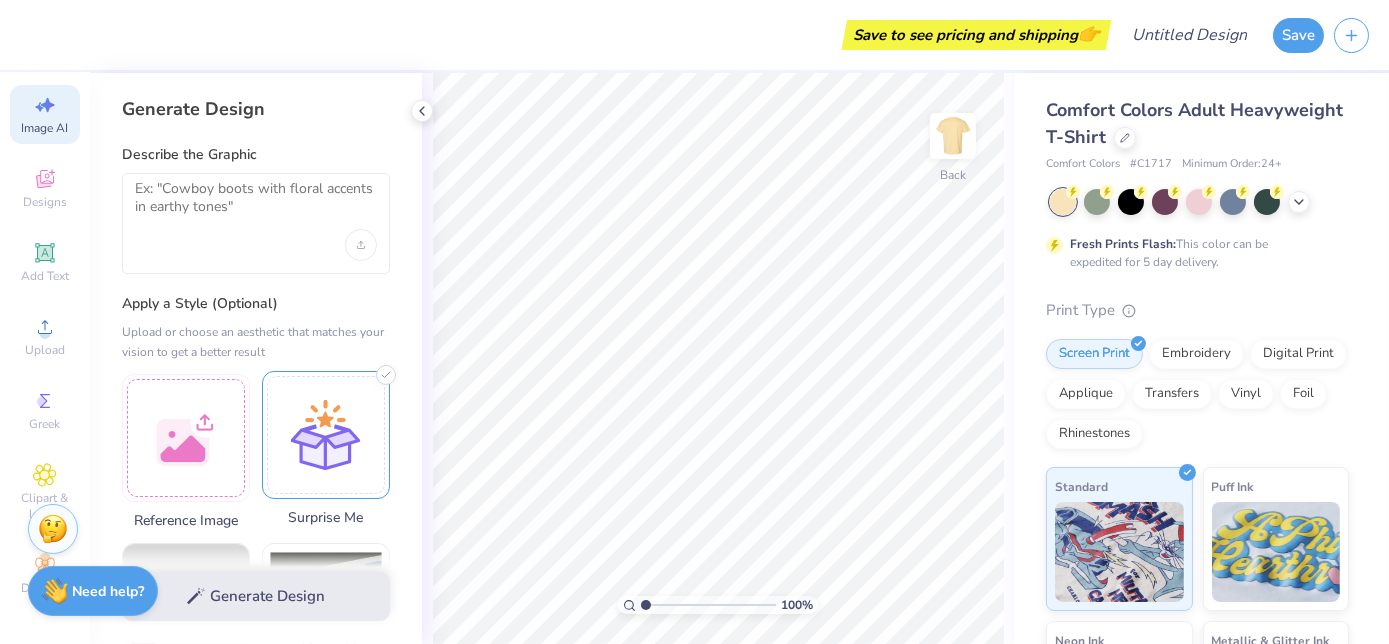 click at bounding box center (326, 435) 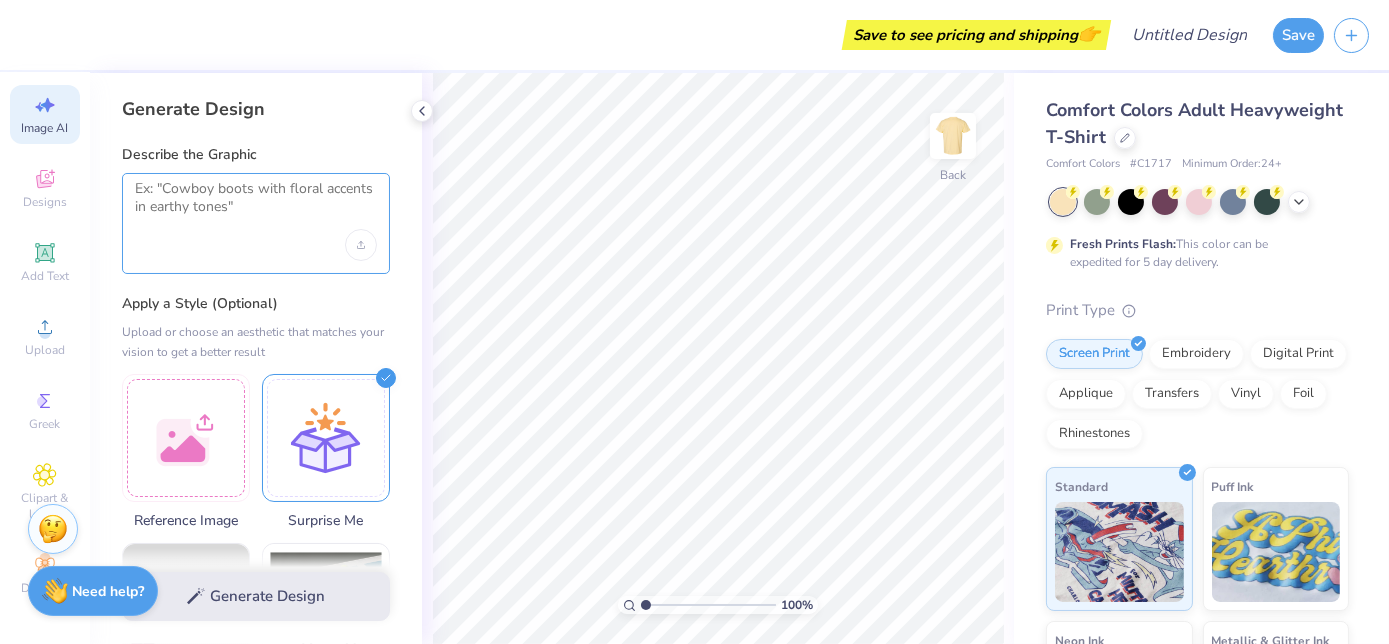 click at bounding box center (256, 205) 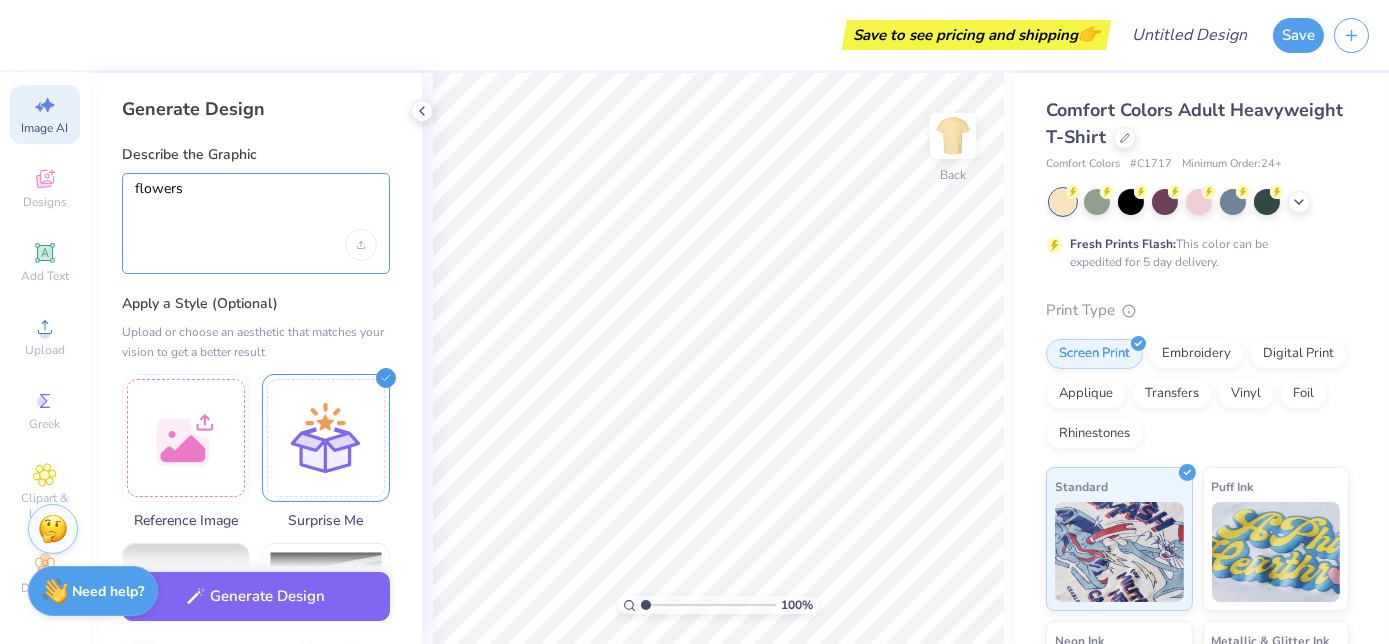 type on "flowers" 